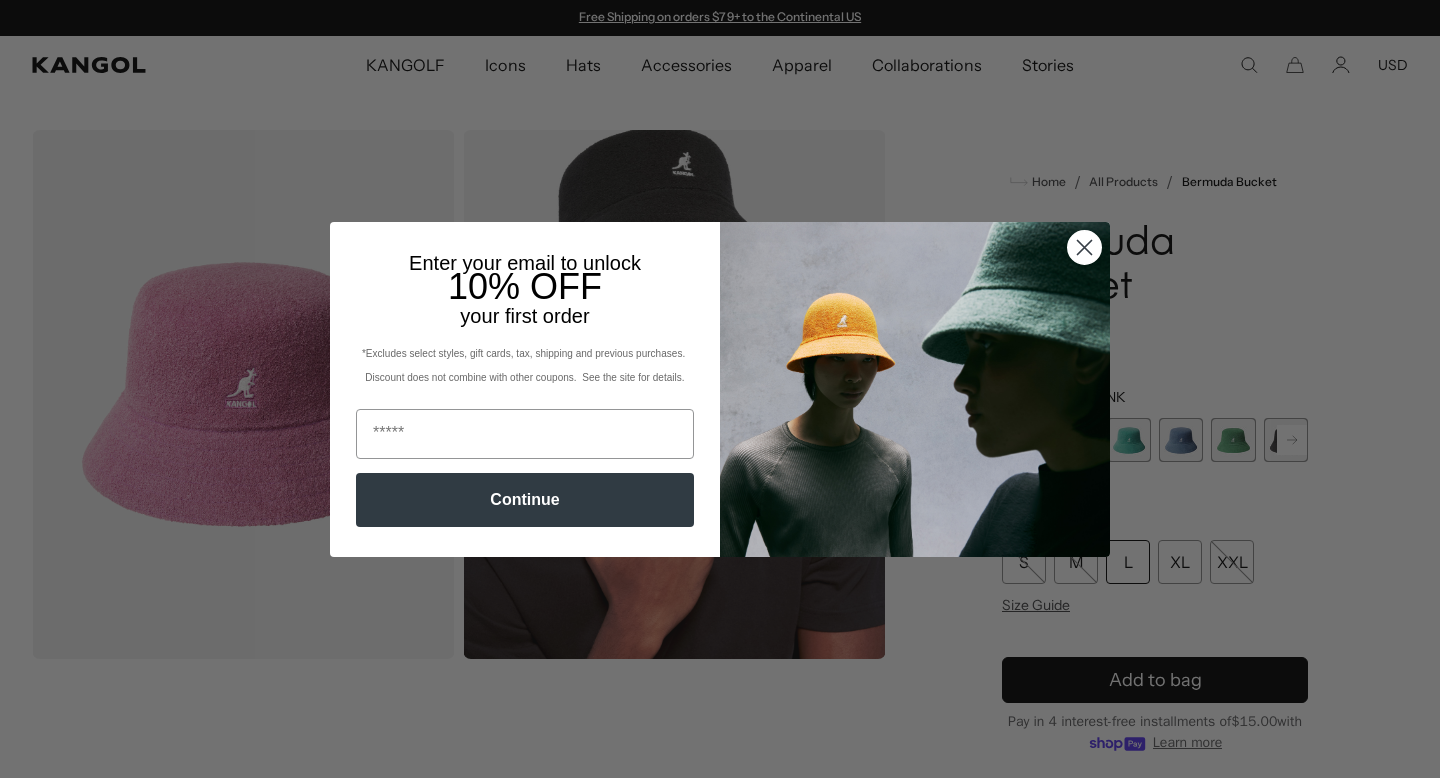 scroll, scrollTop: 0, scrollLeft: 0, axis: both 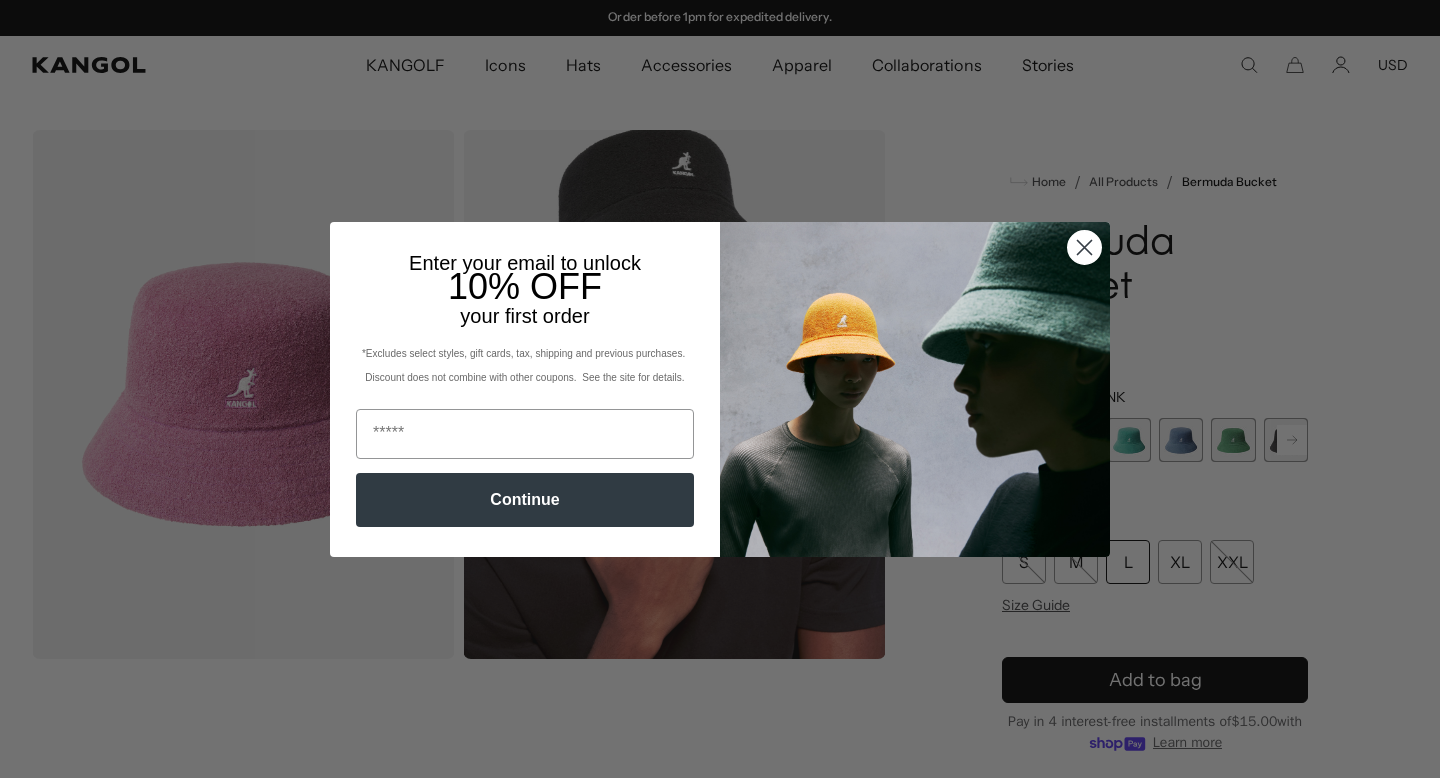 click 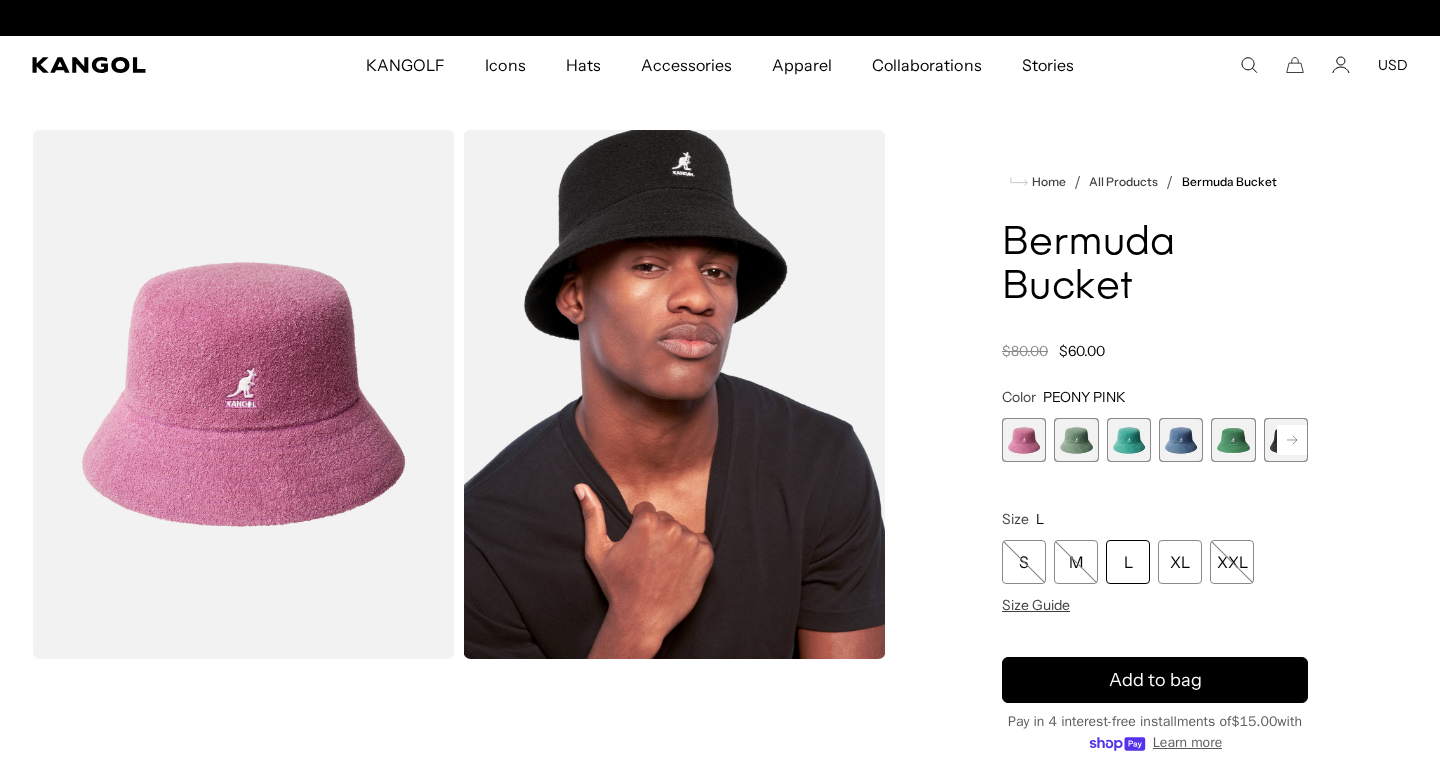 scroll, scrollTop: 0, scrollLeft: 412, axis: horizontal 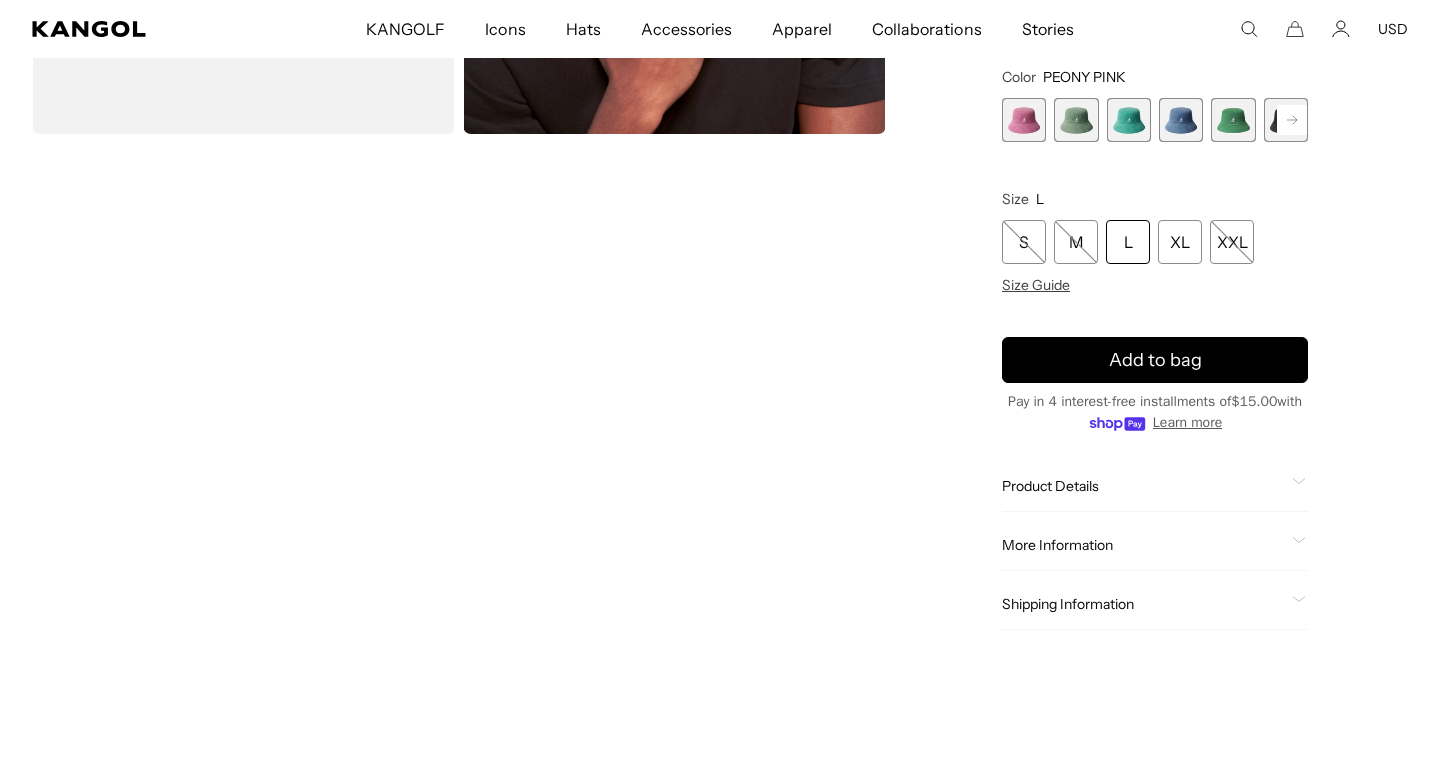 click on "L" at bounding box center (1128, 243) 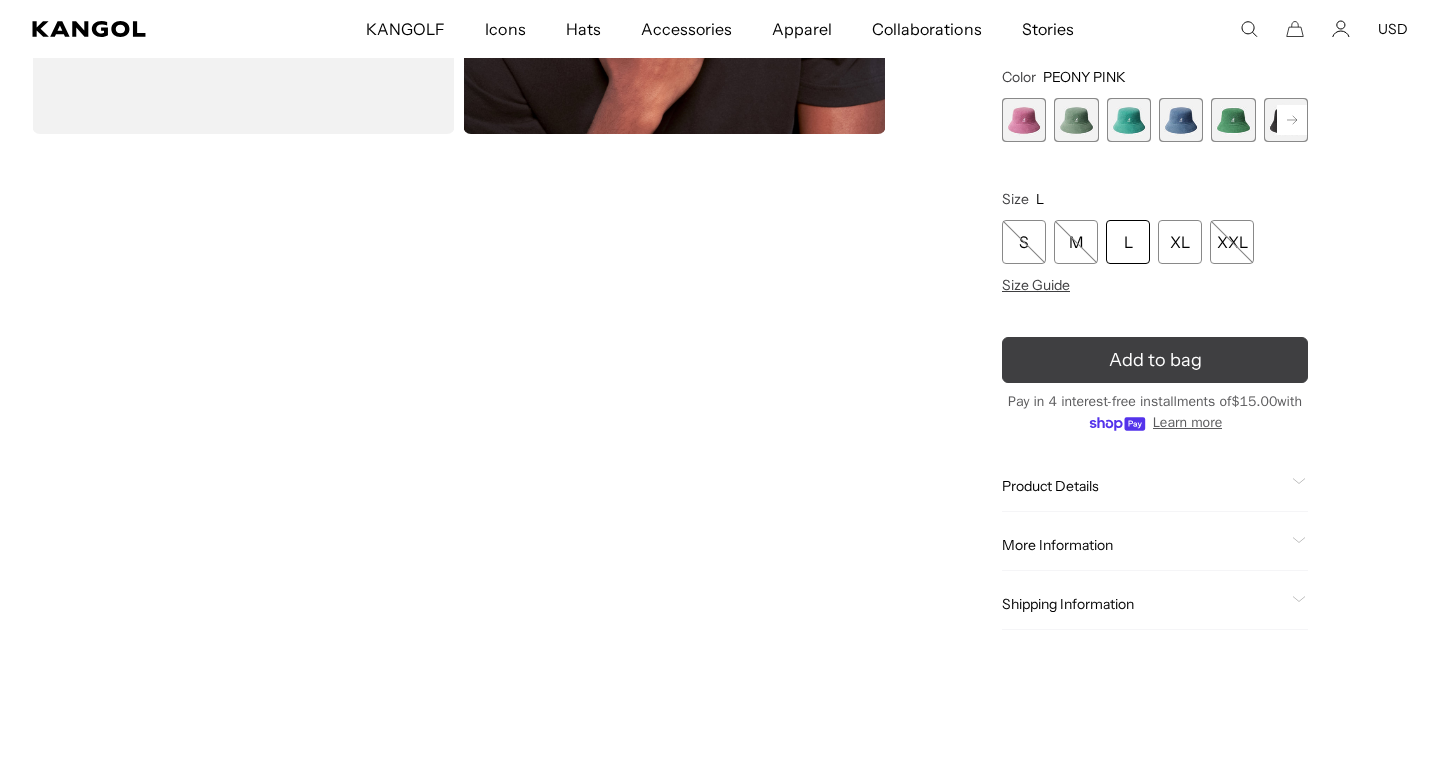 click on "Add to bag" at bounding box center (1155, 360) 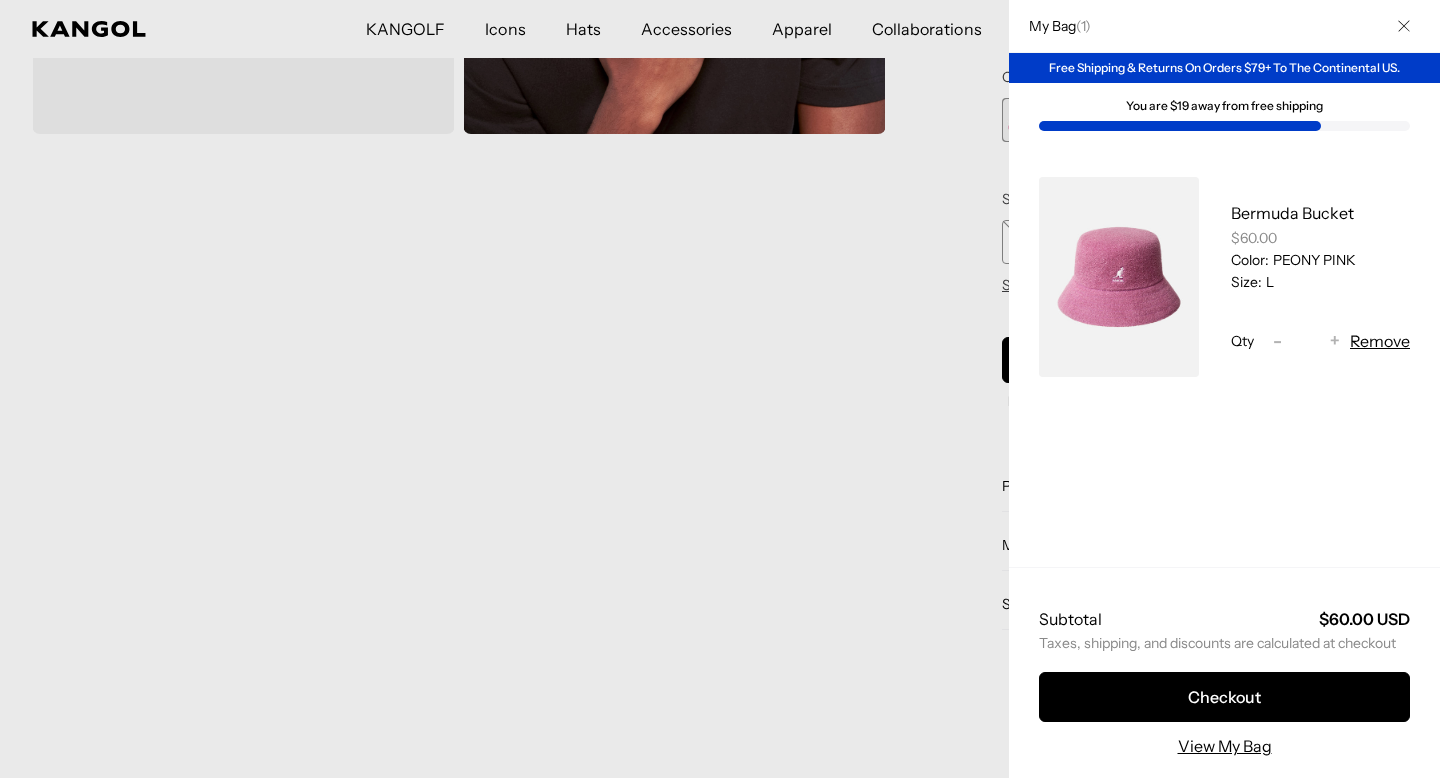 click 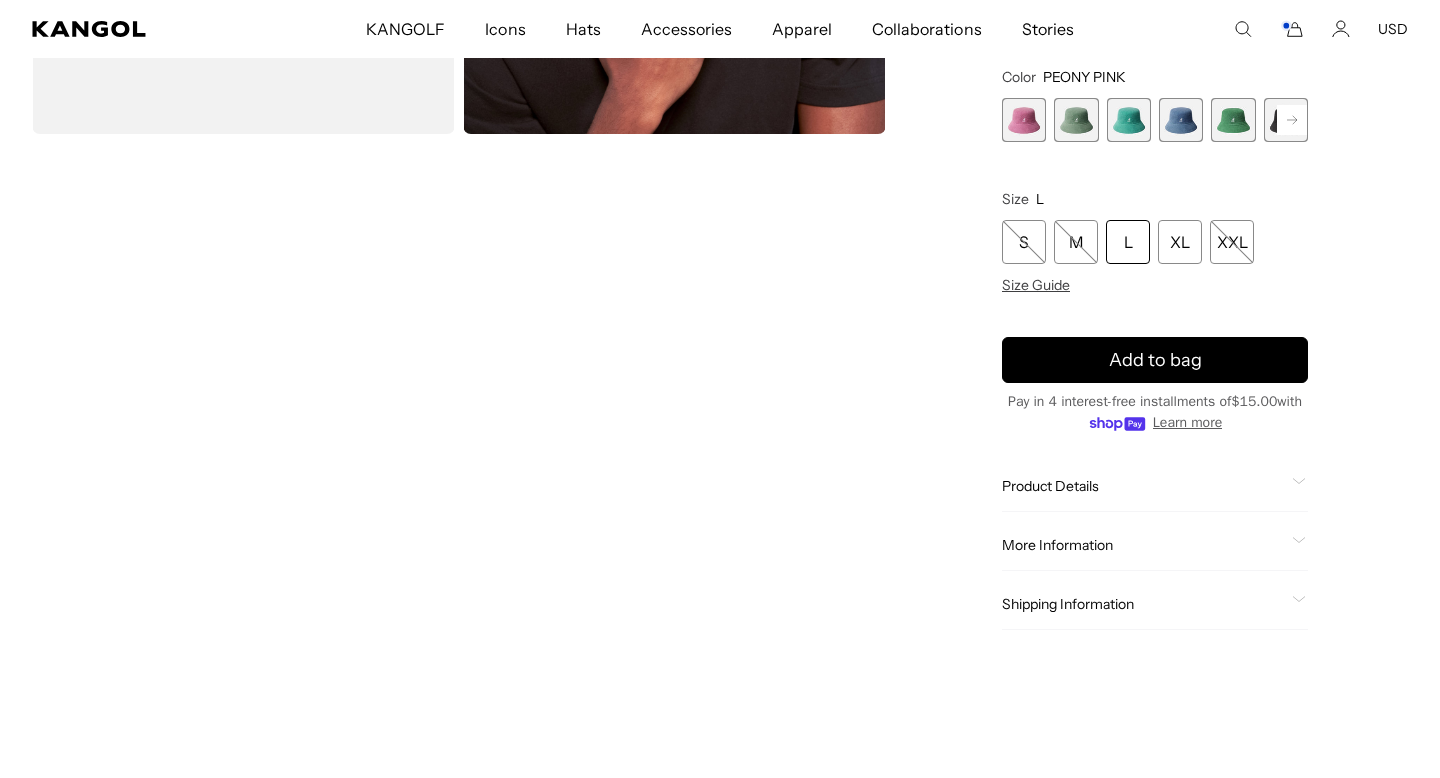 scroll, scrollTop: 0, scrollLeft: 412, axis: horizontal 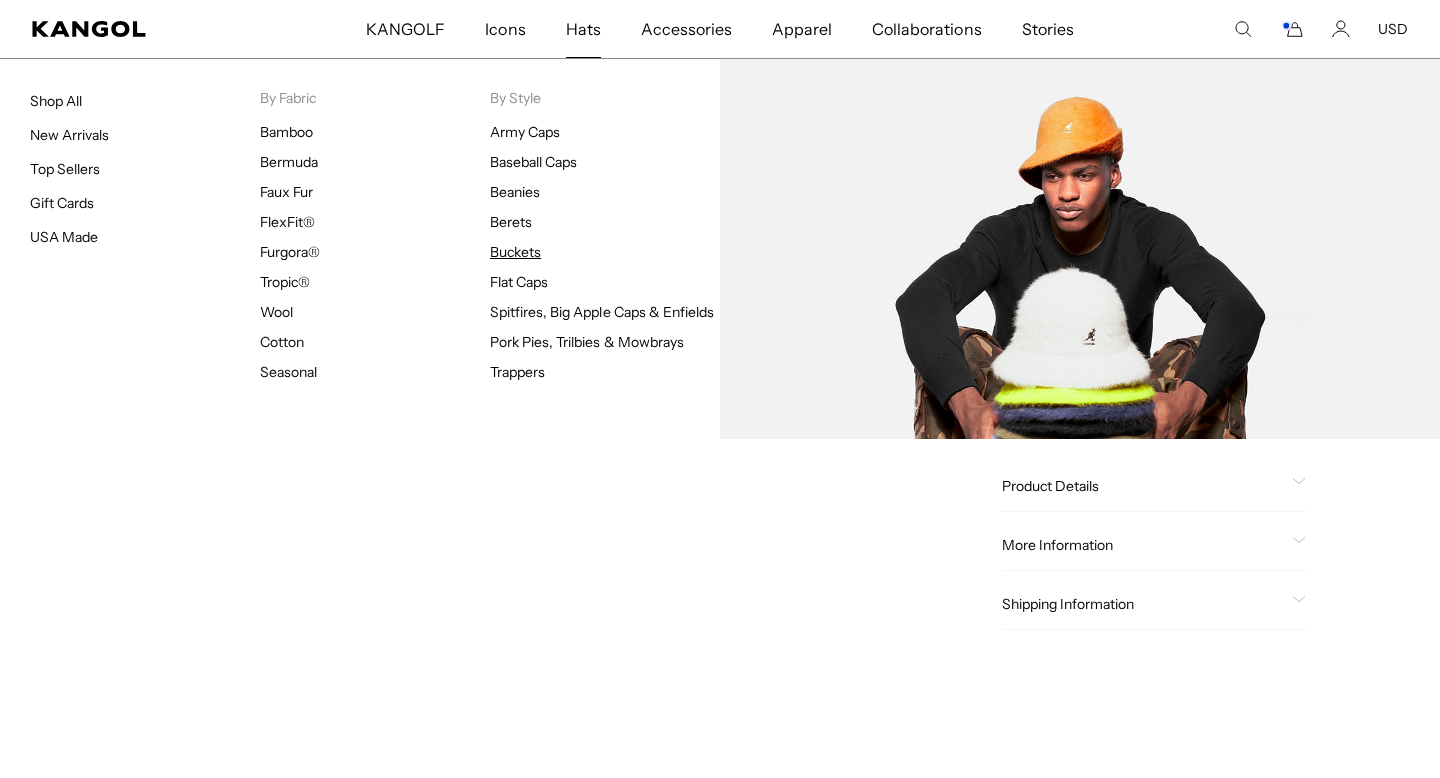 click on "Buckets" at bounding box center [515, 252] 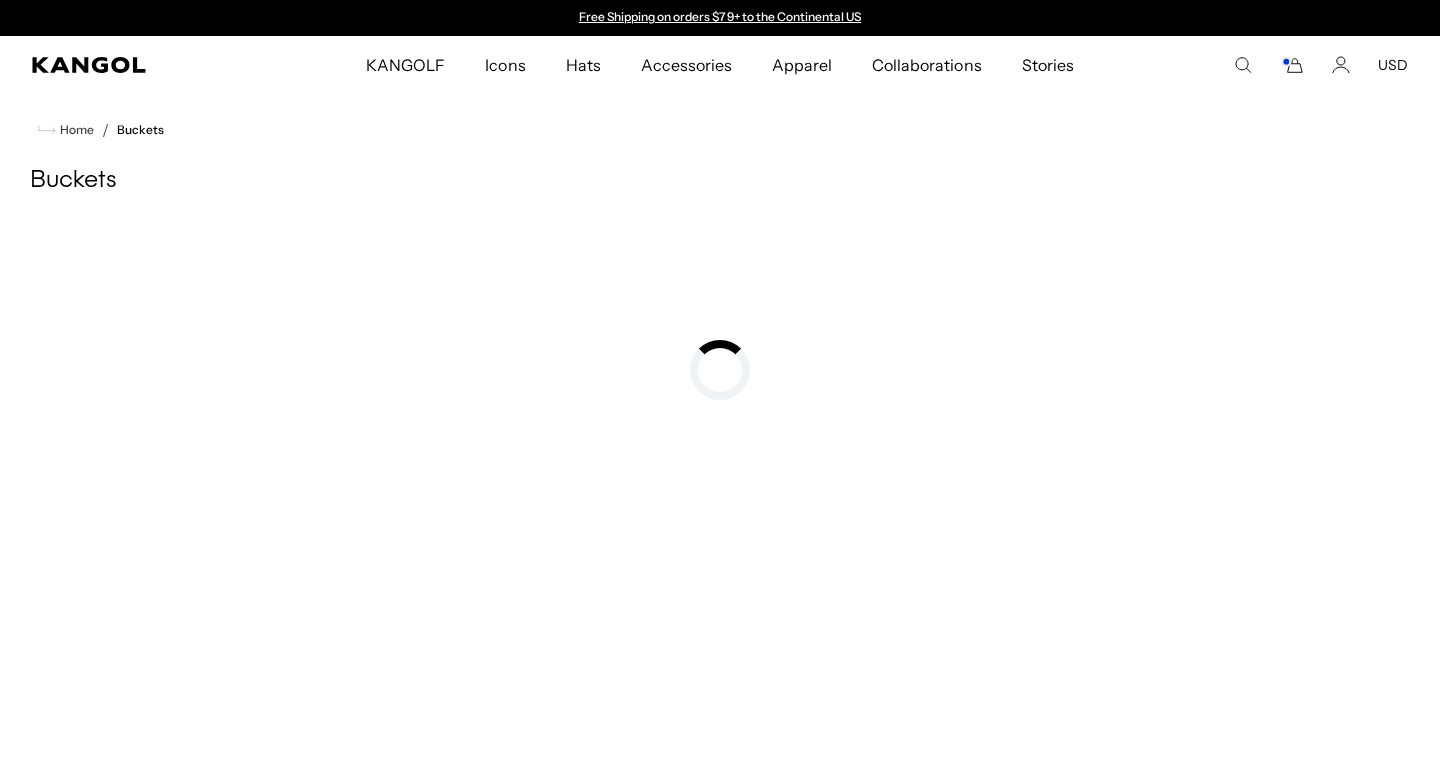 scroll, scrollTop: 0, scrollLeft: 0, axis: both 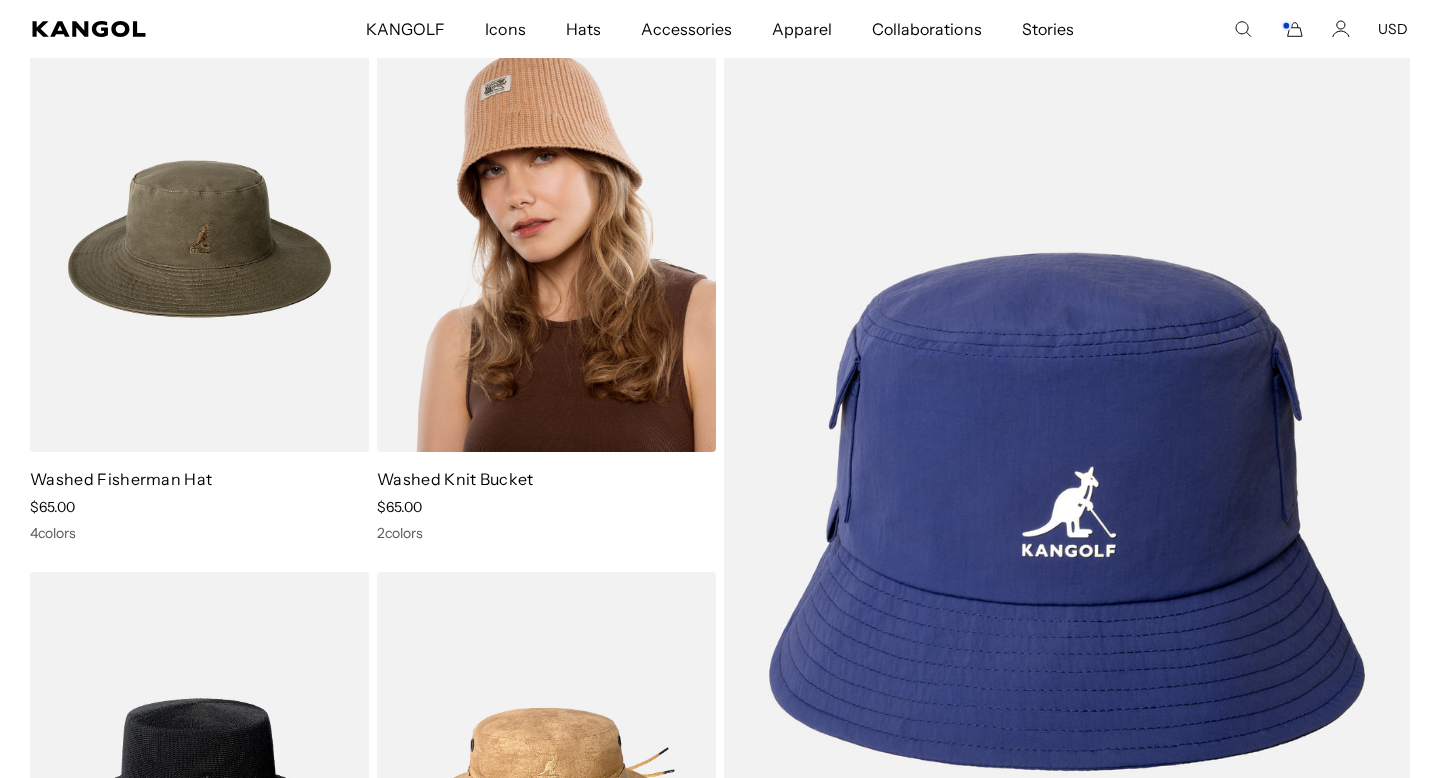 click at bounding box center (546, 239) 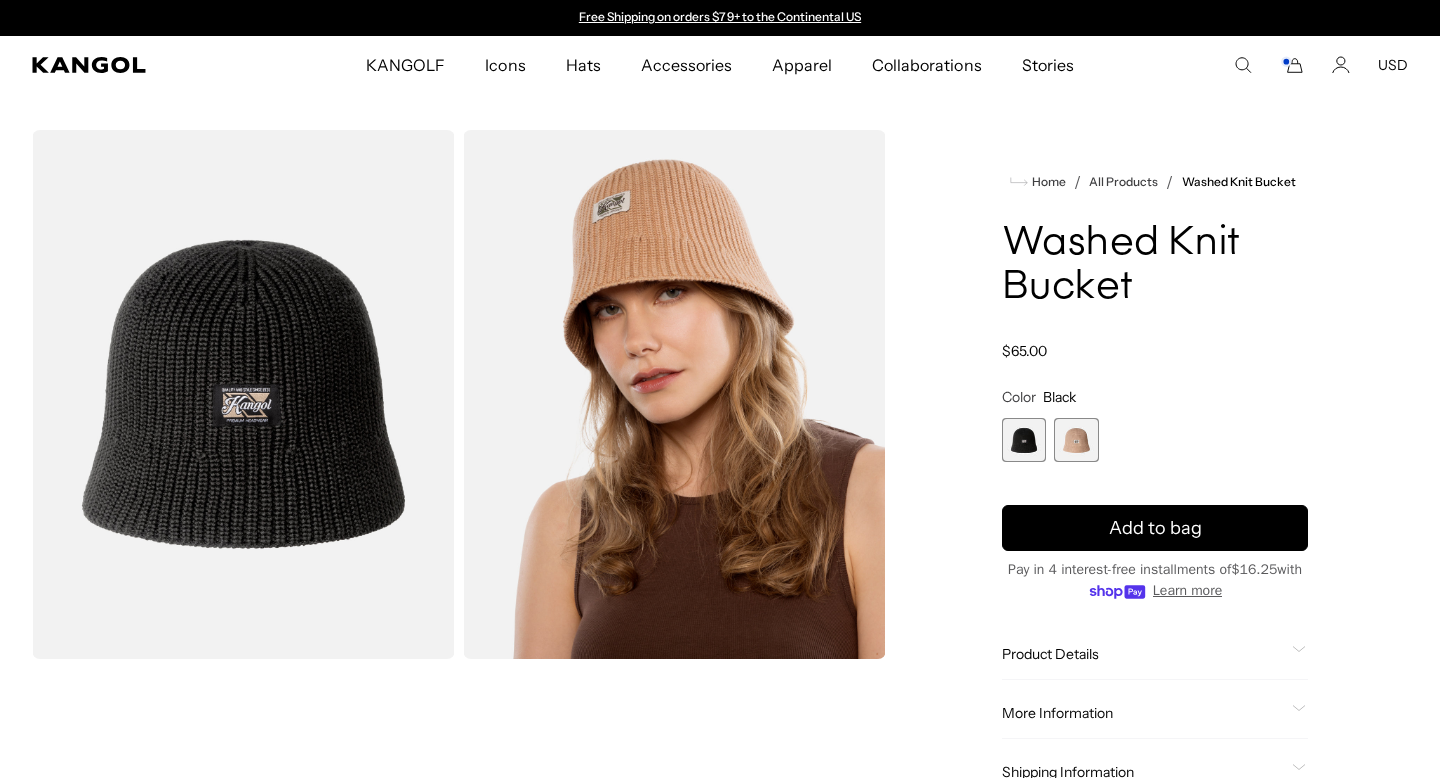 scroll, scrollTop: 109, scrollLeft: 0, axis: vertical 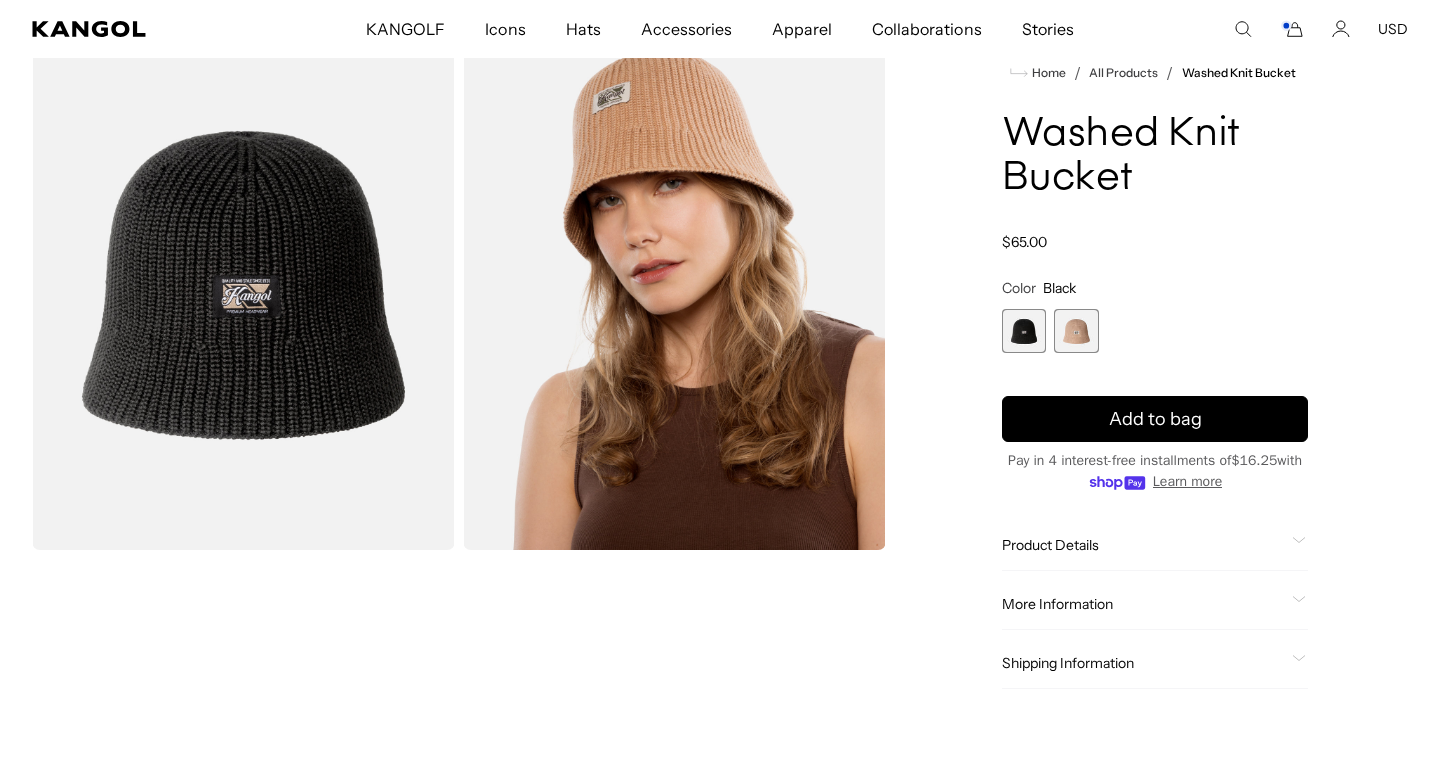 click at bounding box center [1076, 331] 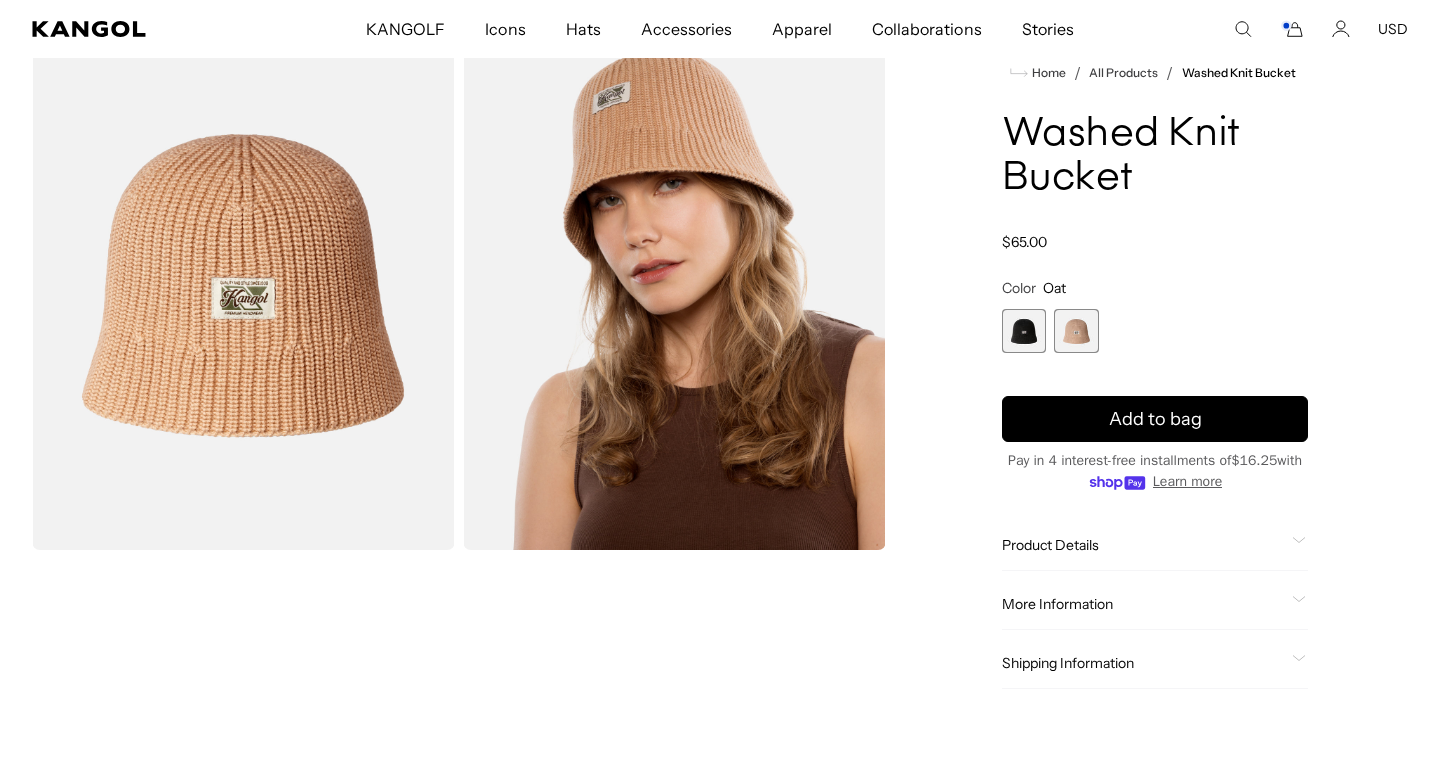 scroll, scrollTop: 0, scrollLeft: 0, axis: both 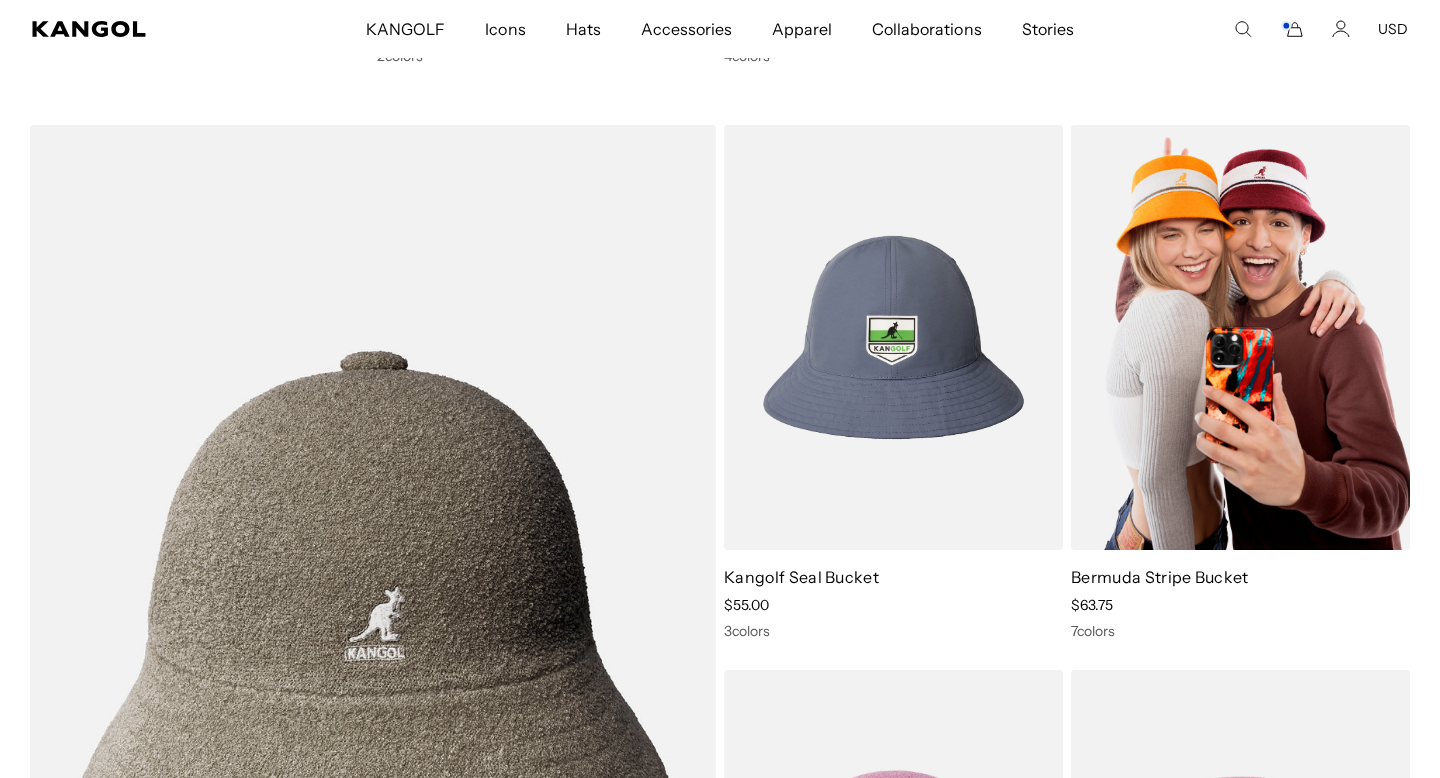 click at bounding box center (1240, 338) 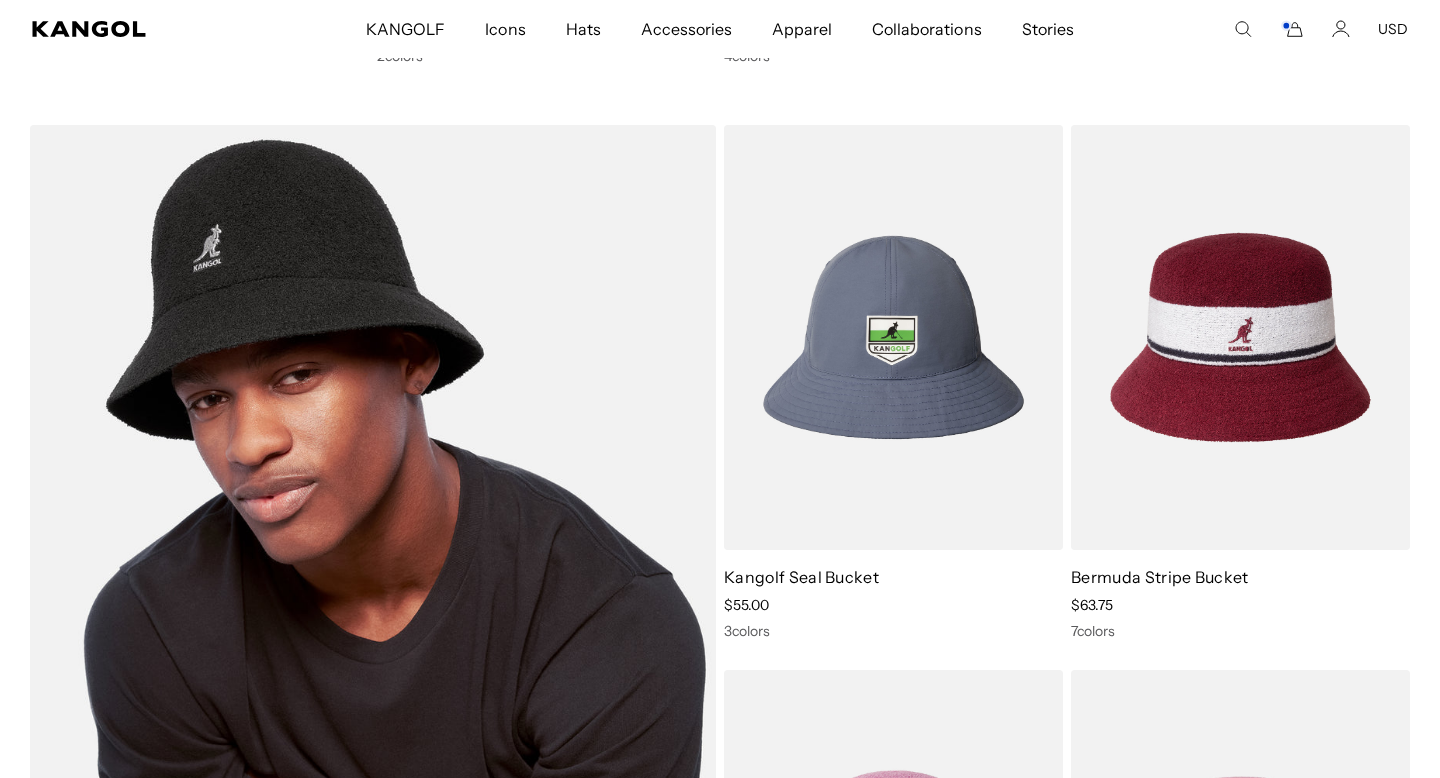 scroll, scrollTop: 0, scrollLeft: 0, axis: both 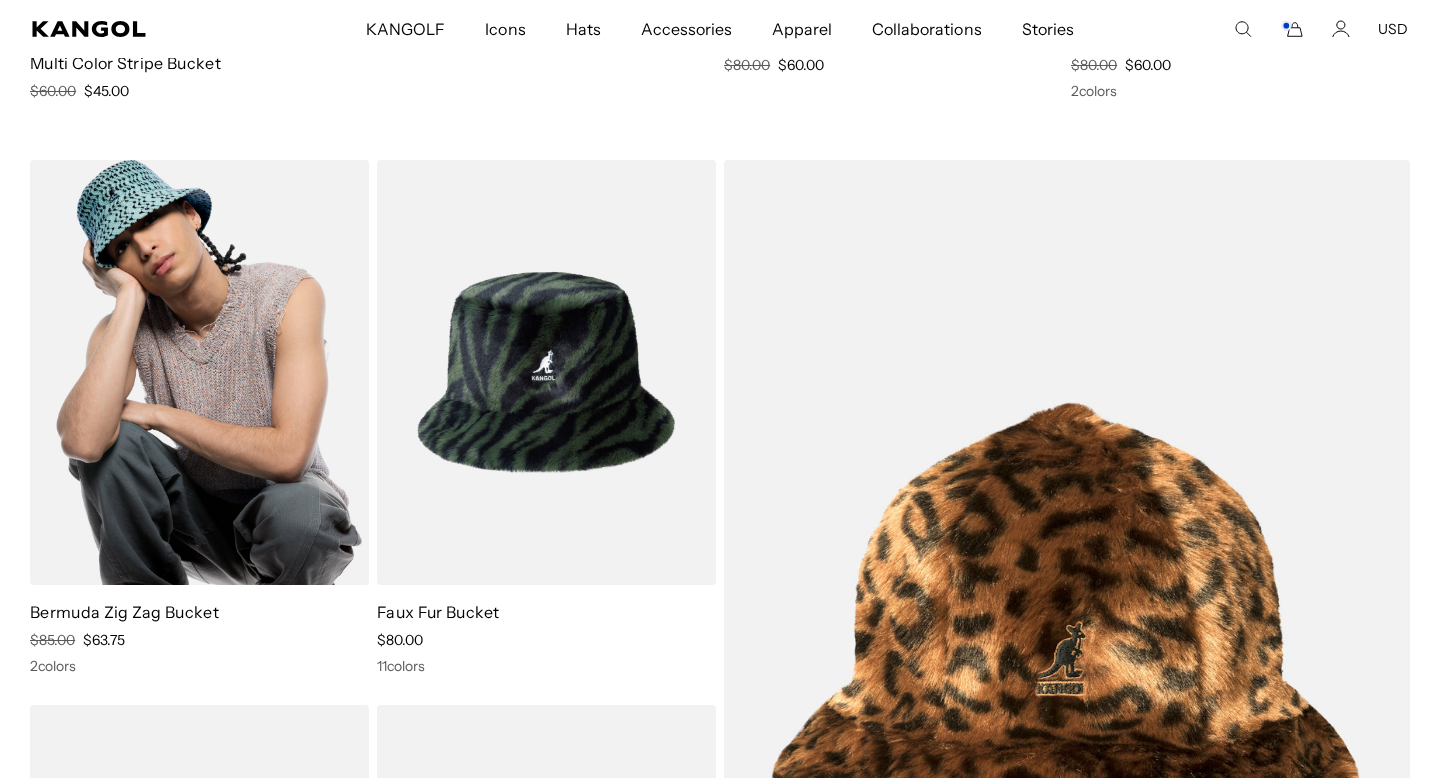 click at bounding box center (199, 373) 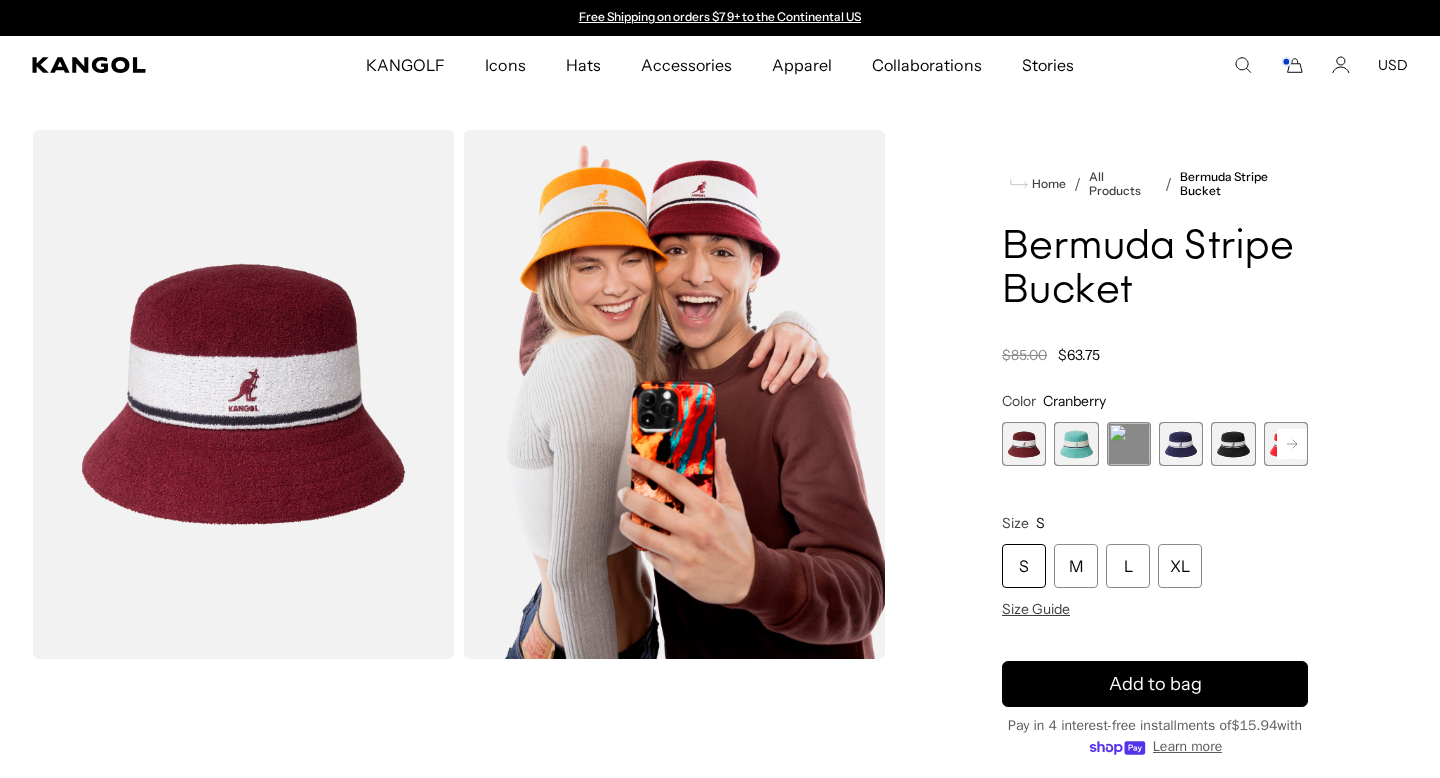 scroll, scrollTop: 0, scrollLeft: 0, axis: both 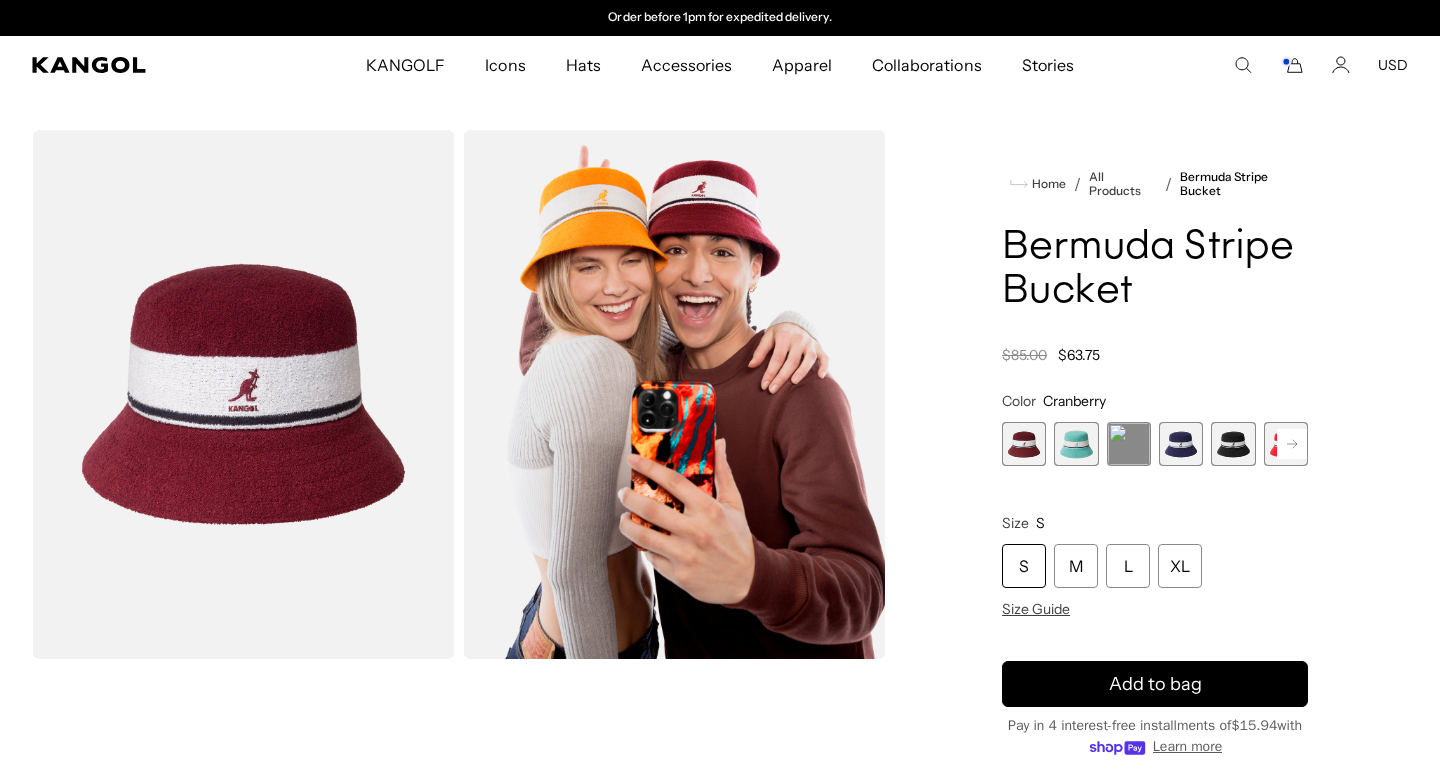 click 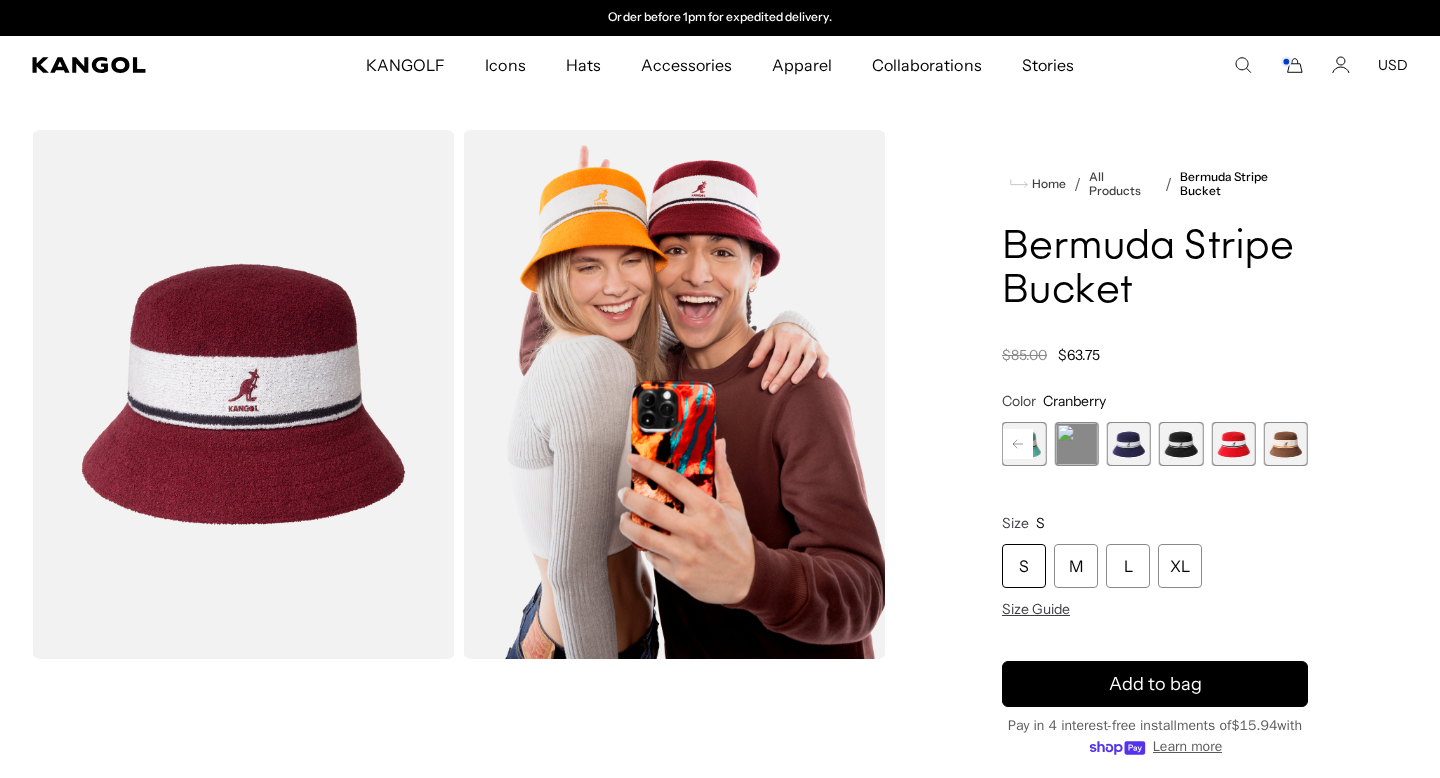 click at bounding box center (1286, 444) 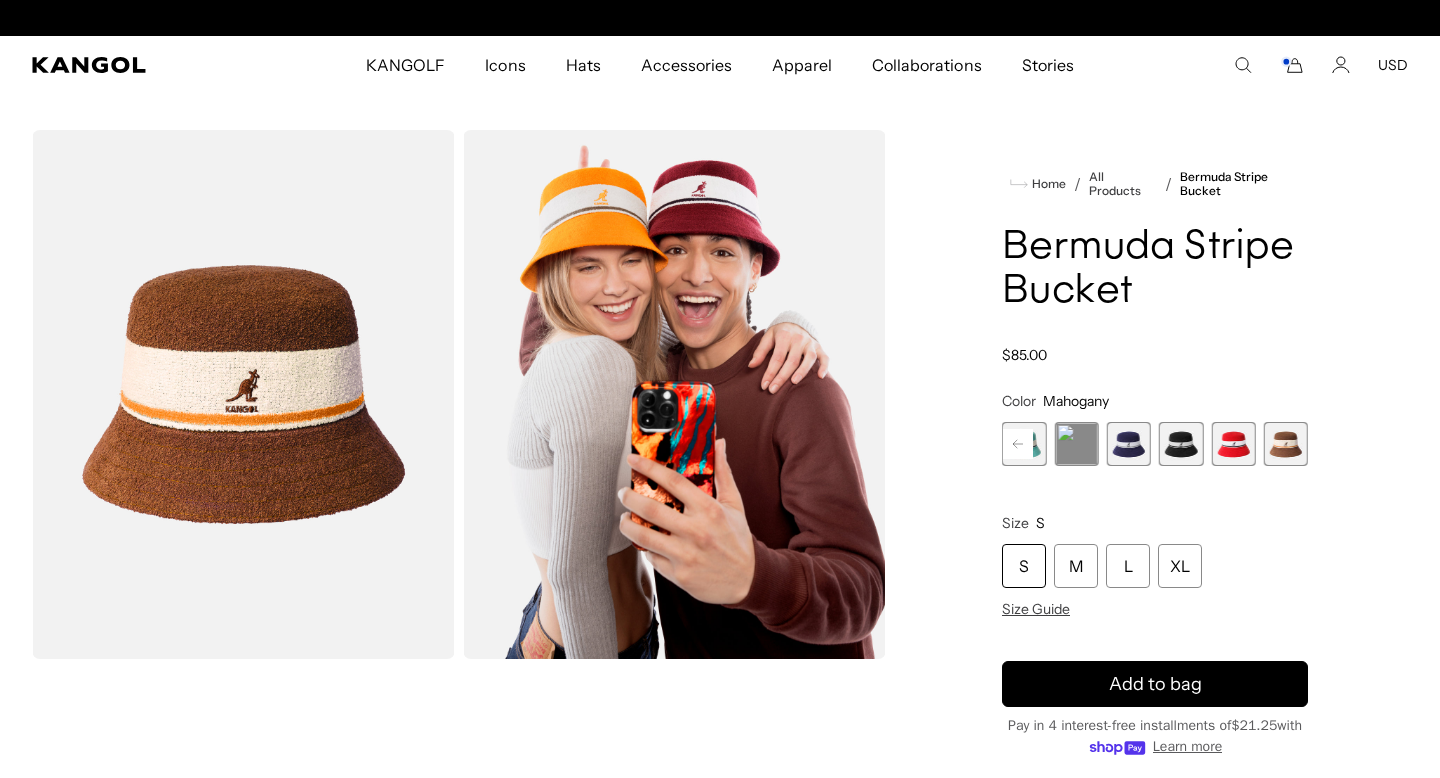scroll, scrollTop: 0, scrollLeft: 412, axis: horizontal 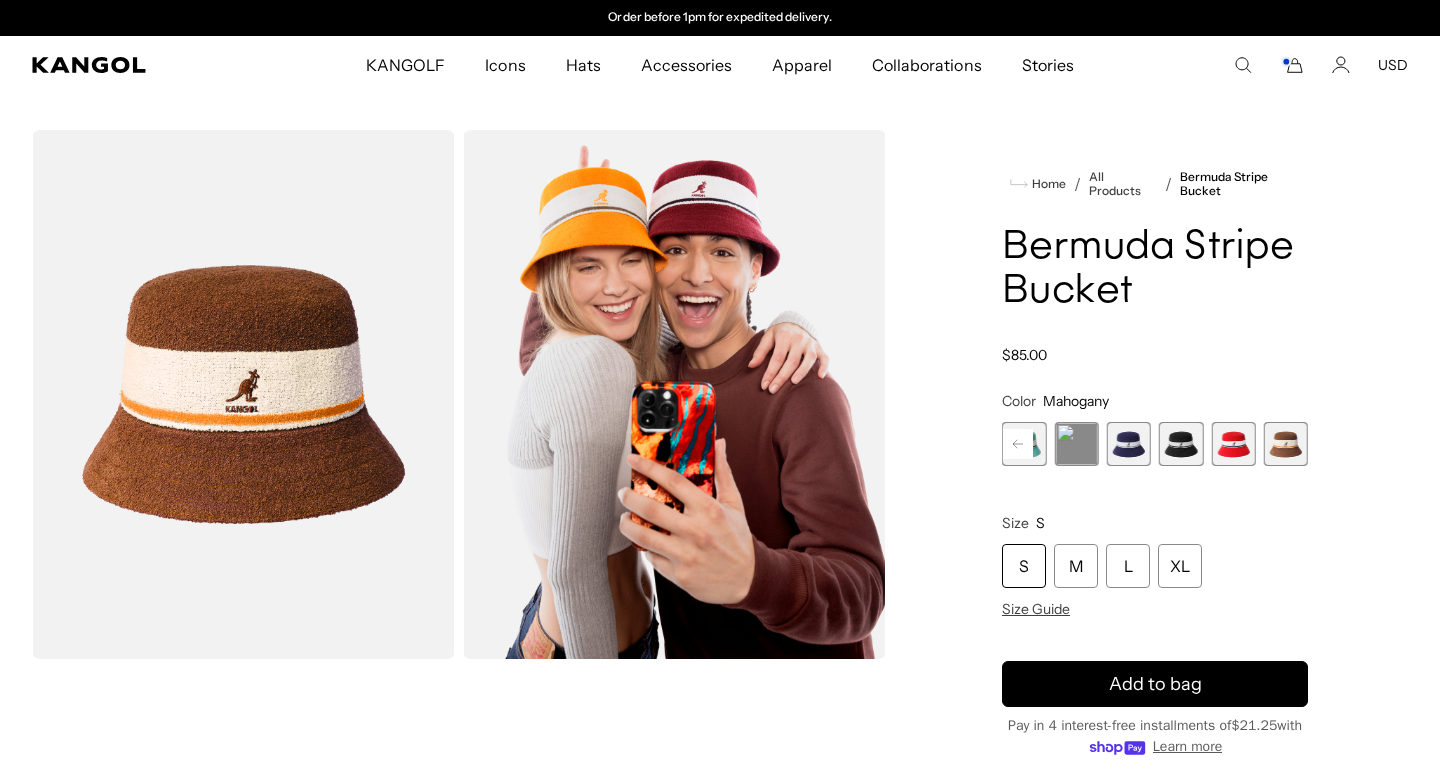 click 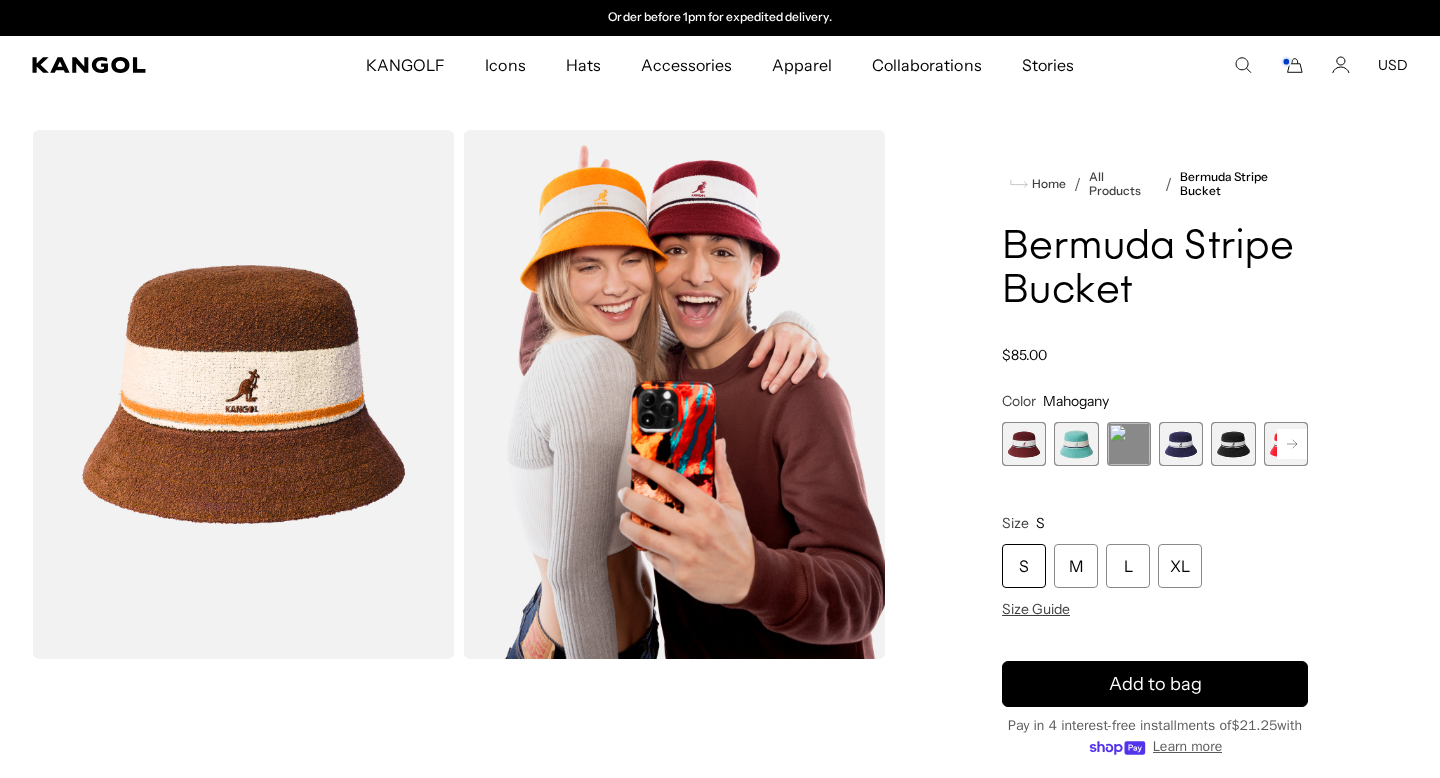 click at bounding box center (1024, 444) 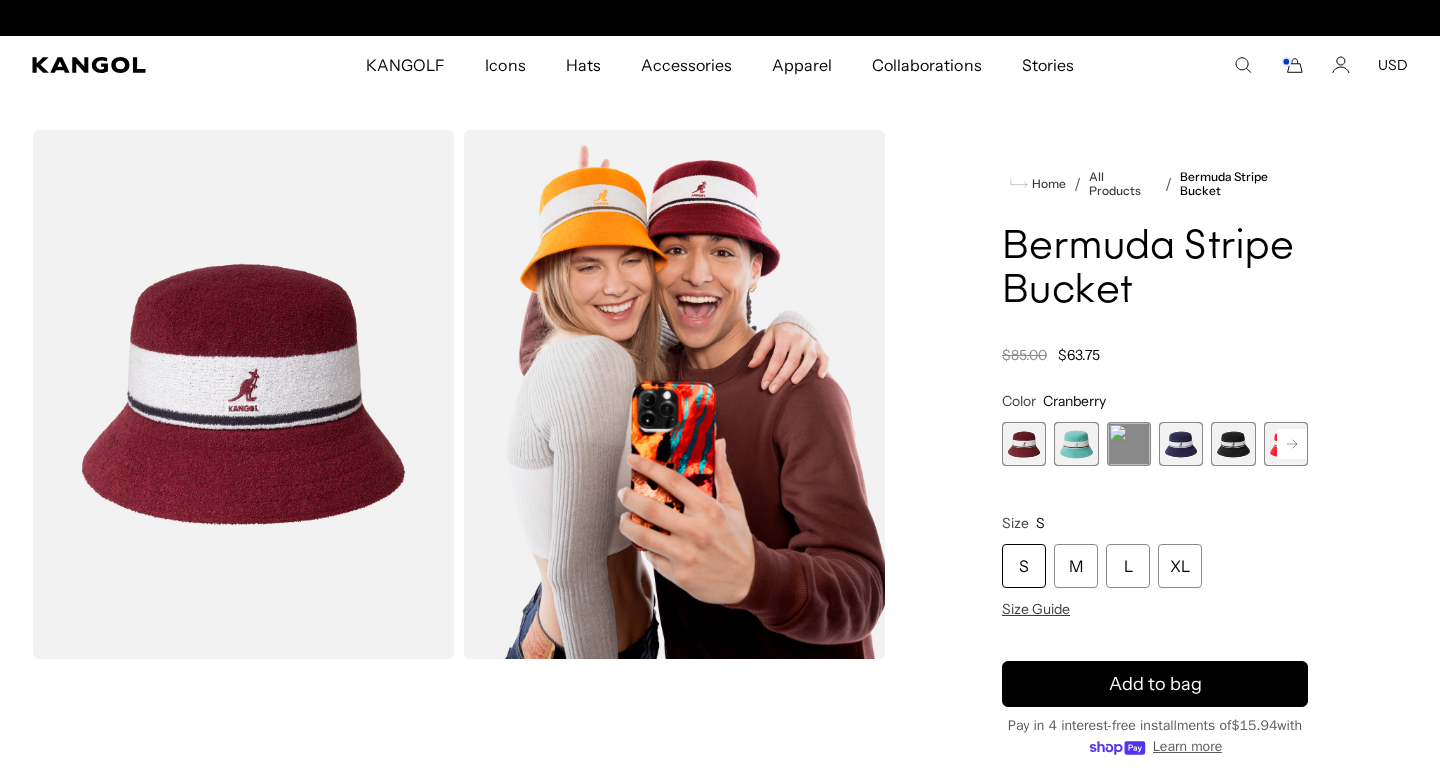 scroll, scrollTop: 0, scrollLeft: 0, axis: both 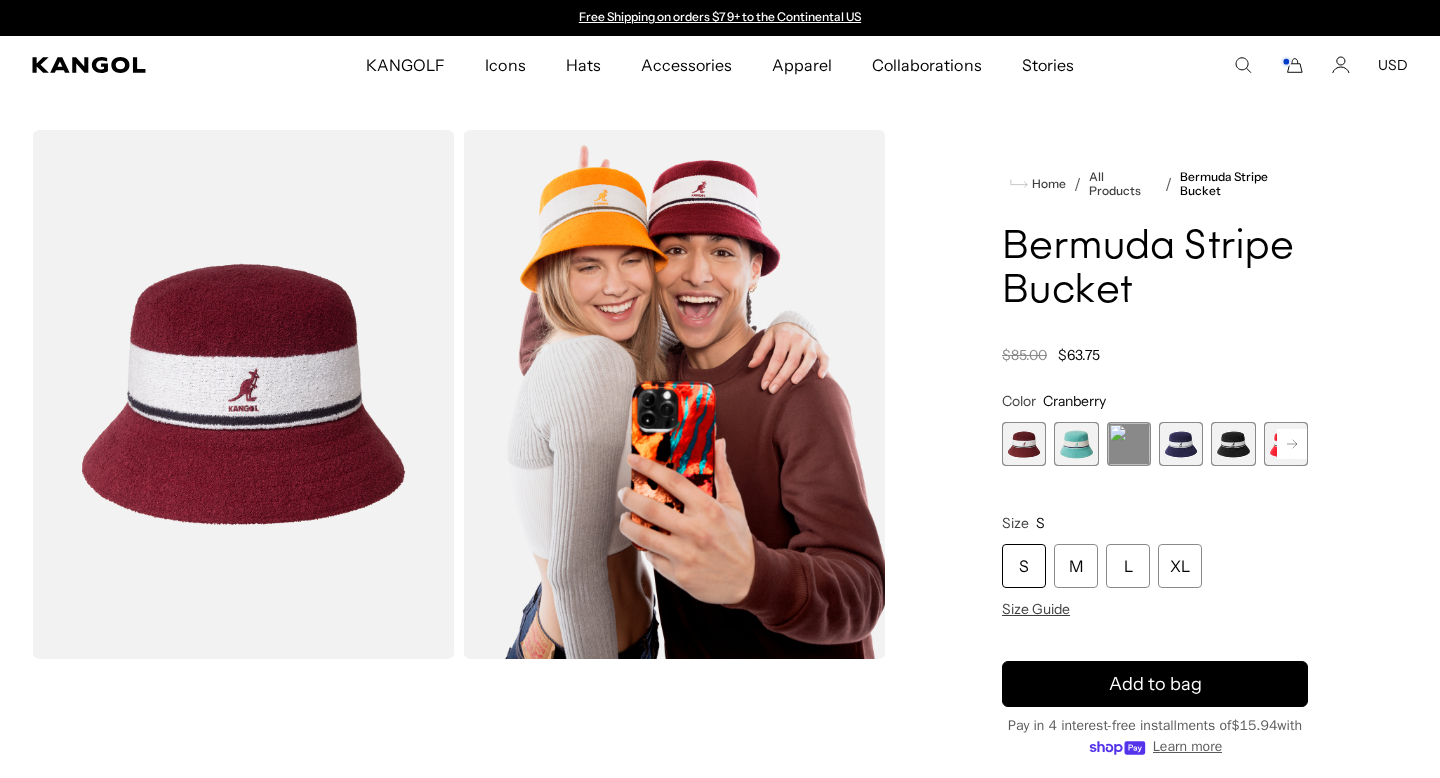 click on "S M L XL" at bounding box center [1155, 566] 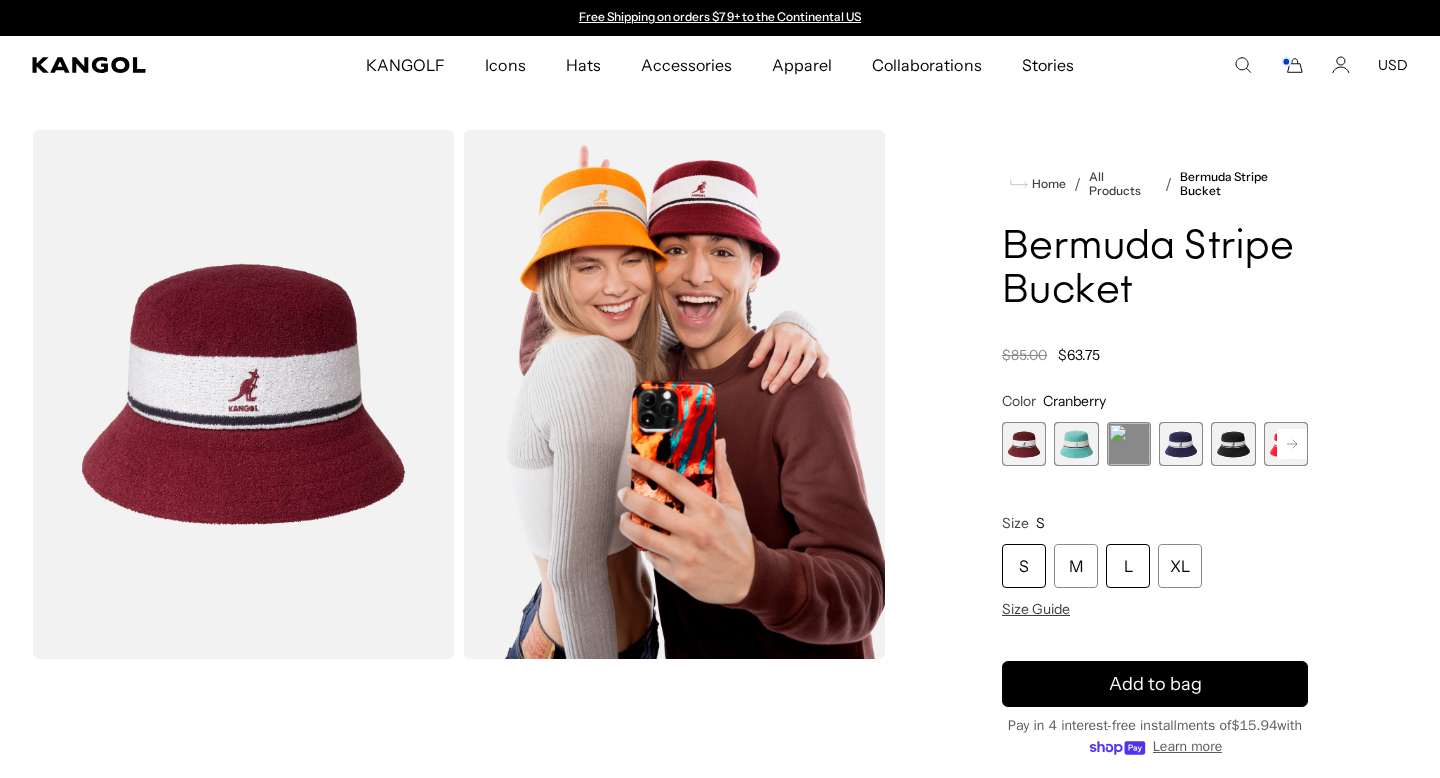 click on "L" at bounding box center [1128, 566] 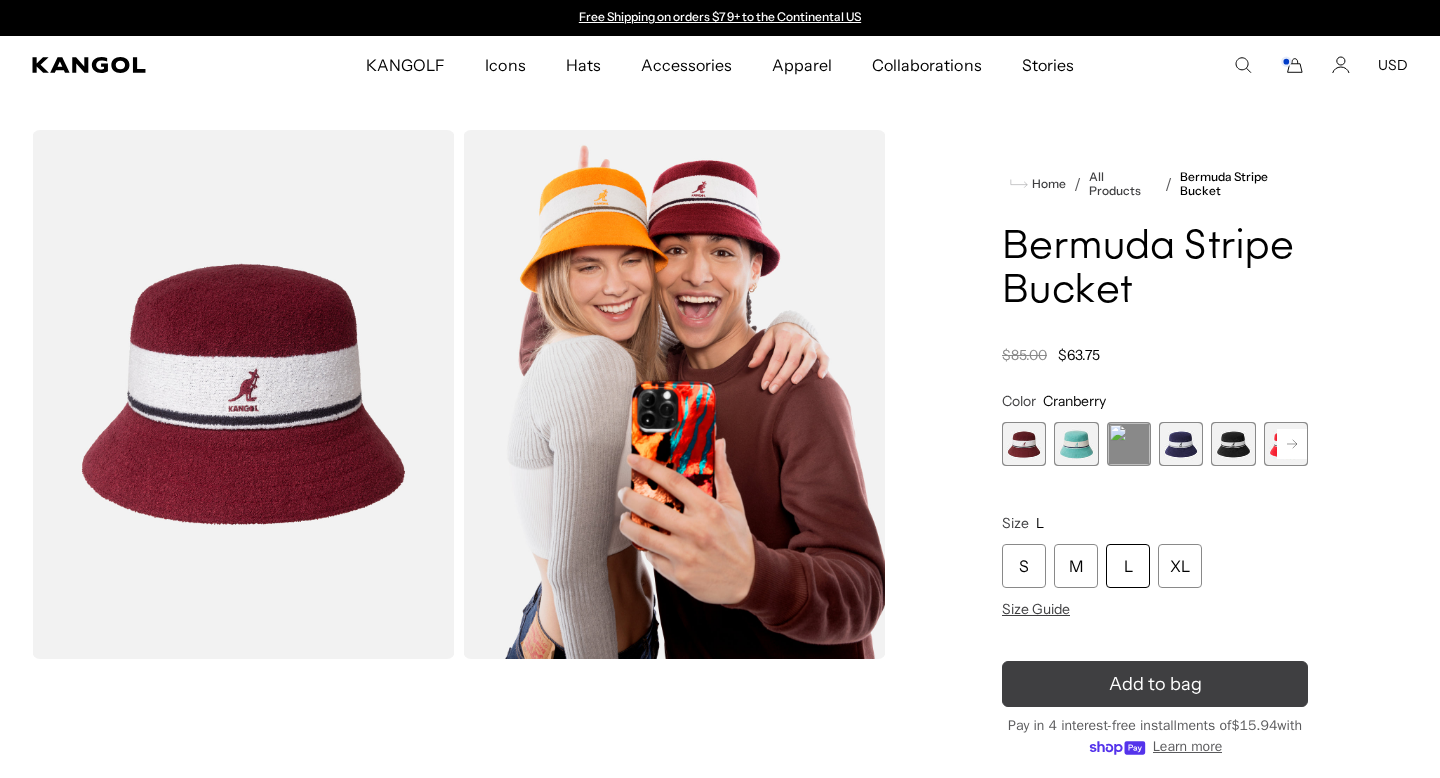 click on "Add to bag" at bounding box center [1155, 684] 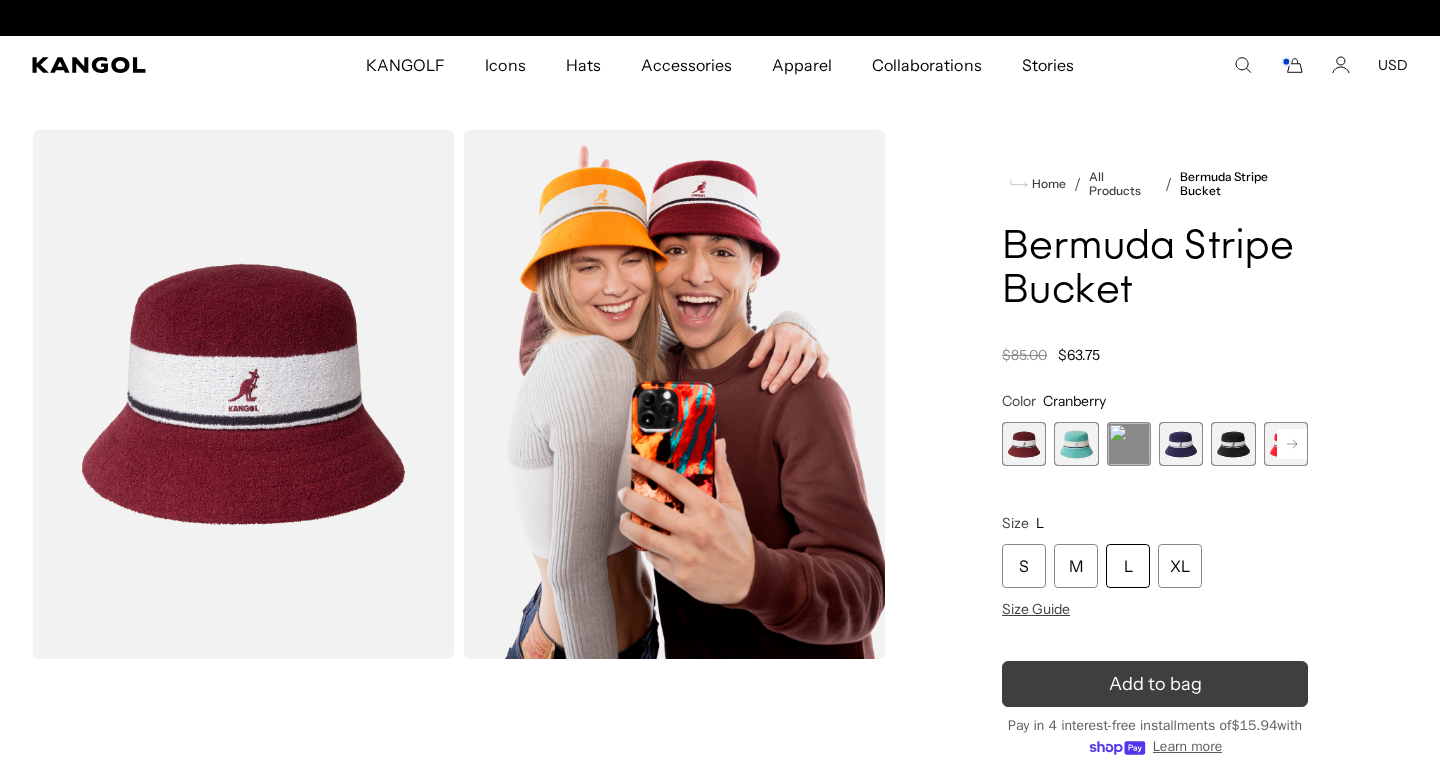 scroll, scrollTop: 0, scrollLeft: 412, axis: horizontal 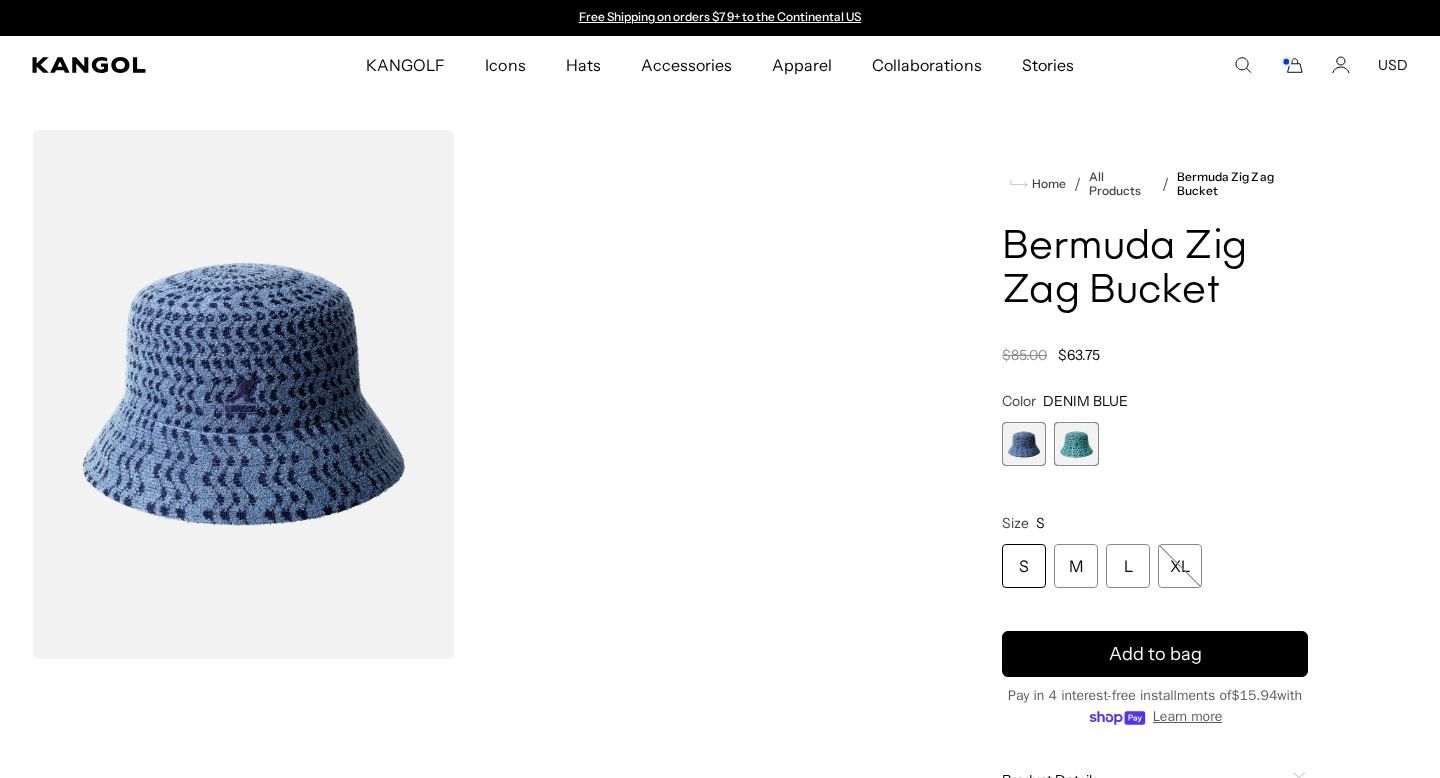 click at bounding box center (1076, 444) 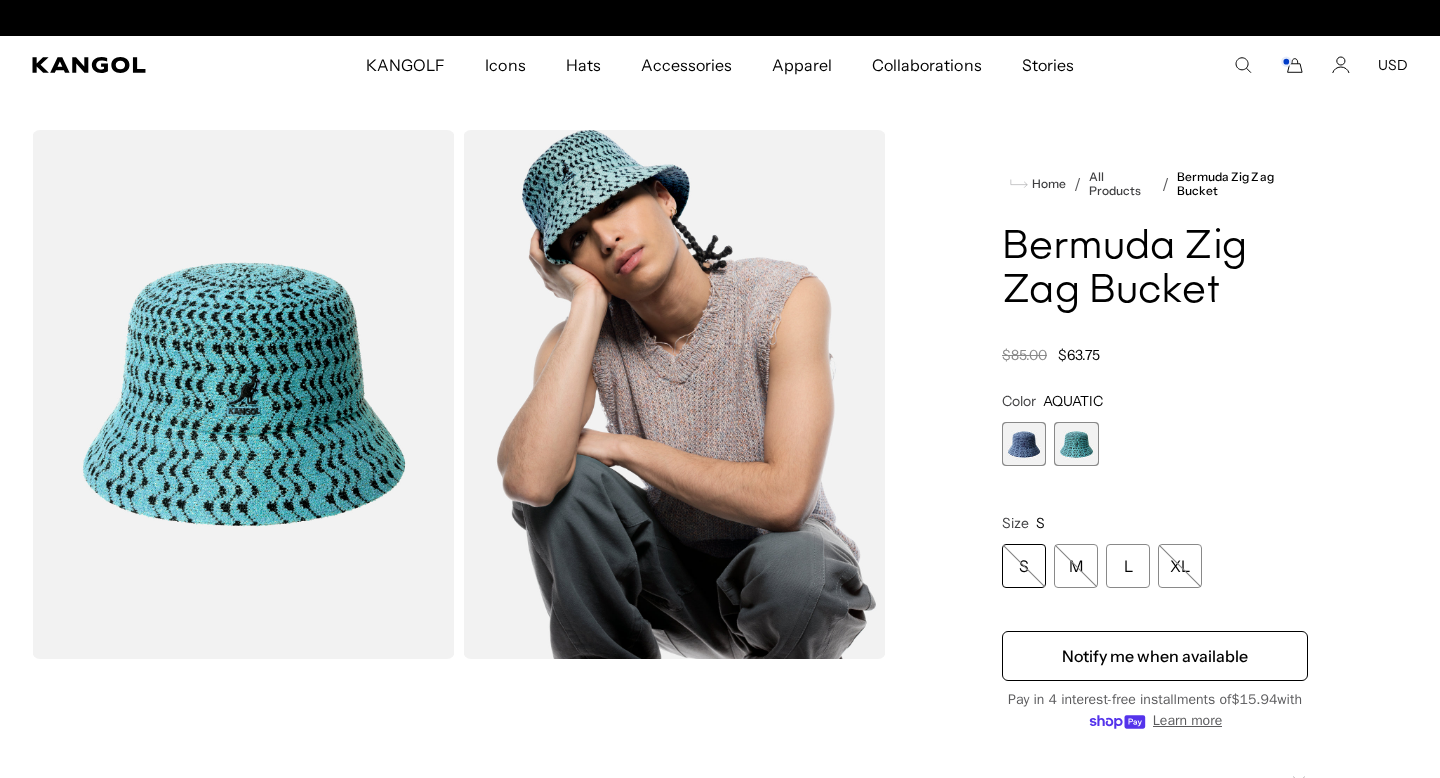 scroll, scrollTop: 0, scrollLeft: 412, axis: horizontal 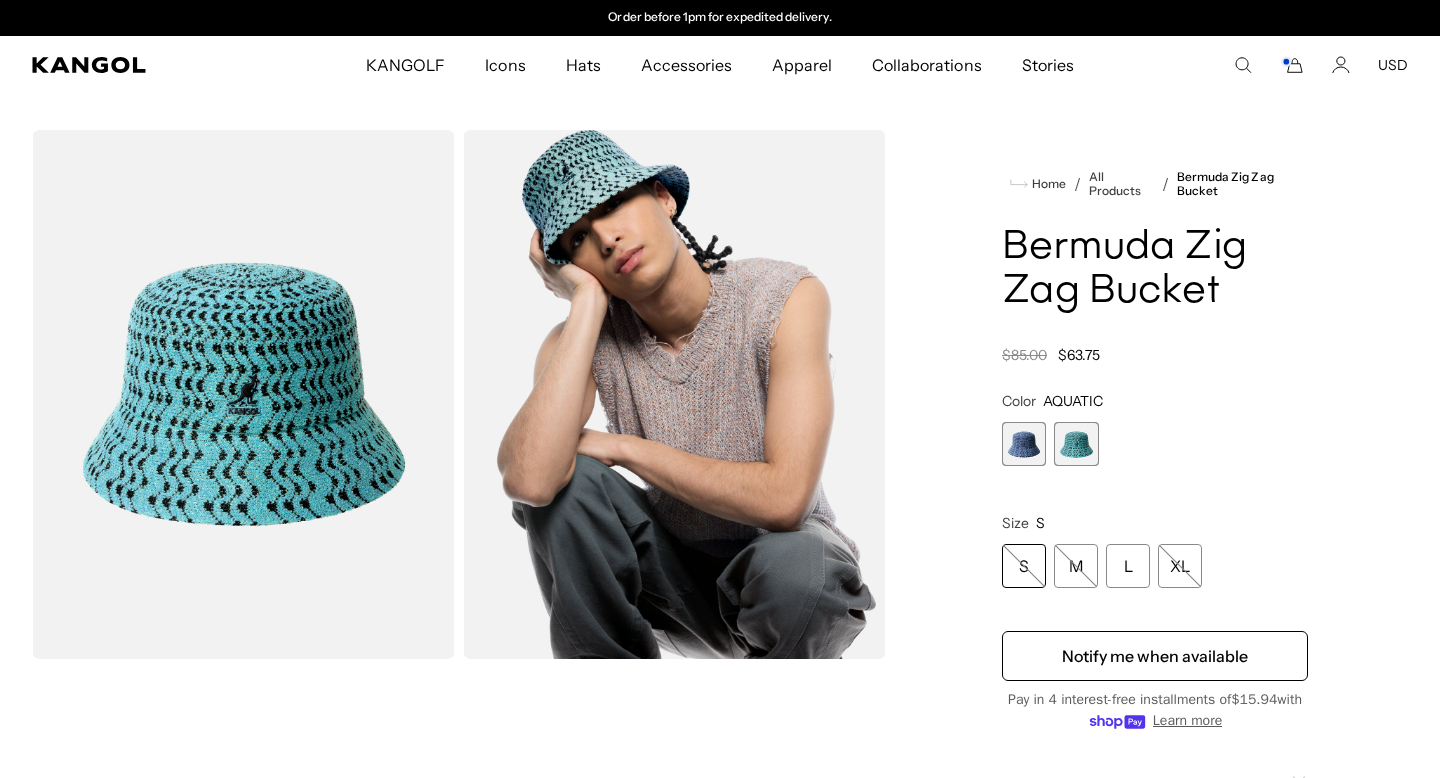 click at bounding box center [1024, 444] 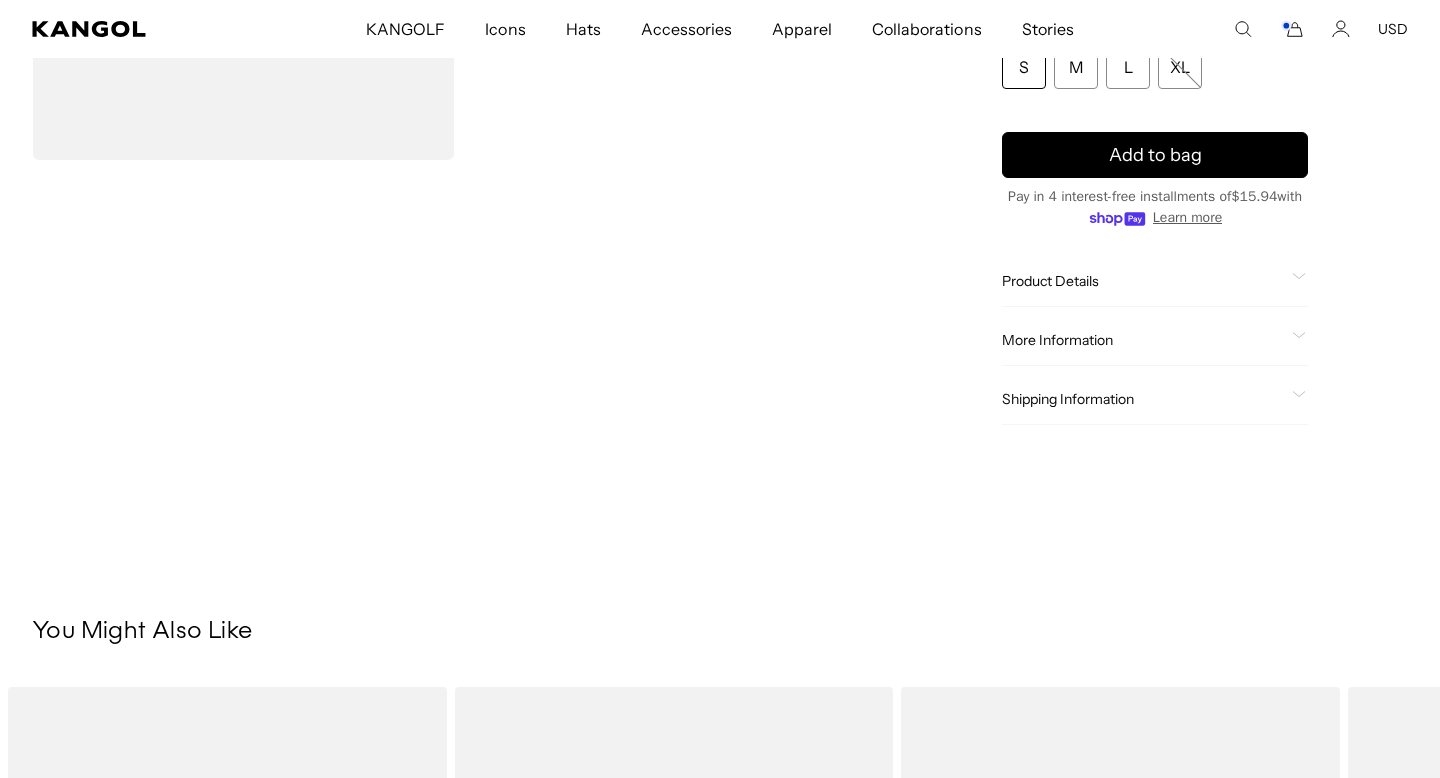 scroll, scrollTop: 42, scrollLeft: 0, axis: vertical 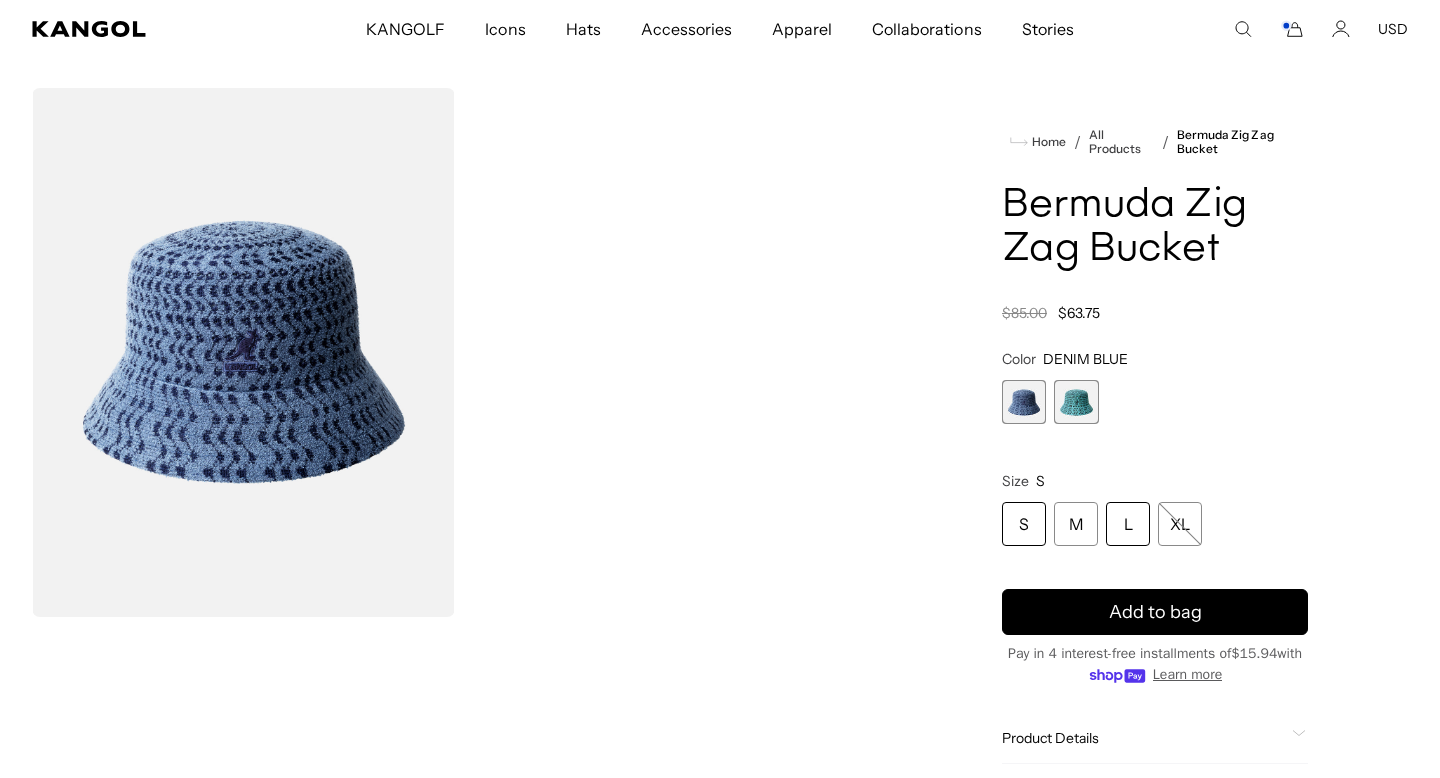 click on "L" at bounding box center (1128, 524) 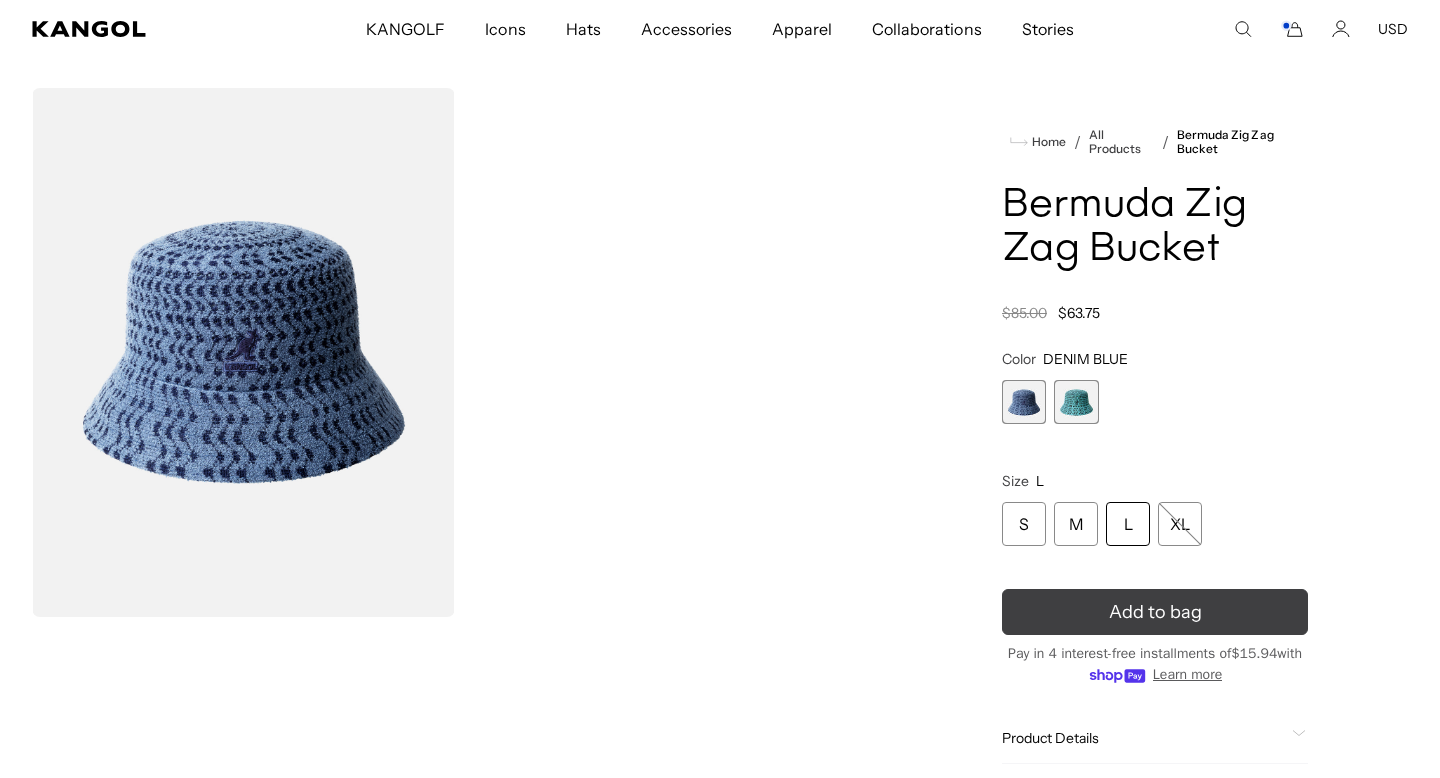 click on "Add to bag" at bounding box center (1155, 612) 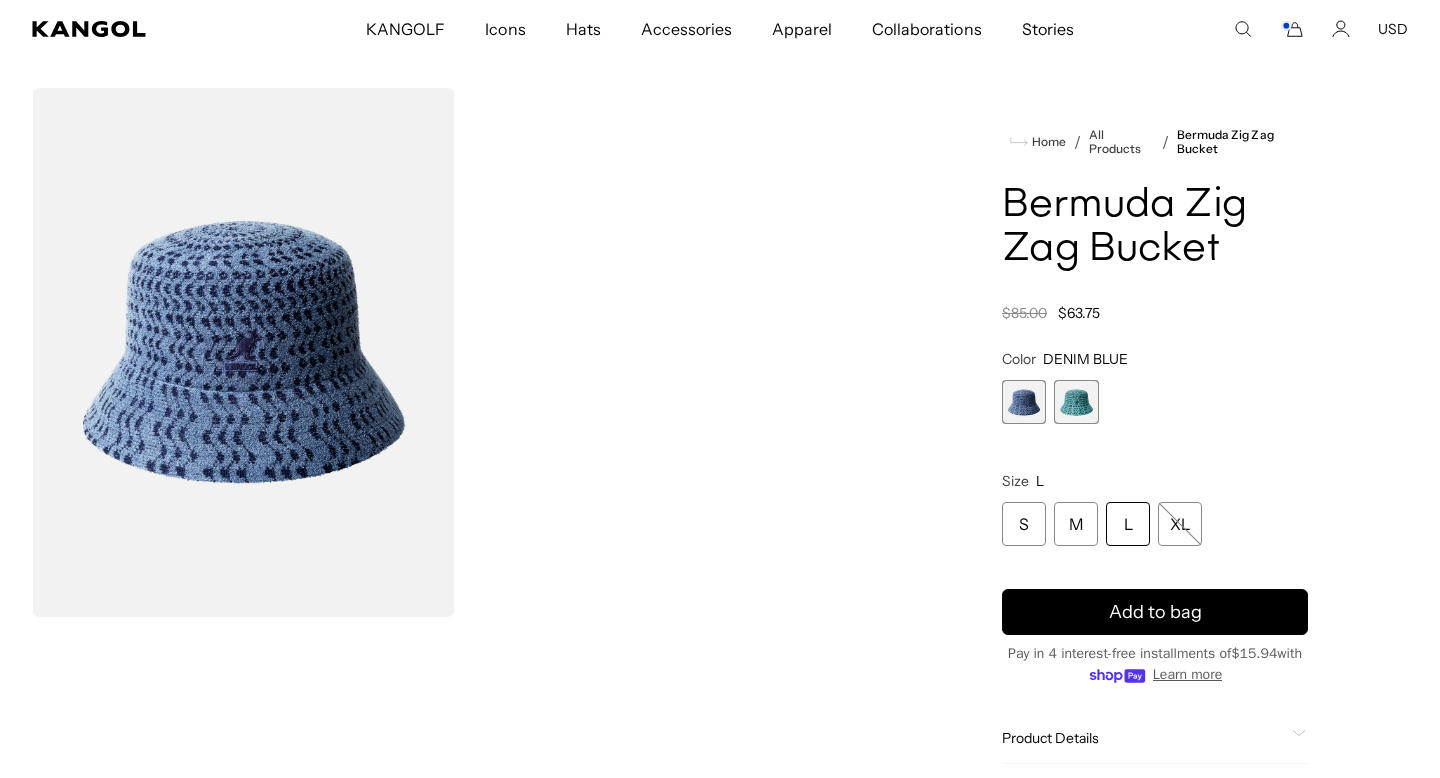 scroll, scrollTop: 0, scrollLeft: 0, axis: both 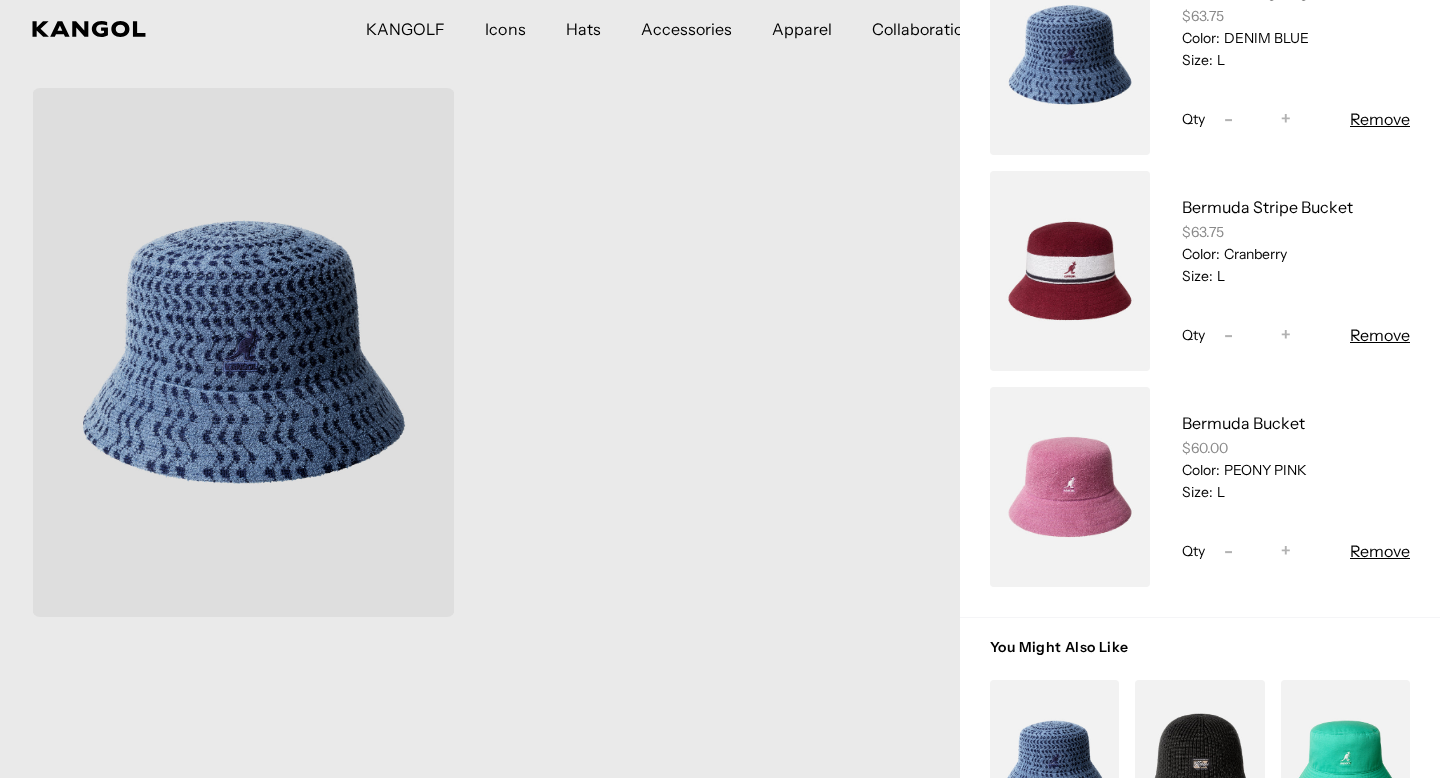click at bounding box center (1070, 487) 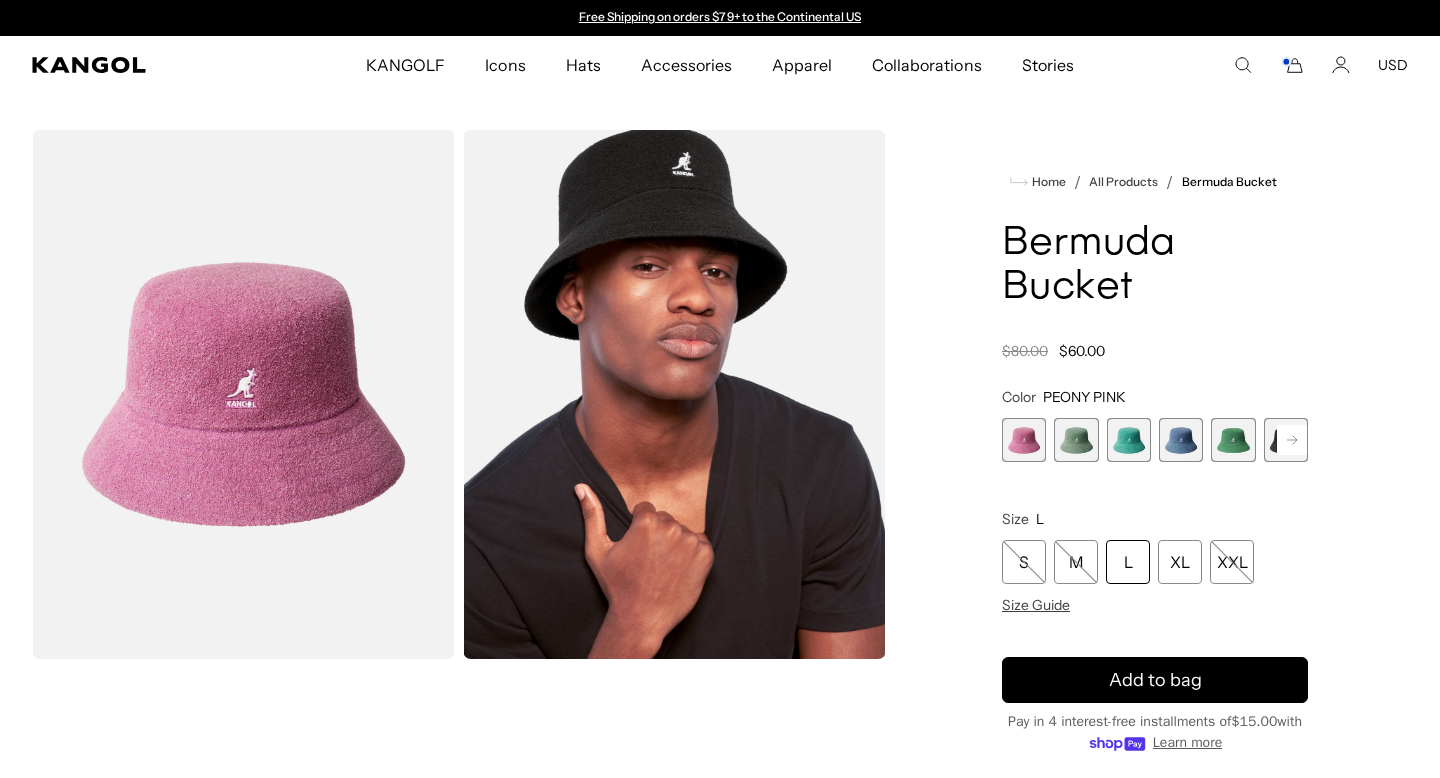 scroll, scrollTop: 0, scrollLeft: 0, axis: both 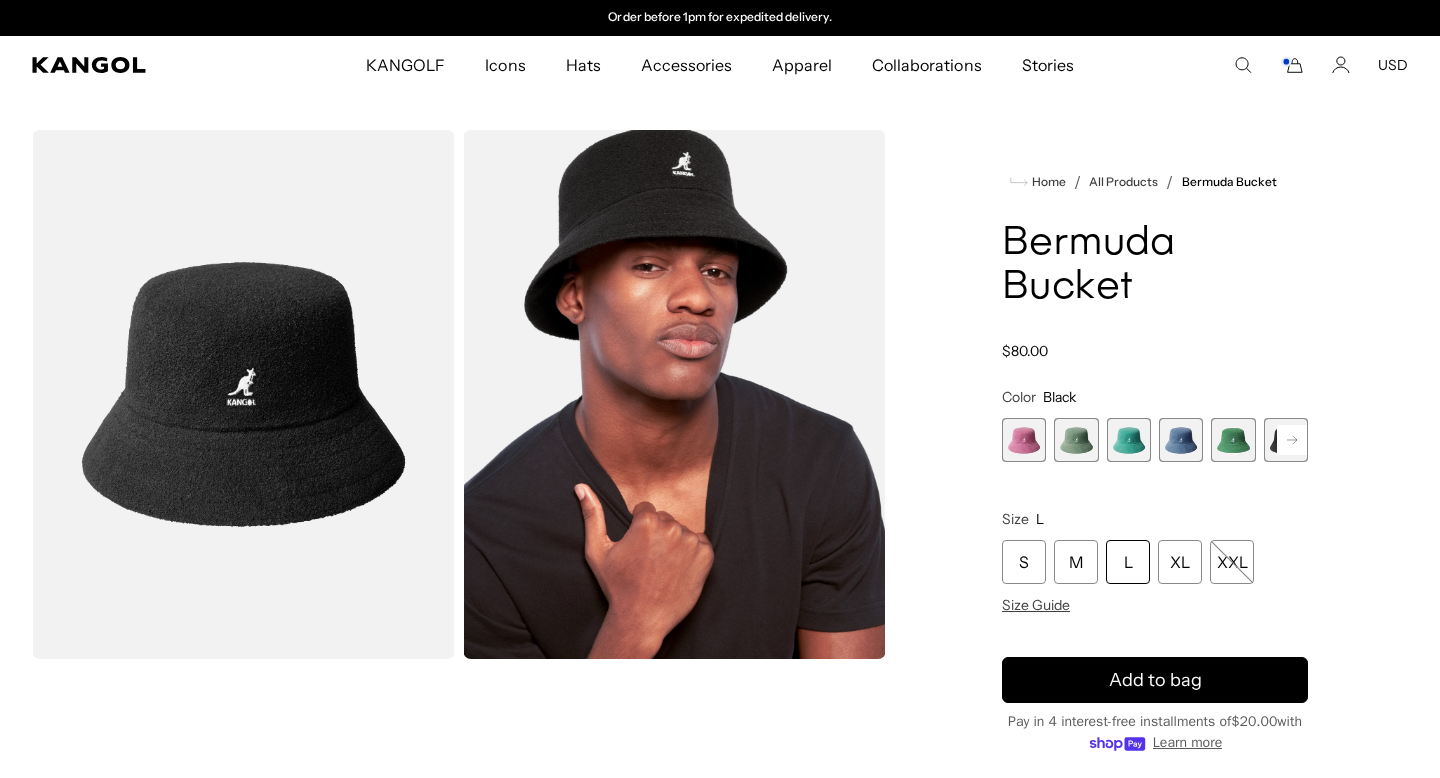click on "L" at bounding box center (1128, 562) 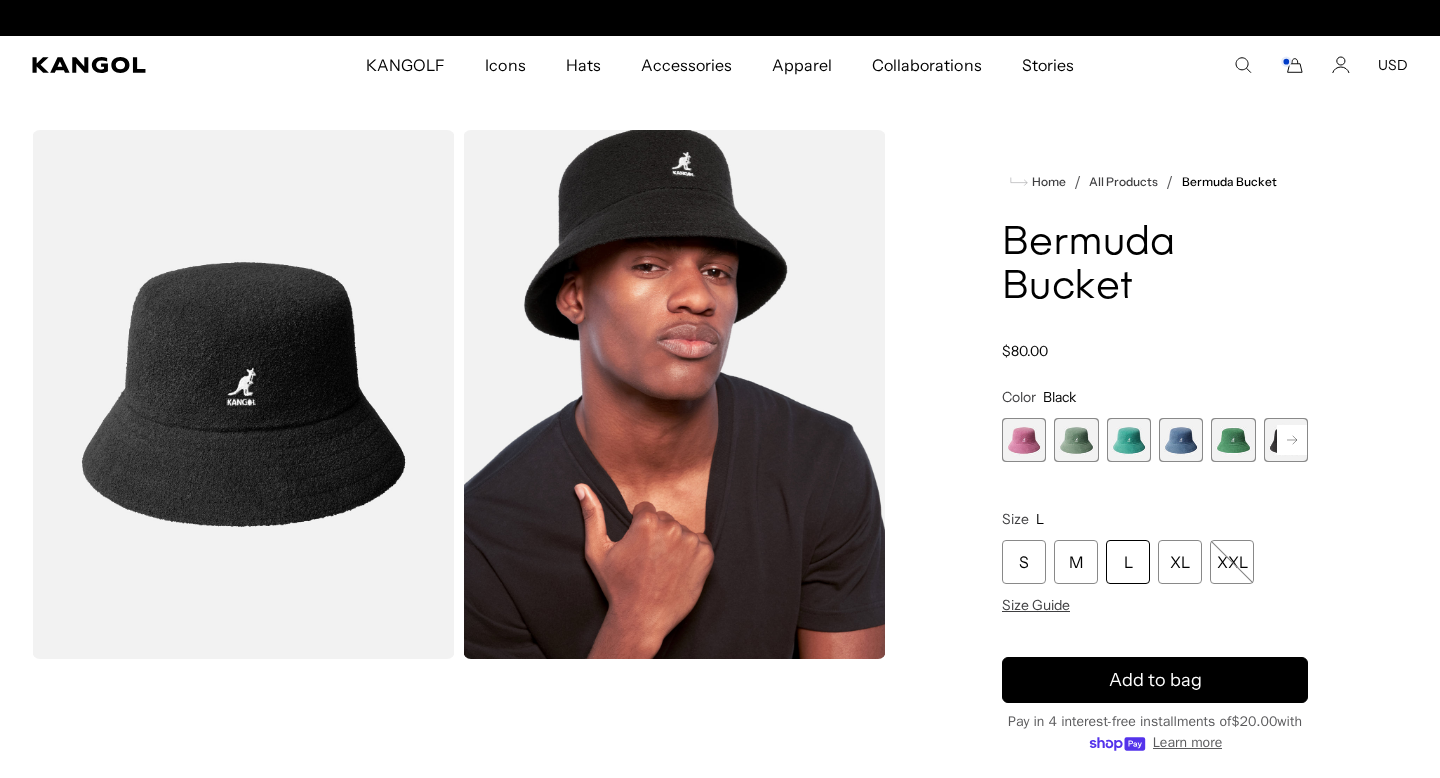 scroll, scrollTop: 0, scrollLeft: 0, axis: both 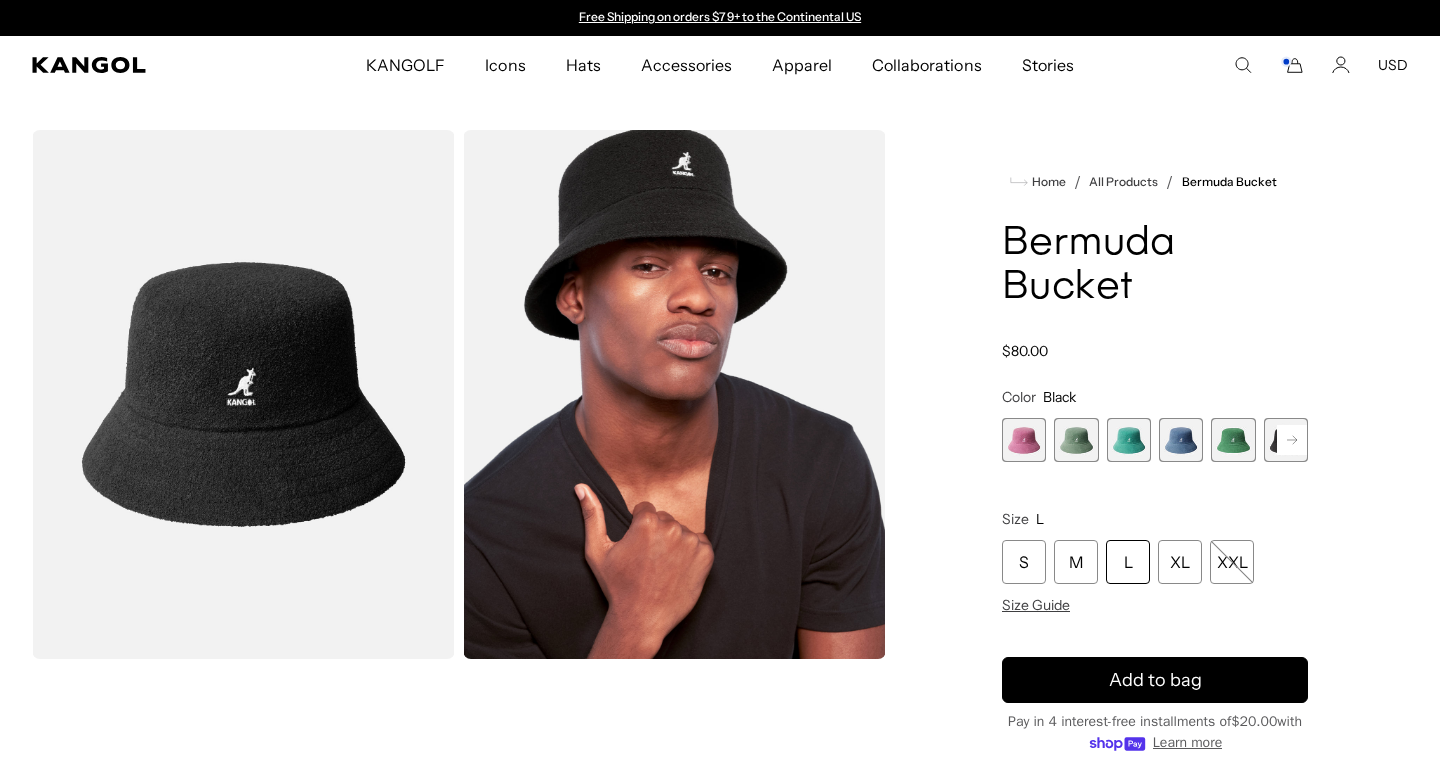 click on "L" at bounding box center (1128, 562) 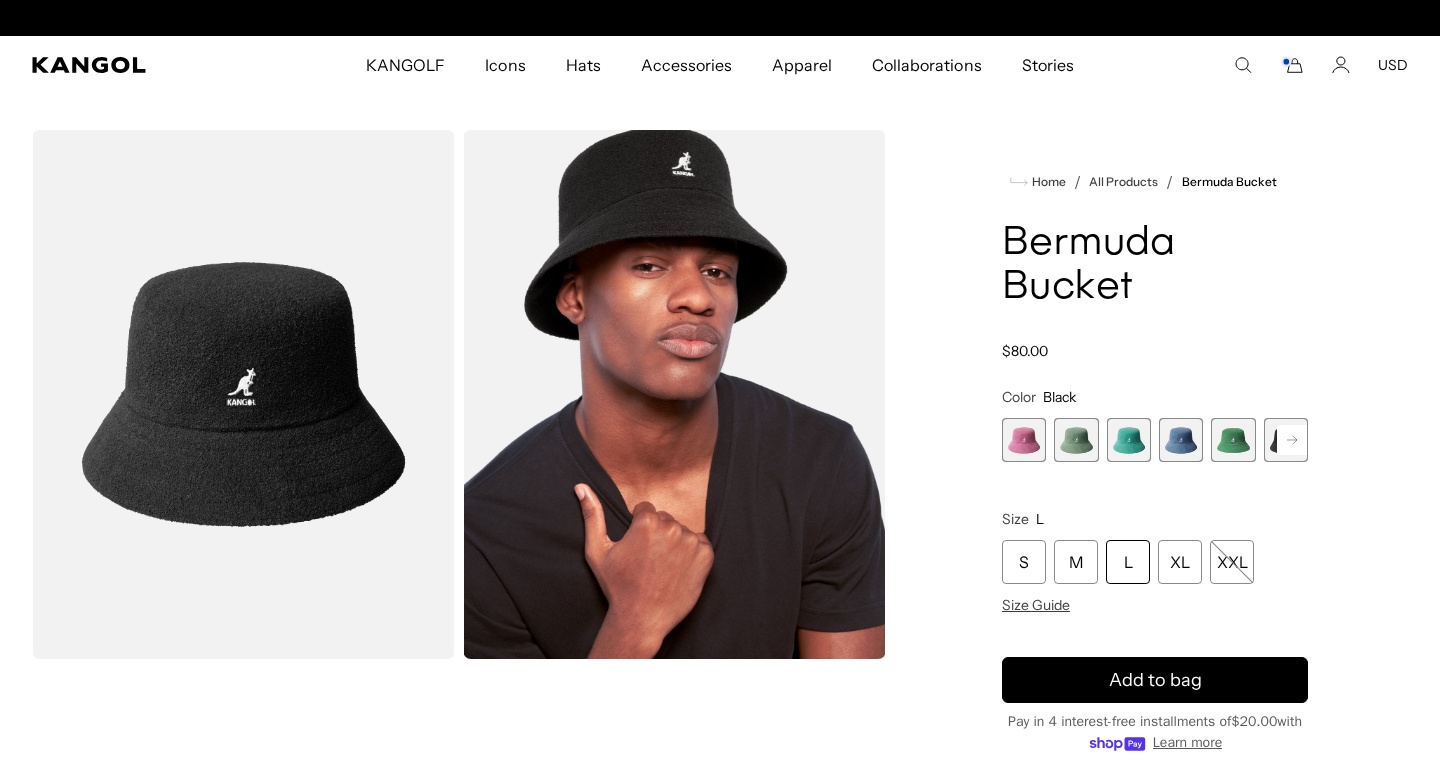 scroll, scrollTop: 0, scrollLeft: 412, axis: horizontal 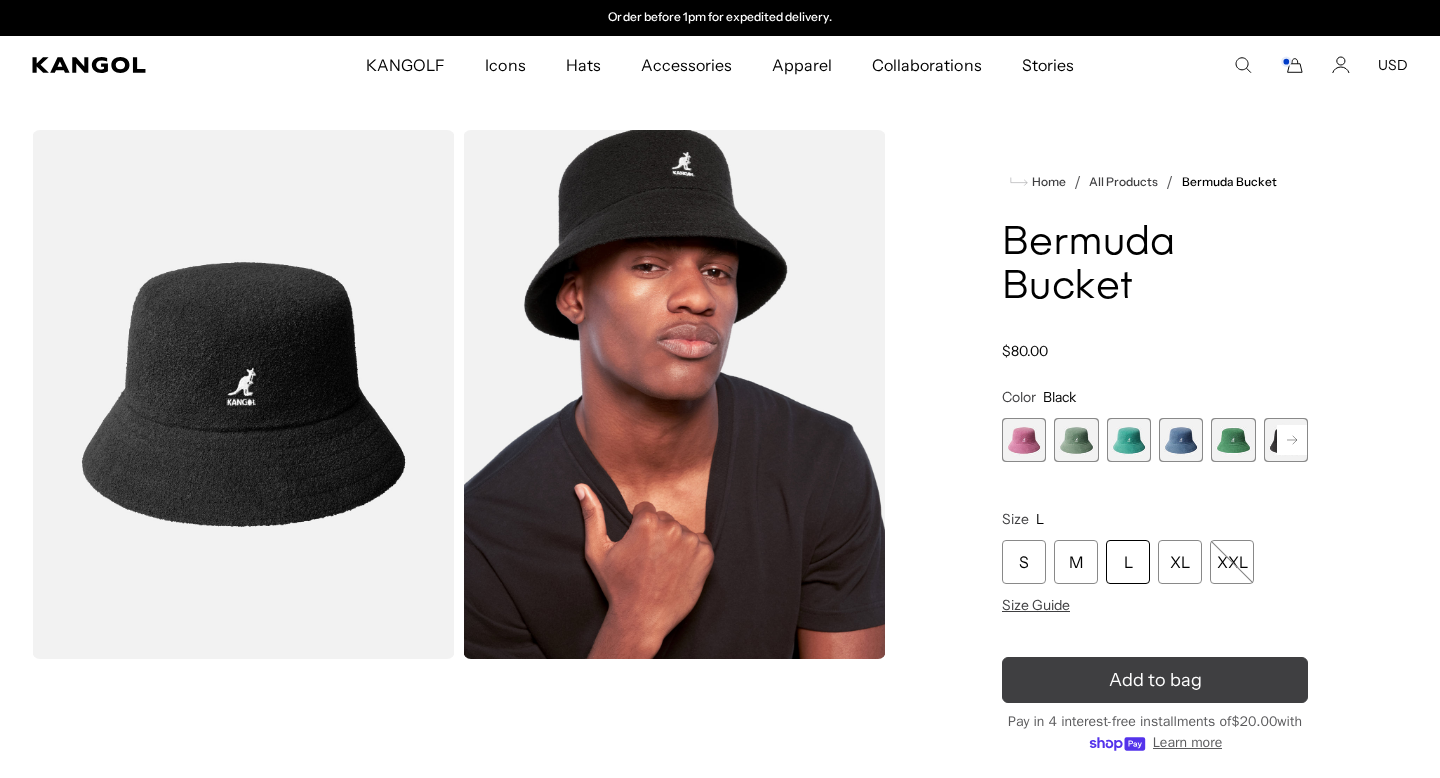 click on "Add to bag" at bounding box center [1155, 680] 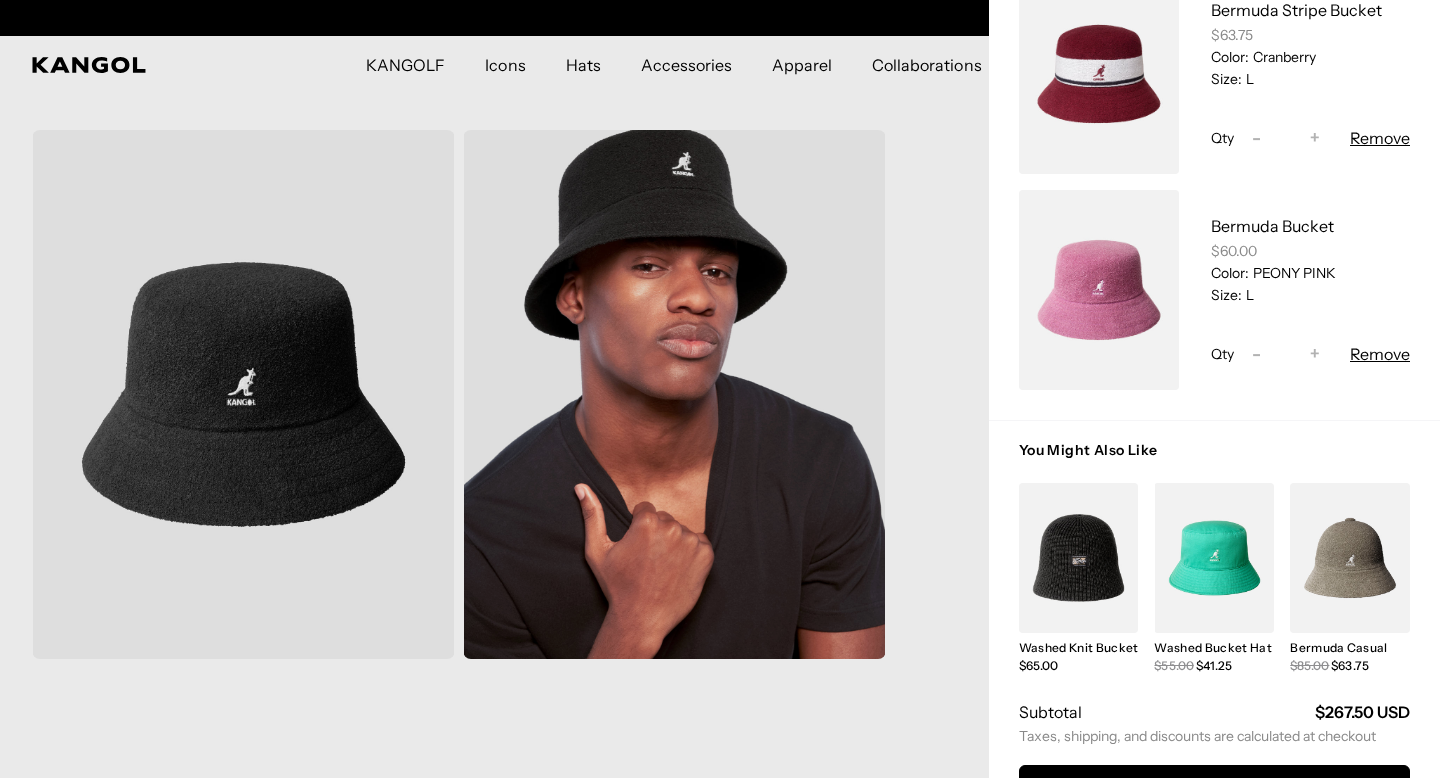 scroll, scrollTop: 644, scrollLeft: 0, axis: vertical 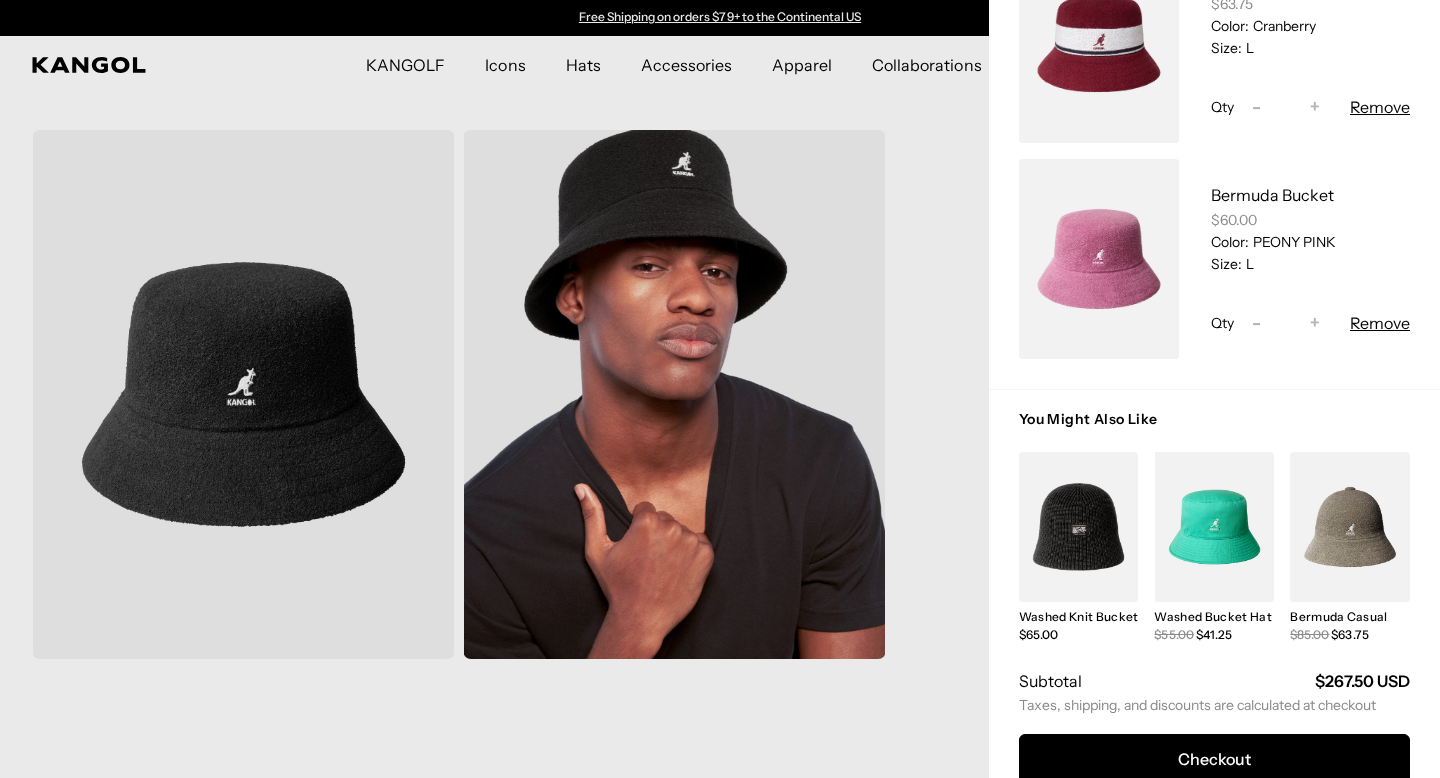 click on "Remove" at bounding box center [1380, 323] 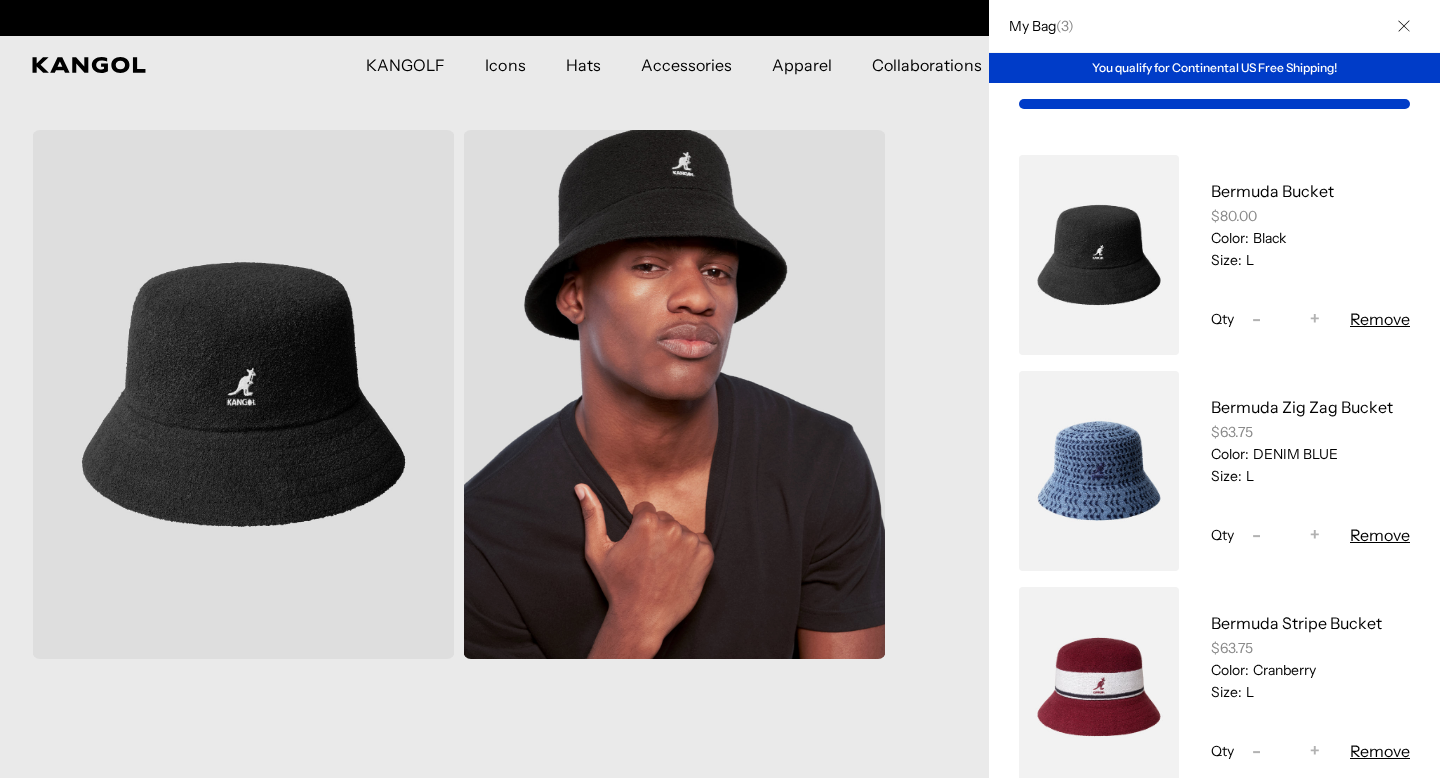 scroll, scrollTop: 0, scrollLeft: 412, axis: horizontal 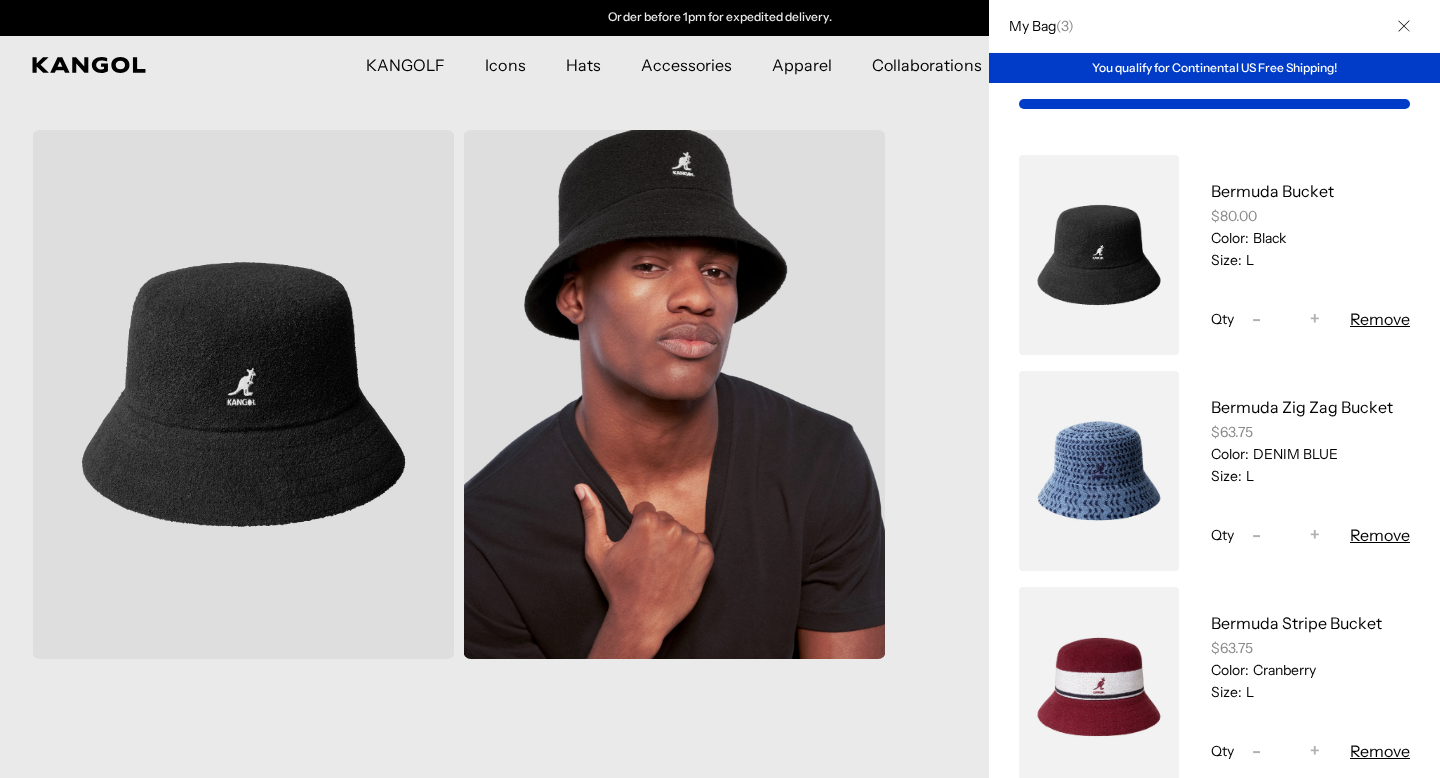 click at bounding box center (720, 389) 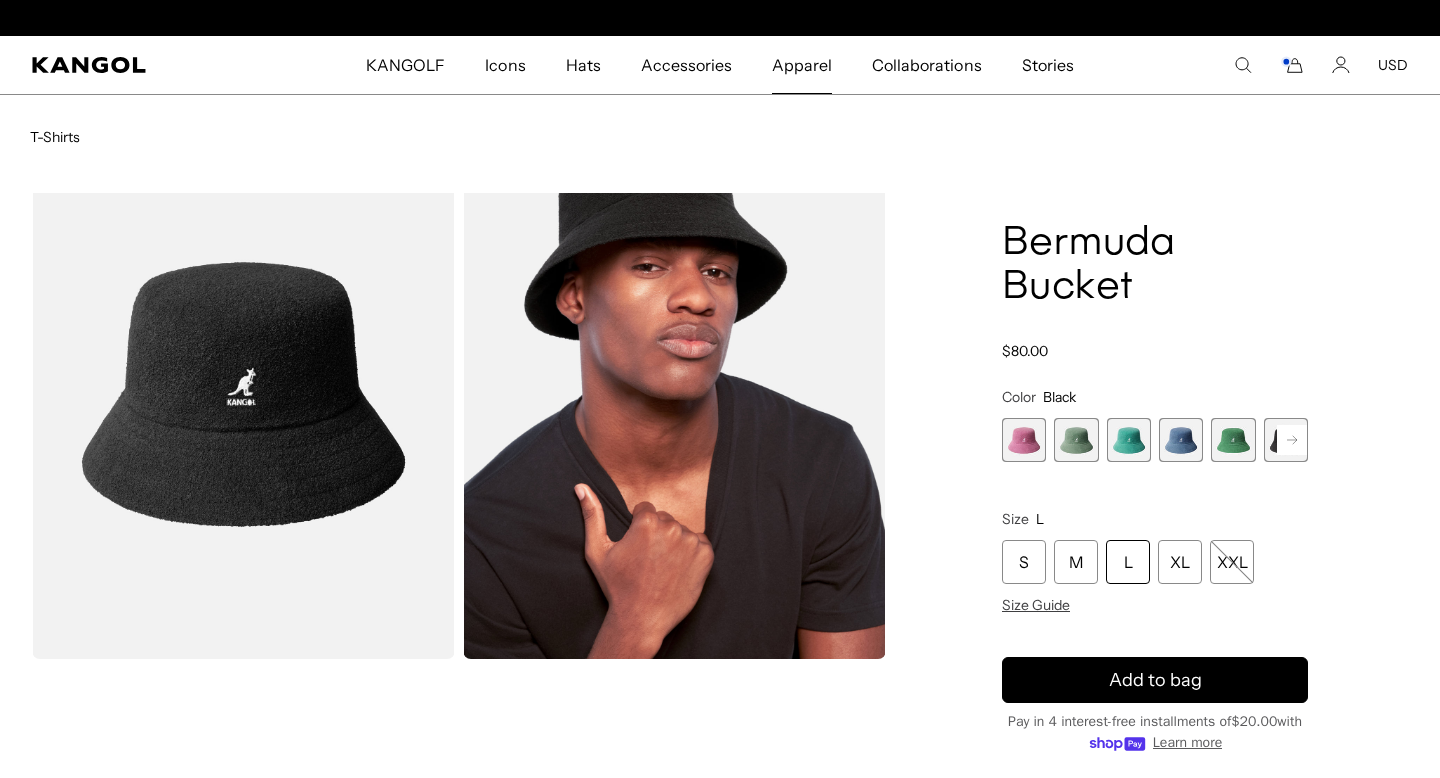 scroll, scrollTop: 0, scrollLeft: 0, axis: both 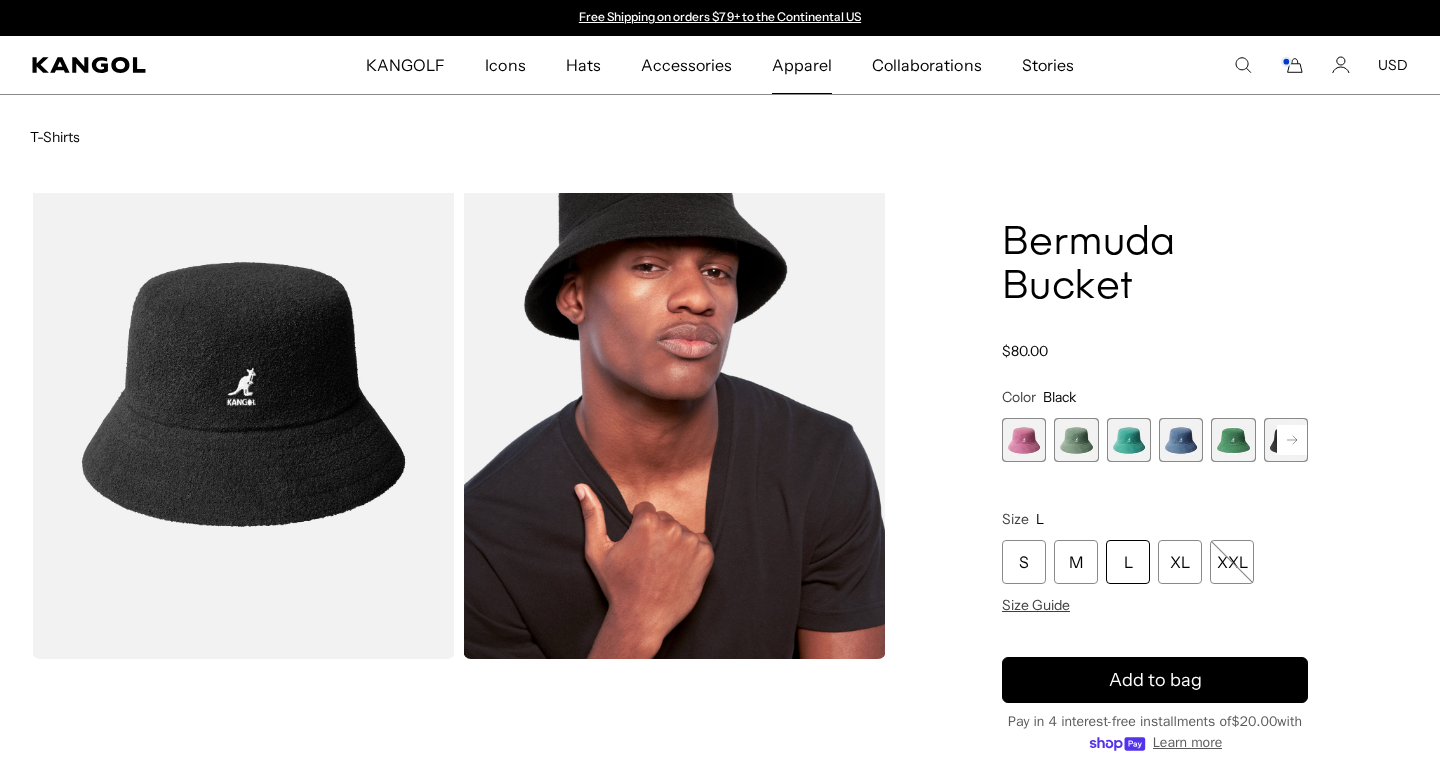 click on "Apparel" at bounding box center [802, 65] 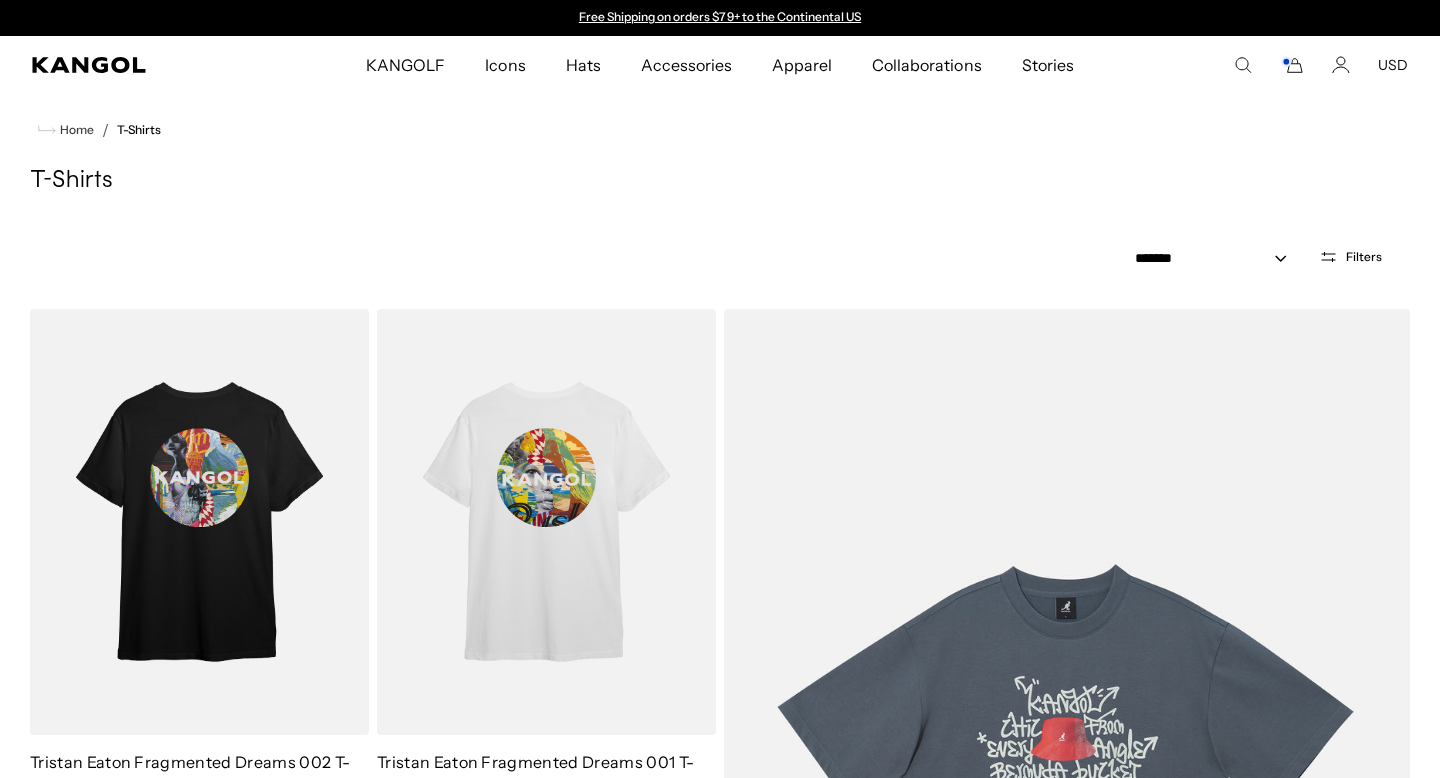 scroll, scrollTop: 0, scrollLeft: 0, axis: both 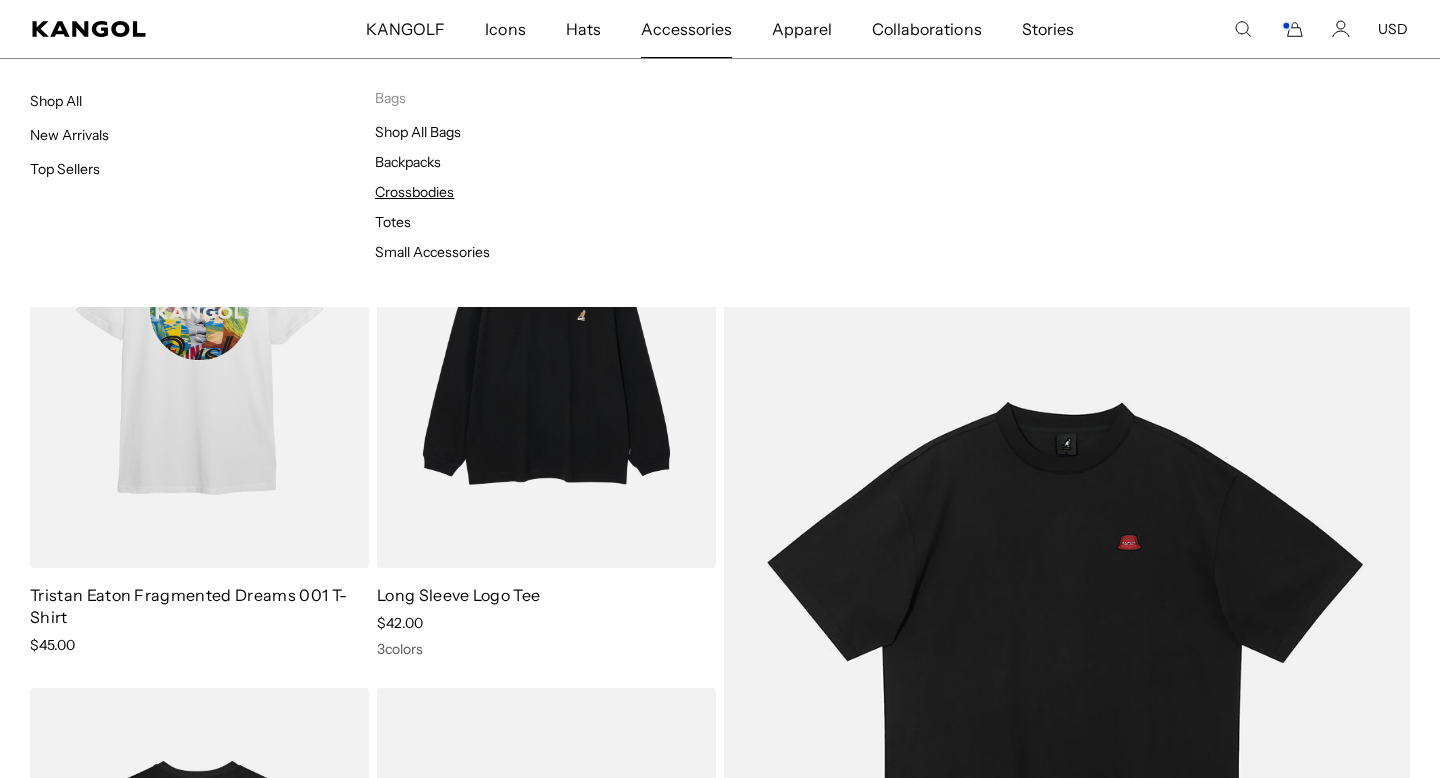 click on "Crossbodies" at bounding box center (414, 192) 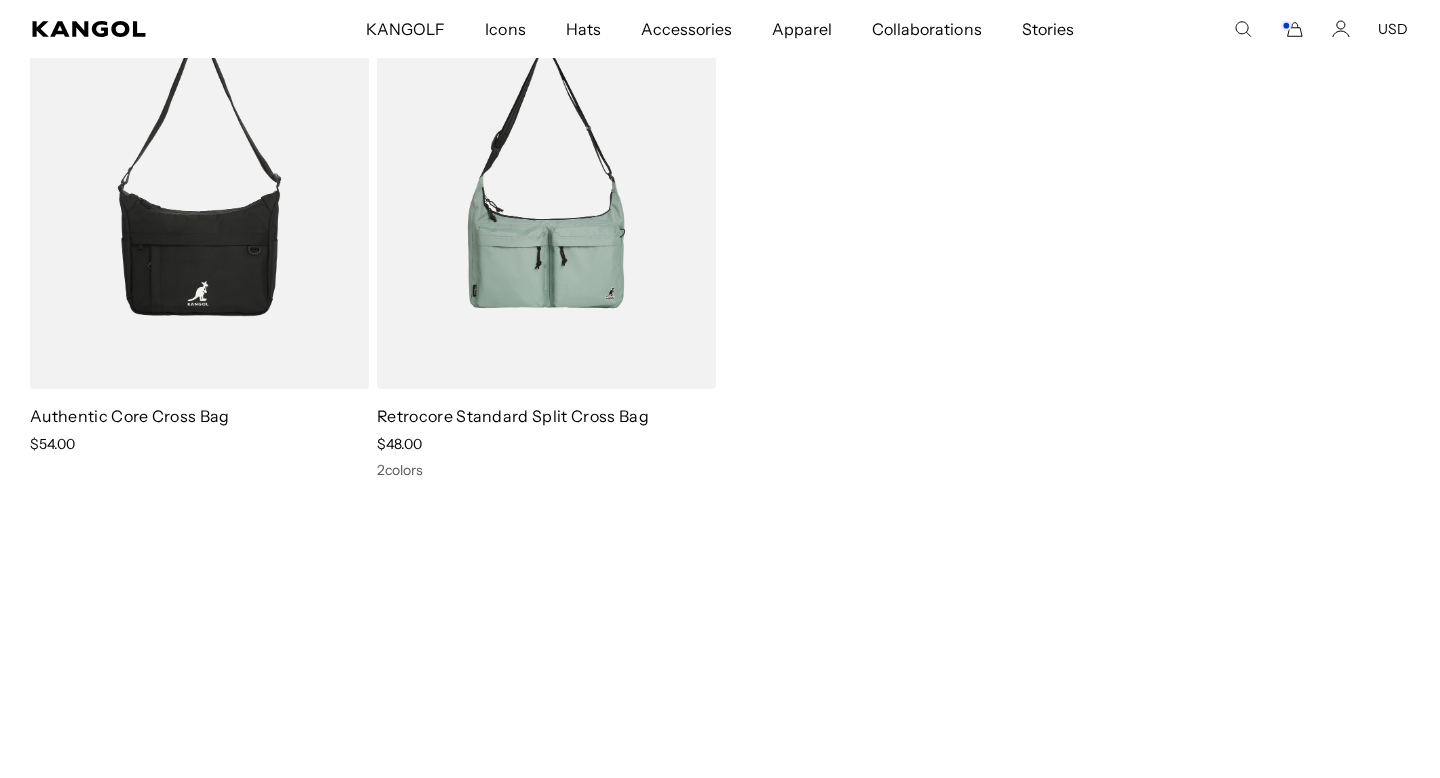 scroll, scrollTop: 0, scrollLeft: 0, axis: both 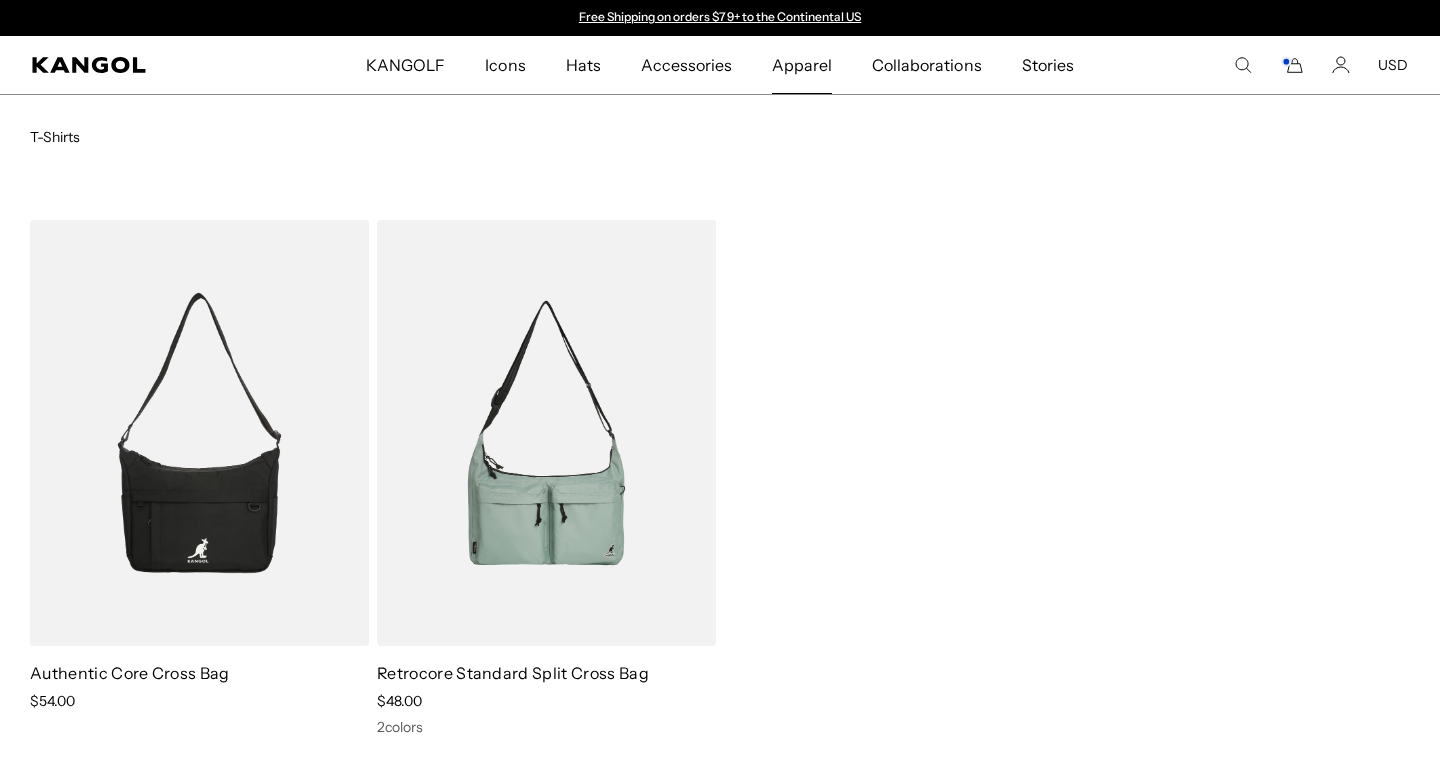 click on "Apparel" at bounding box center [802, 65] 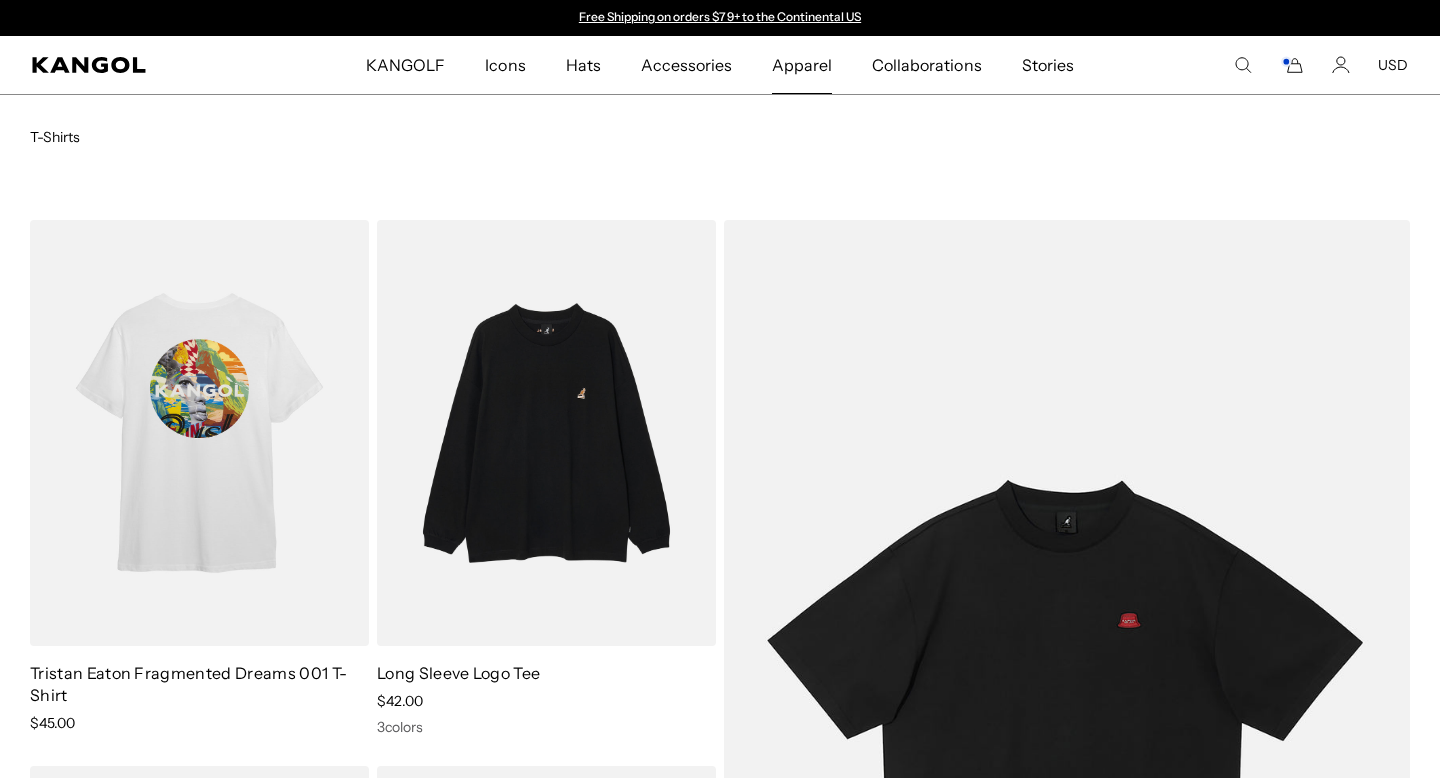 scroll, scrollTop: 0, scrollLeft: 0, axis: both 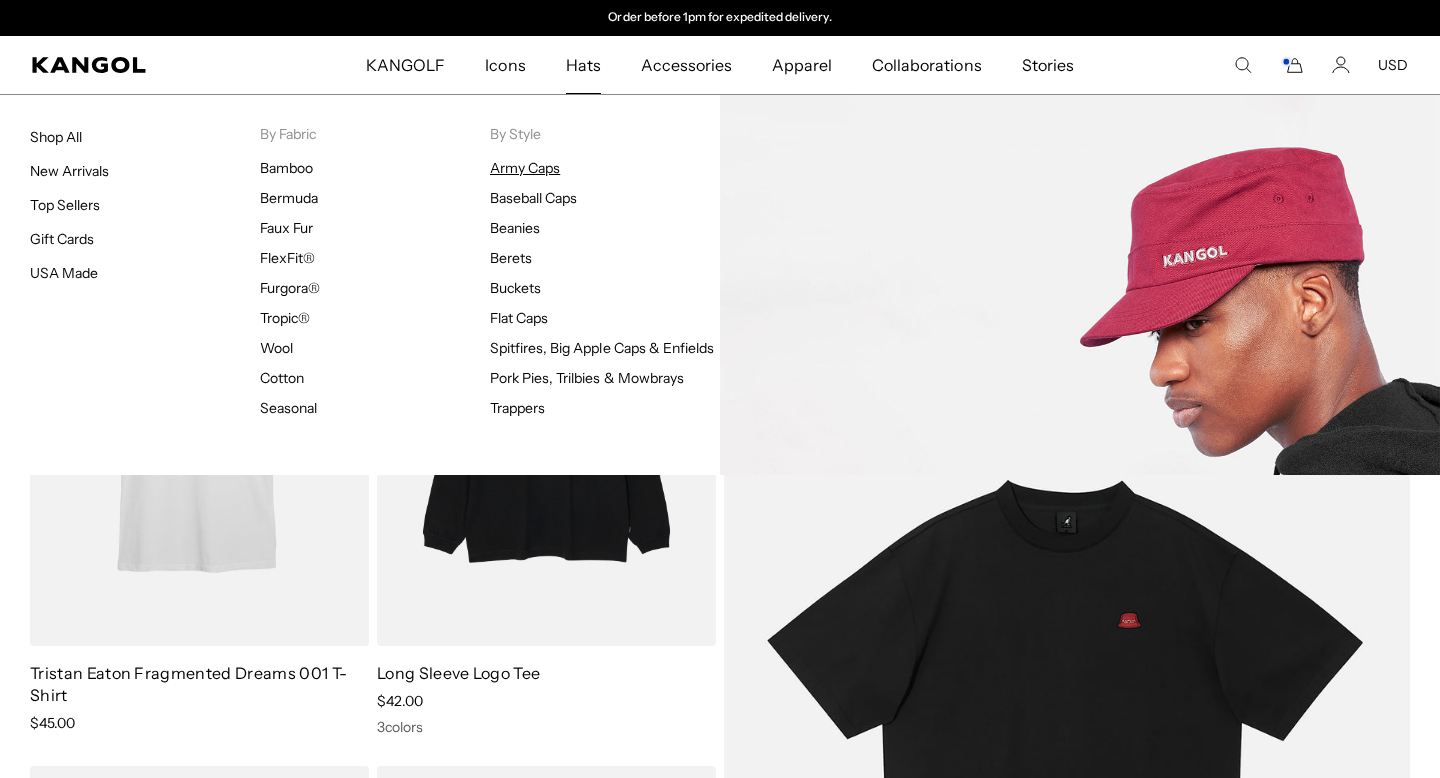 click on "Army Caps" at bounding box center (525, 168) 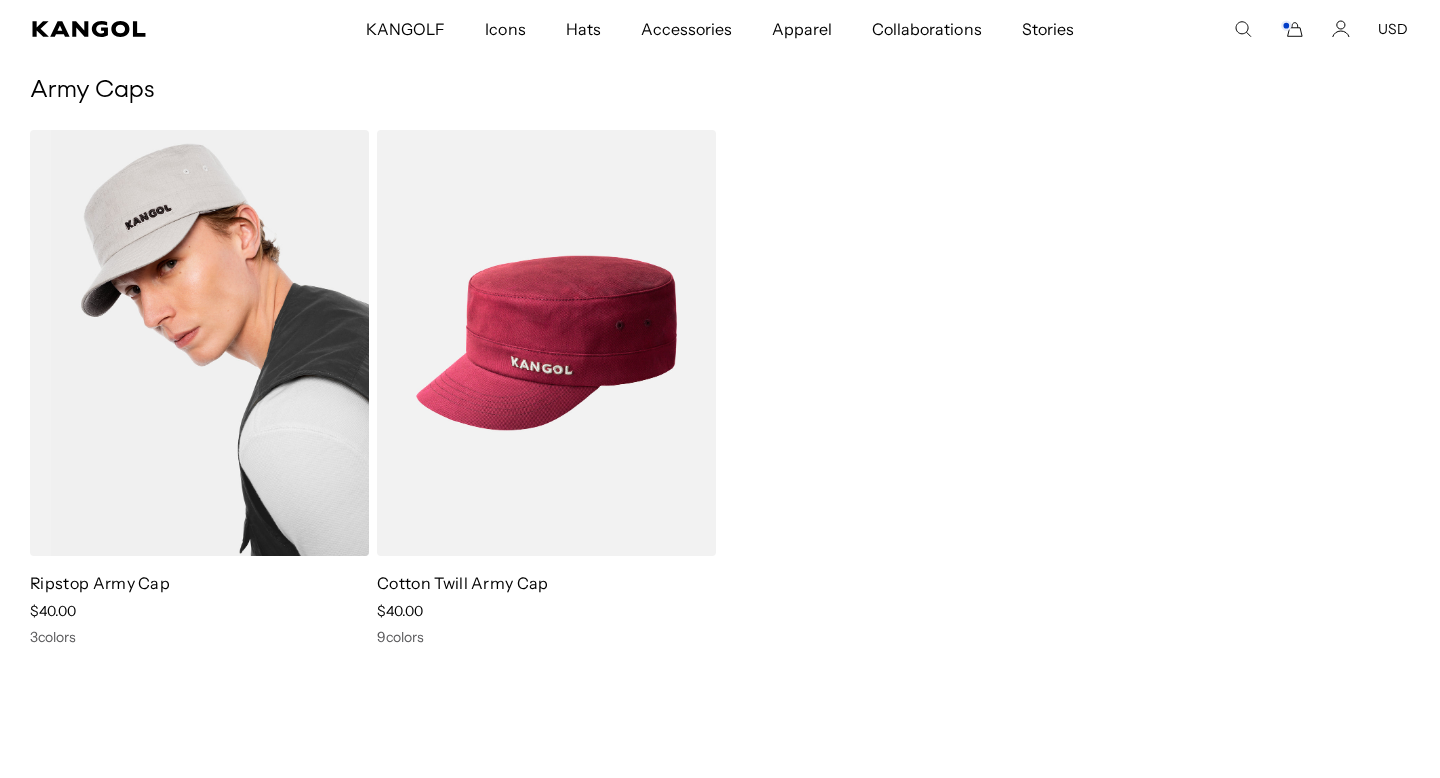 scroll, scrollTop: 0, scrollLeft: 0, axis: both 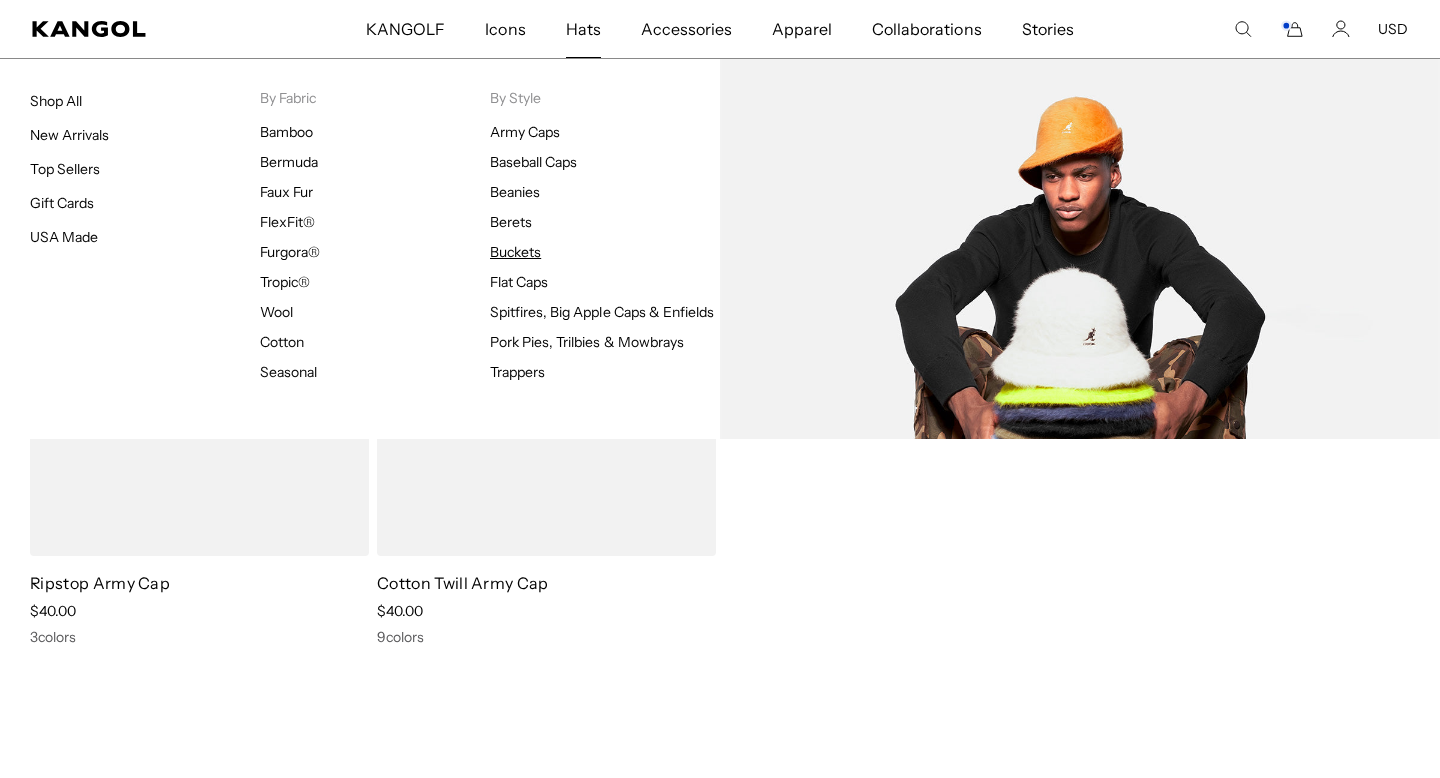 click on "Buckets" at bounding box center [515, 252] 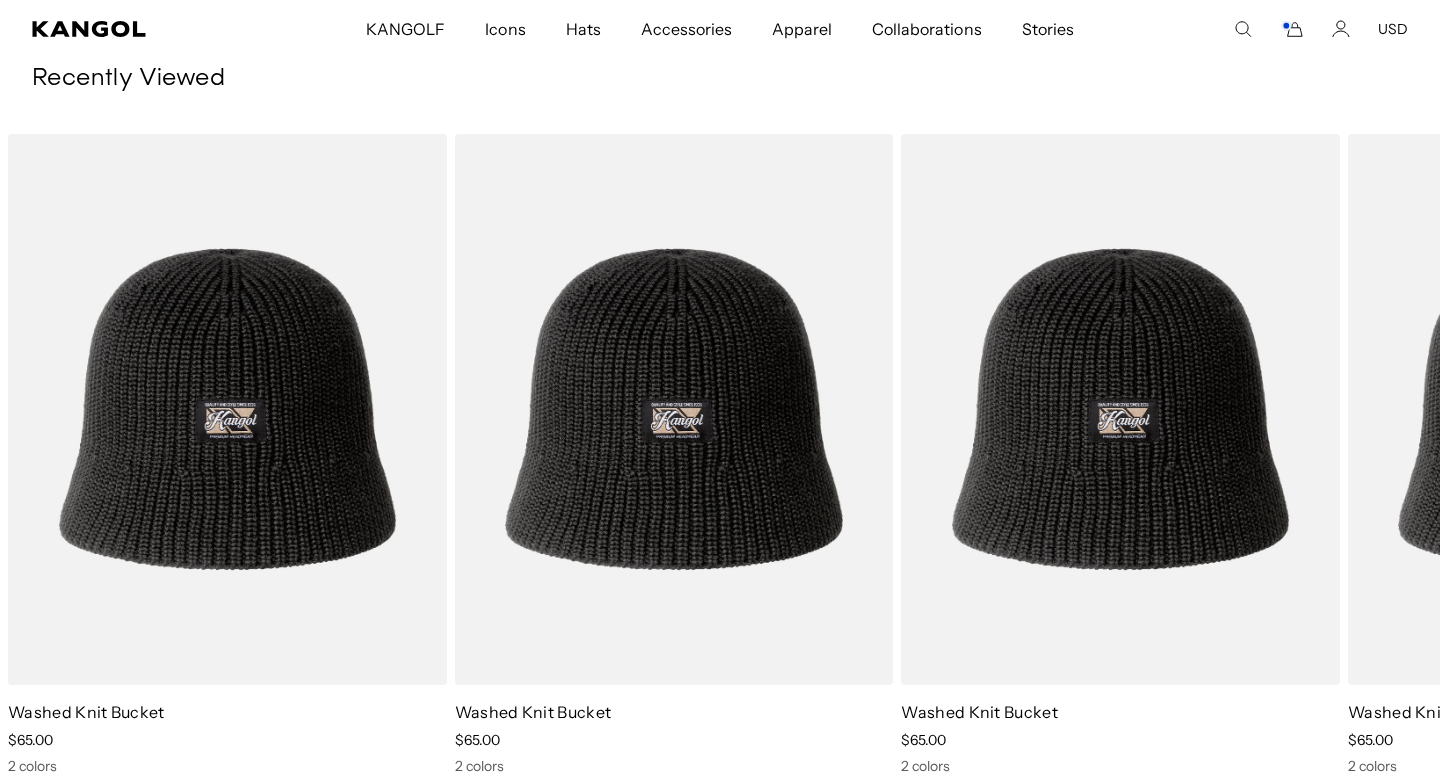 scroll, scrollTop: 0, scrollLeft: 0, axis: both 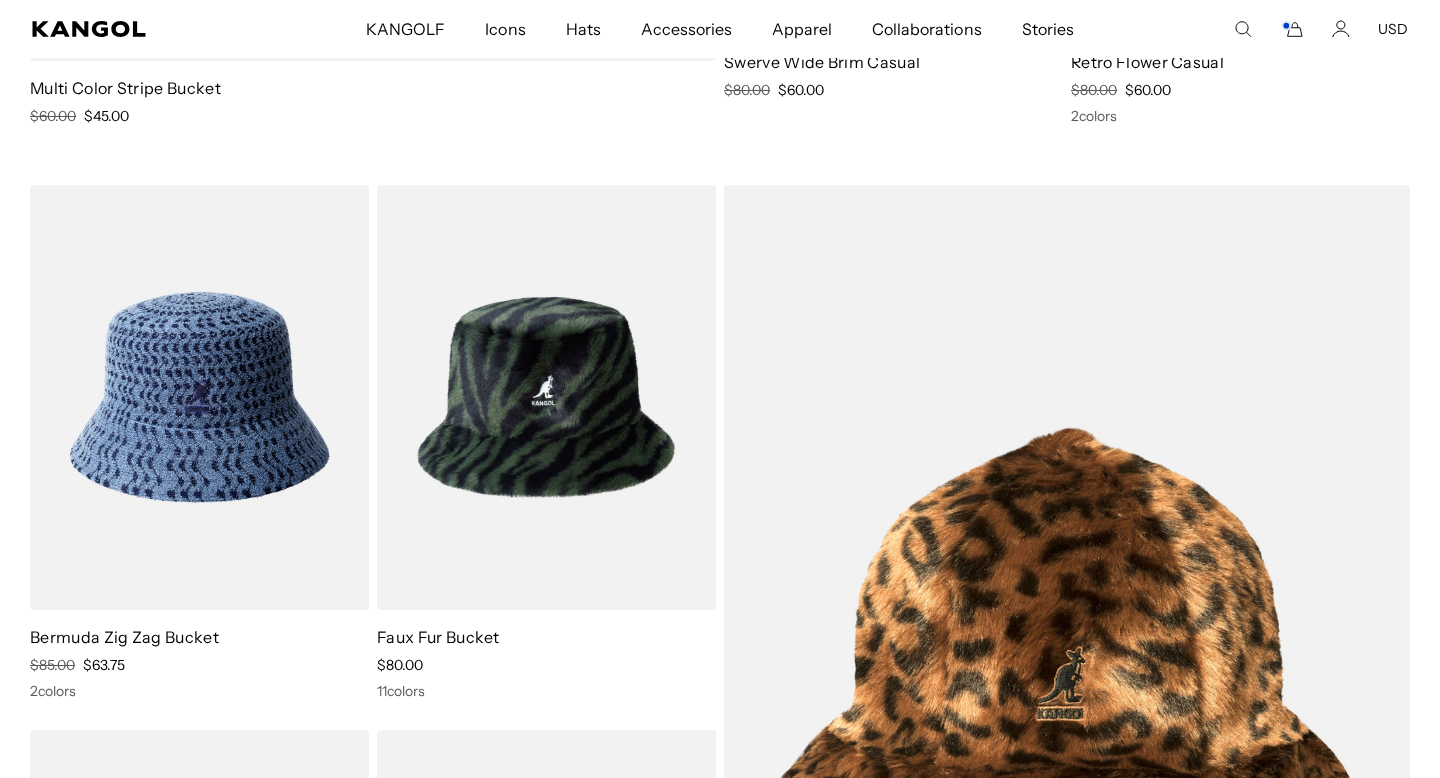 click on "KANGOLF
KANGOLF
Shop the KANGOLF Collection
Golf Accessories
All Golf
Icons
Icons" at bounding box center (720, 29) 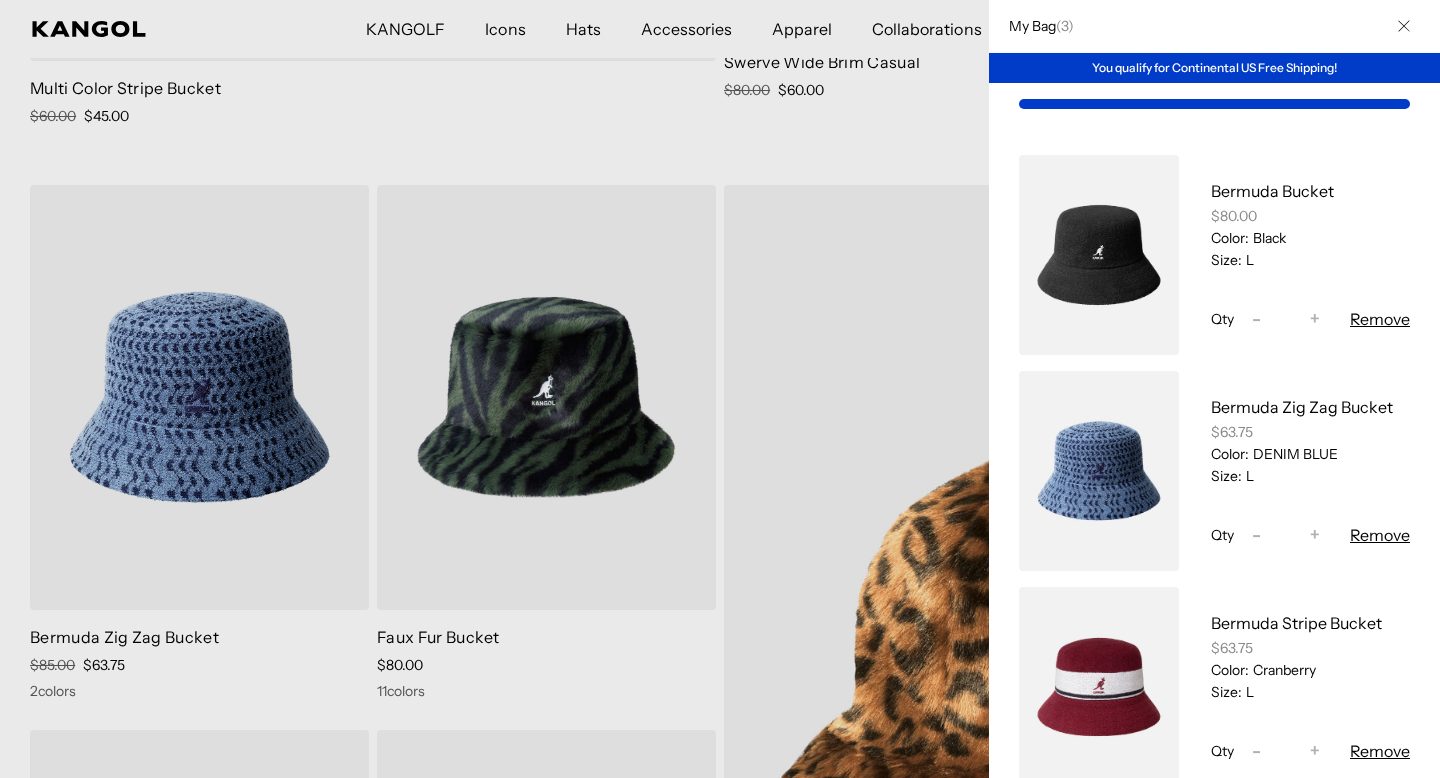 scroll, scrollTop: 0, scrollLeft: 412, axis: horizontal 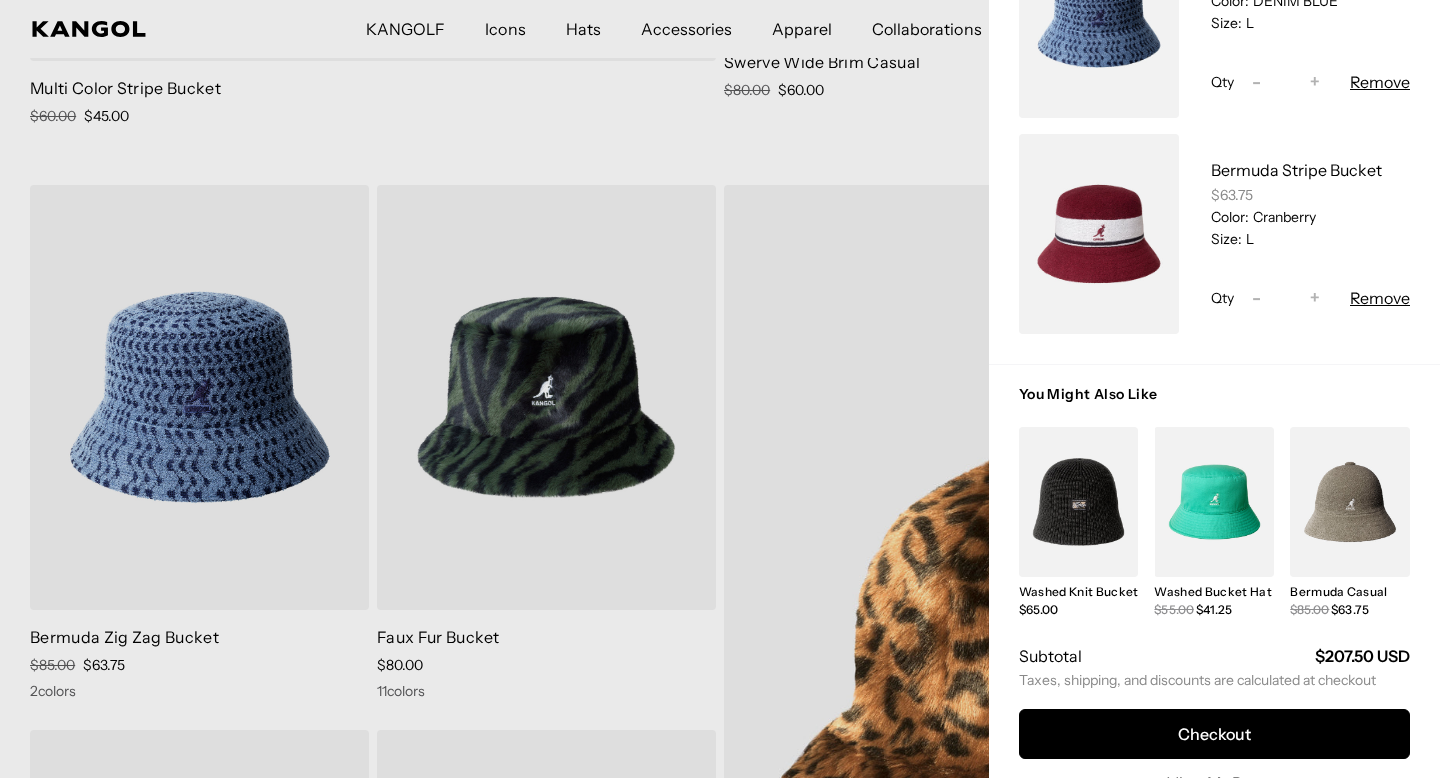 click at bounding box center [1079, 502] 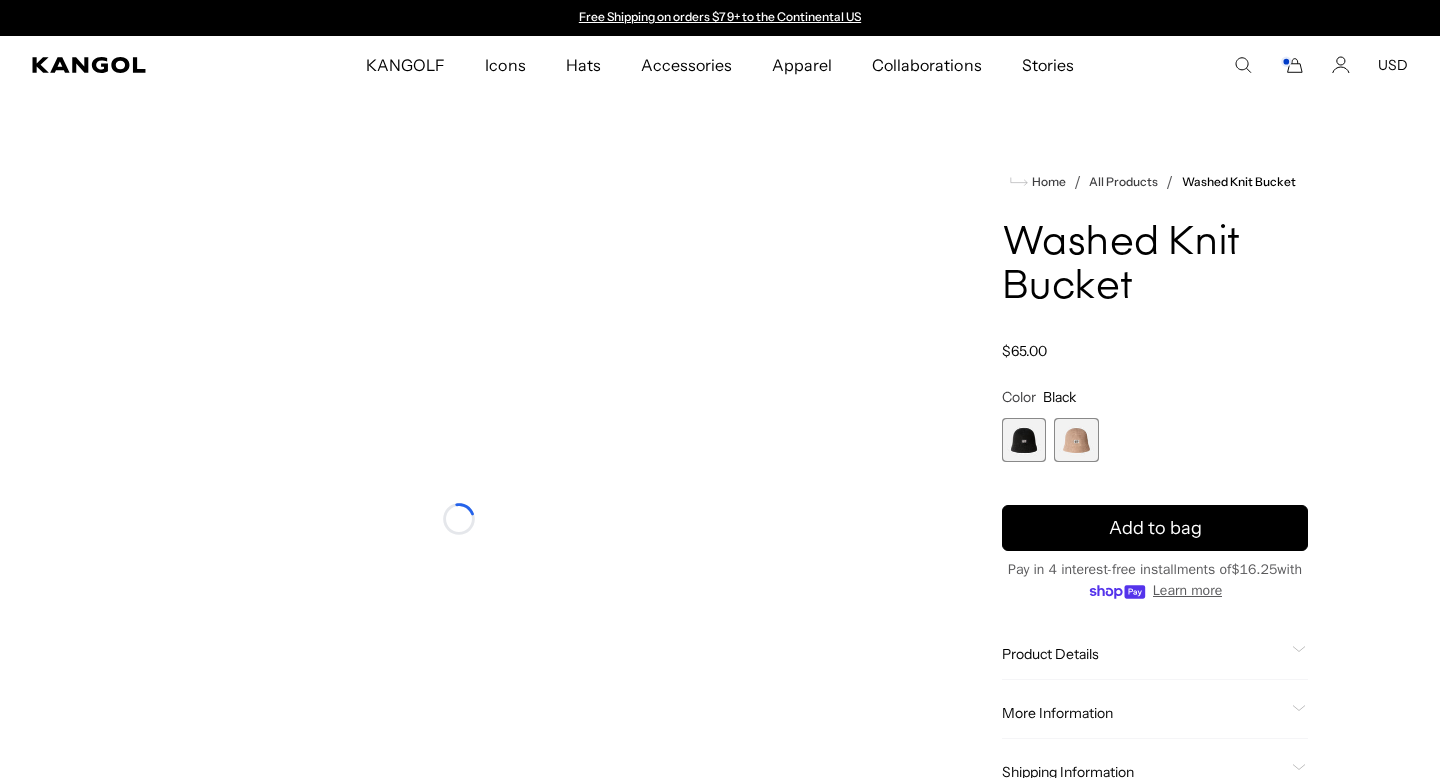 scroll, scrollTop: 69, scrollLeft: 0, axis: vertical 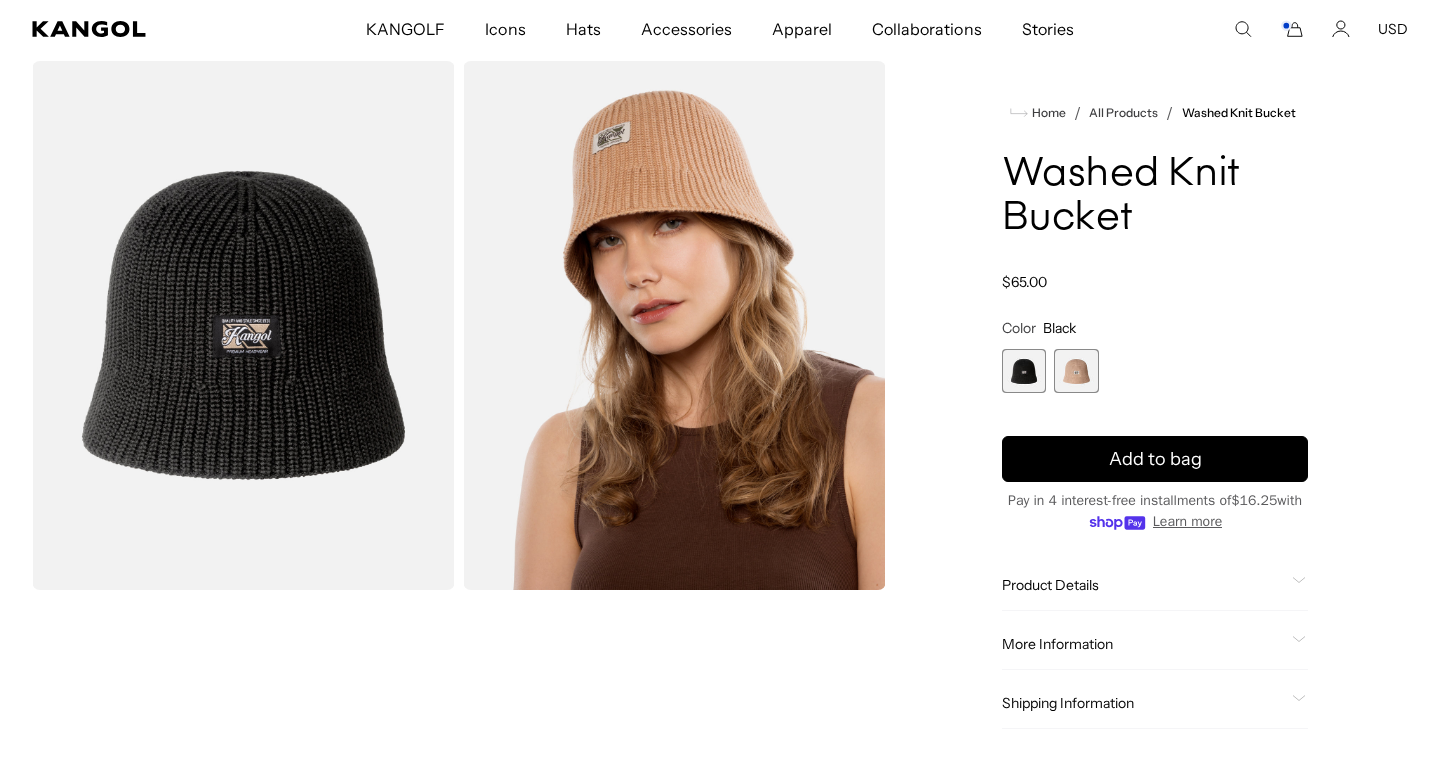 click at bounding box center [1076, 371] 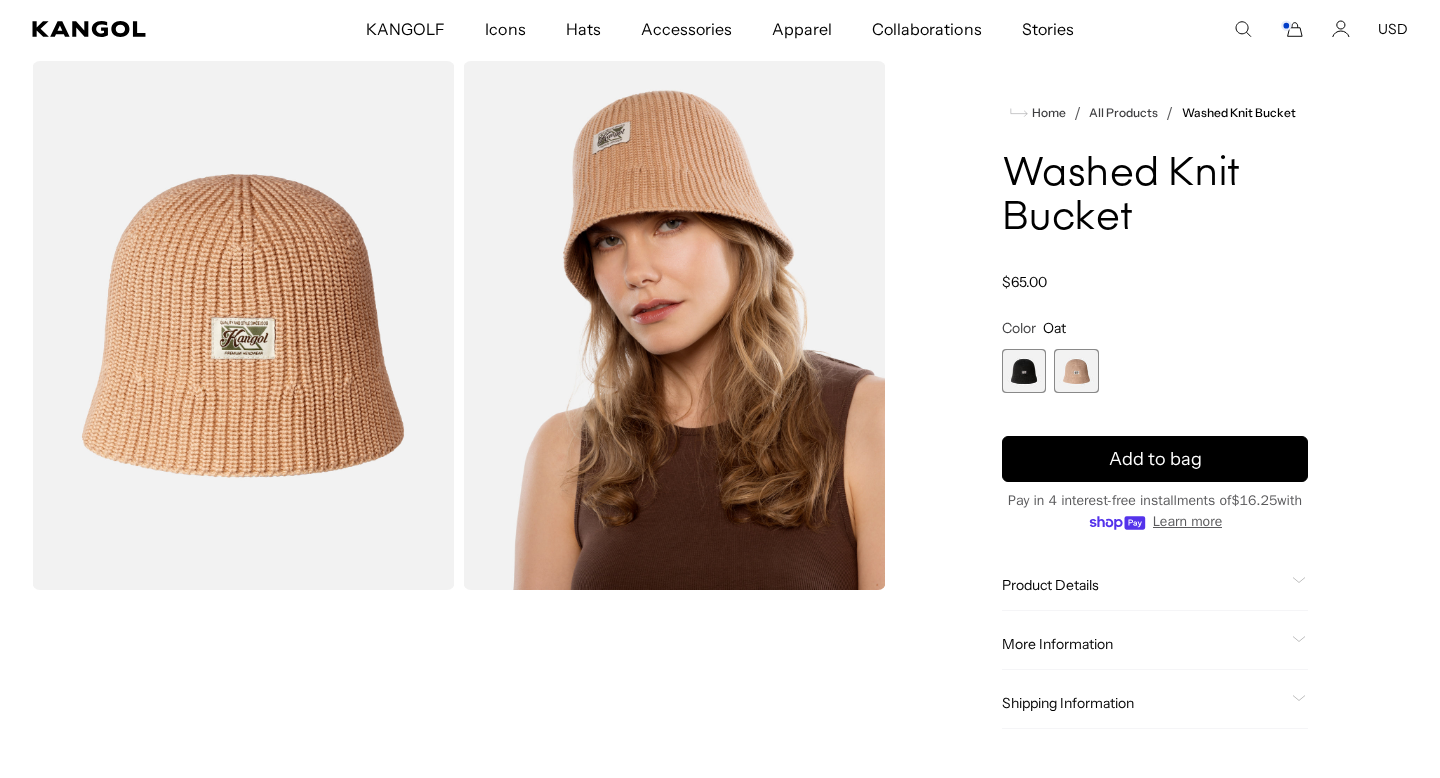 scroll, scrollTop: 0, scrollLeft: 0, axis: both 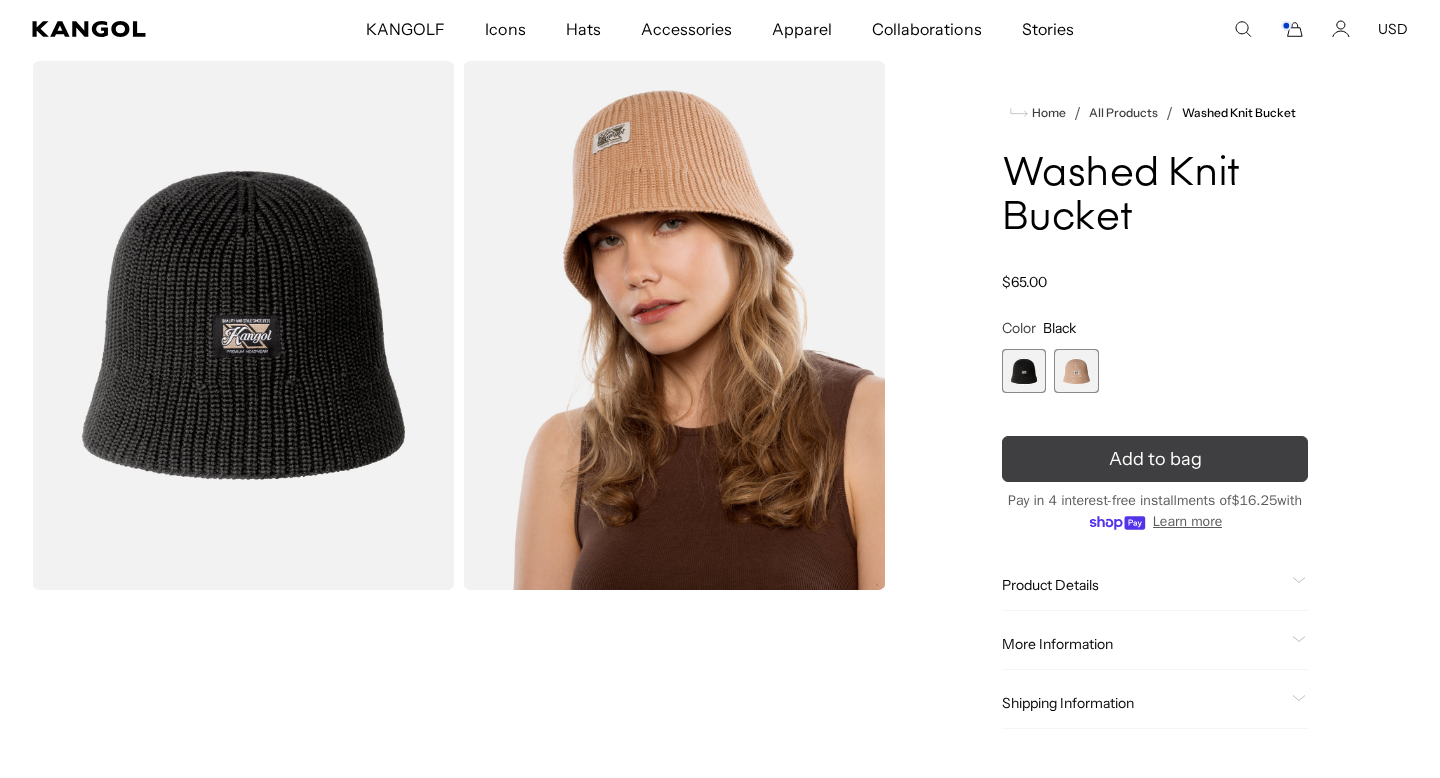 click on "Add to bag" at bounding box center (1155, 459) 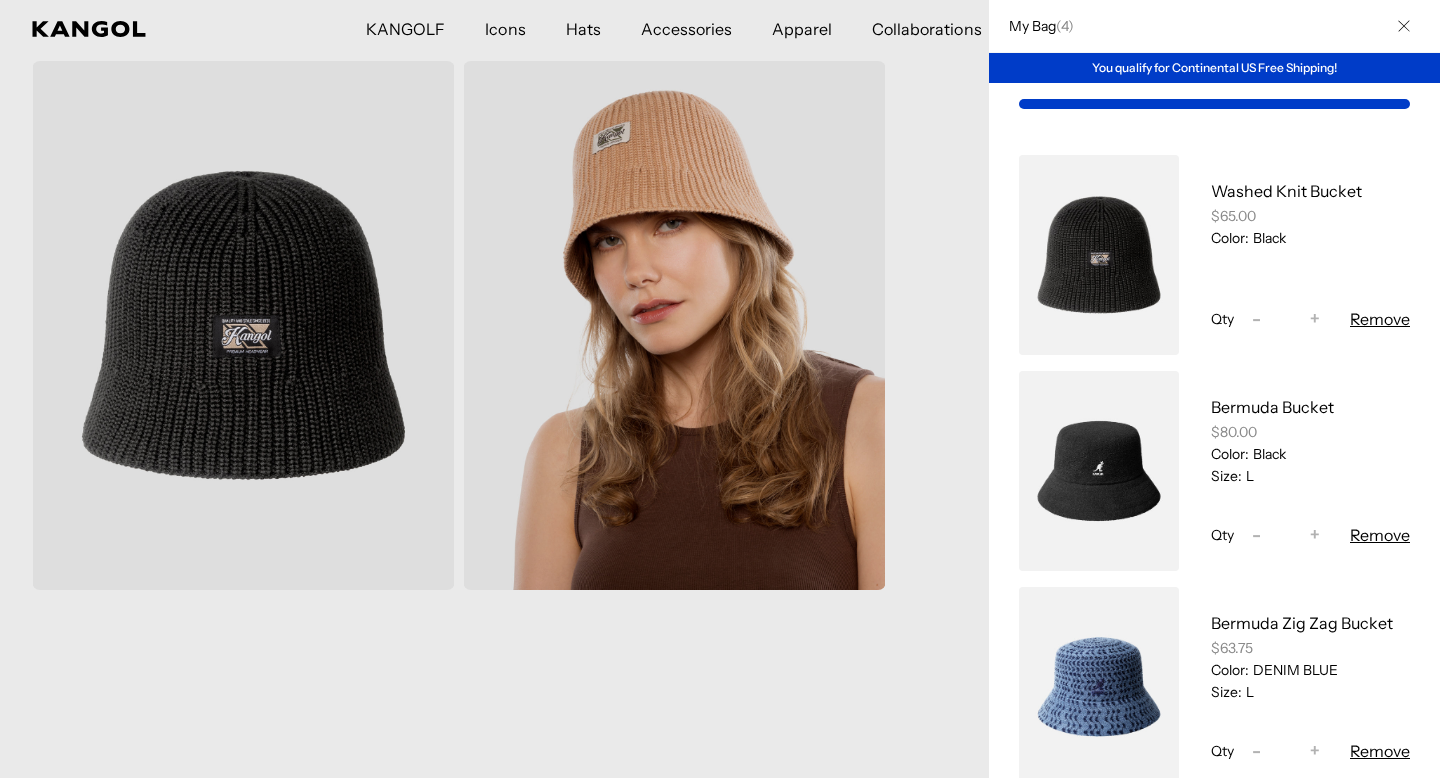 scroll, scrollTop: 0, scrollLeft: 412, axis: horizontal 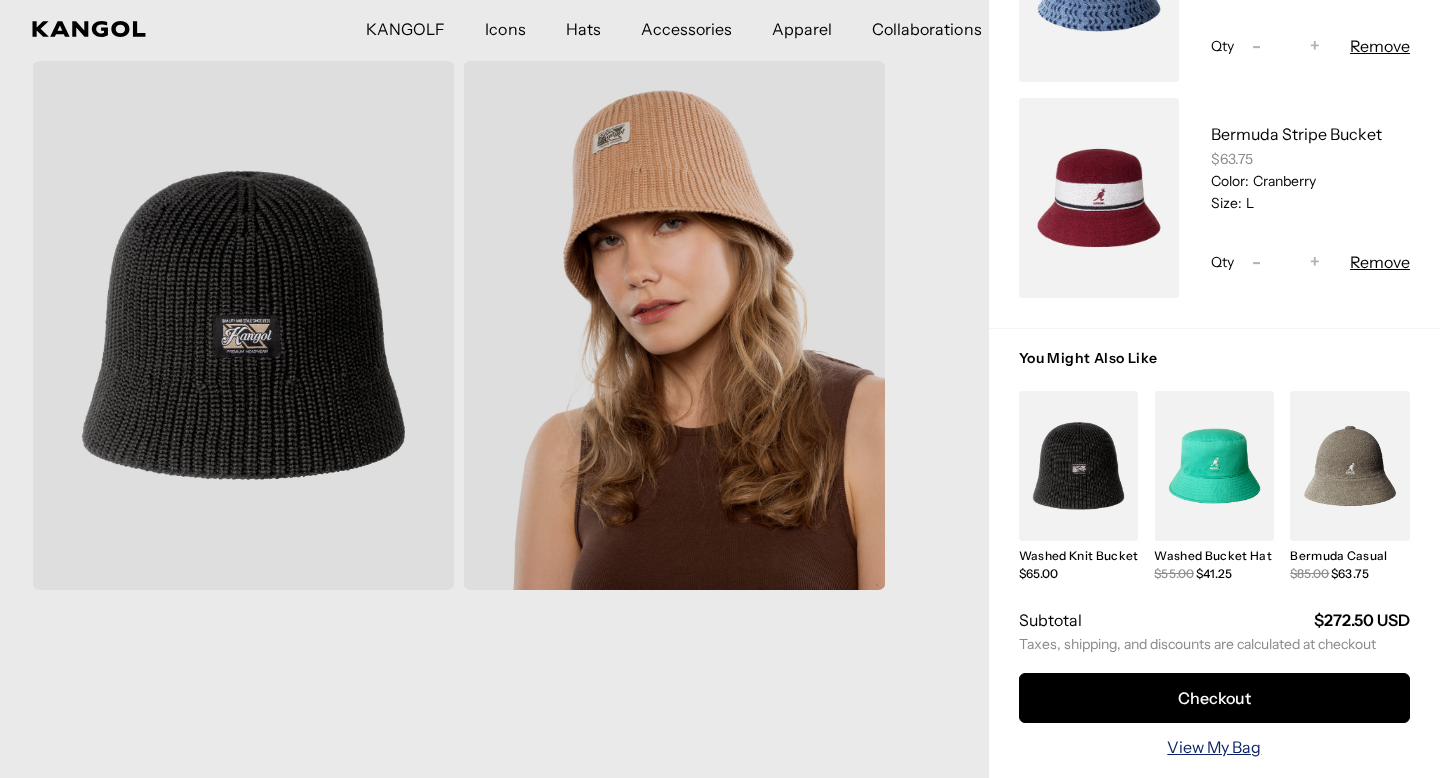 click on "View My Bag" at bounding box center (1214, 747) 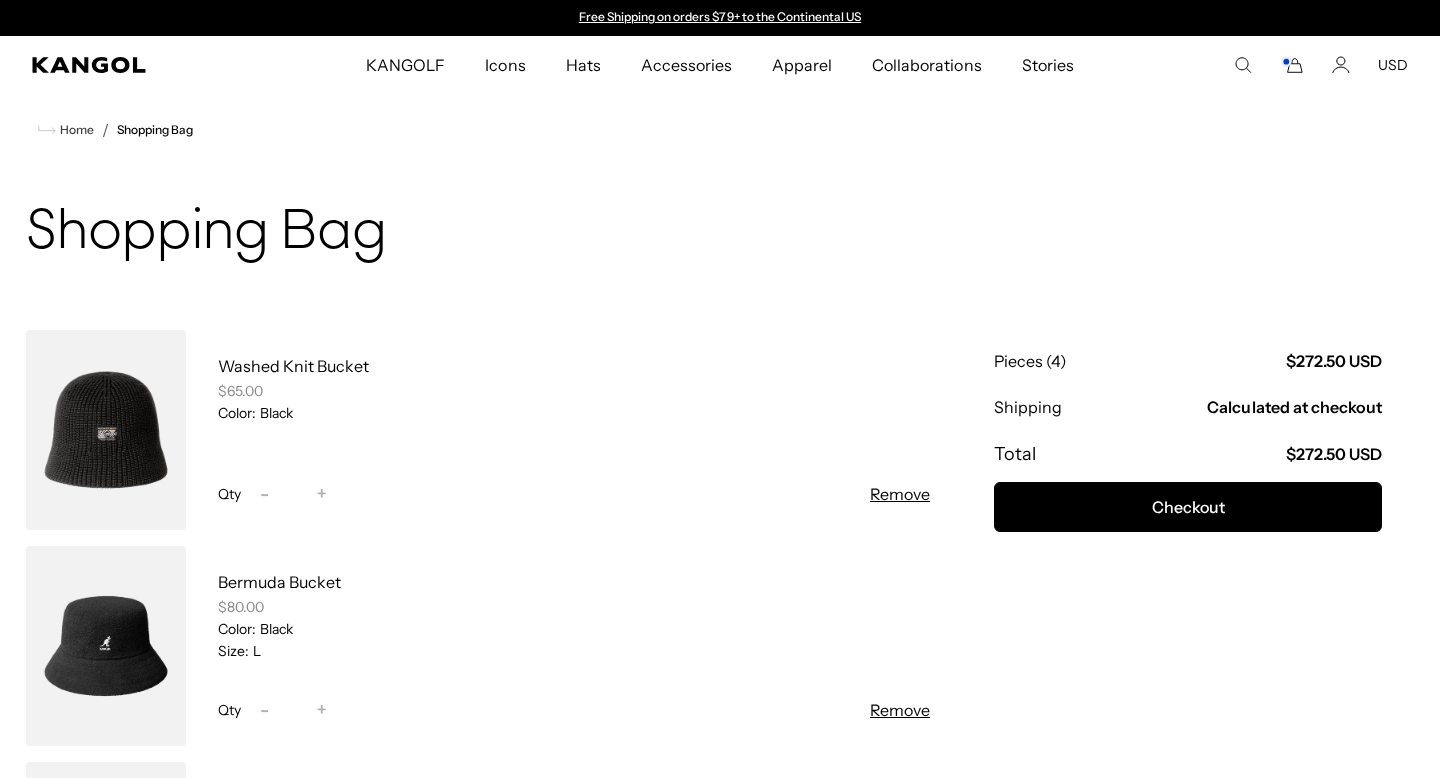 scroll, scrollTop: 239, scrollLeft: 0, axis: vertical 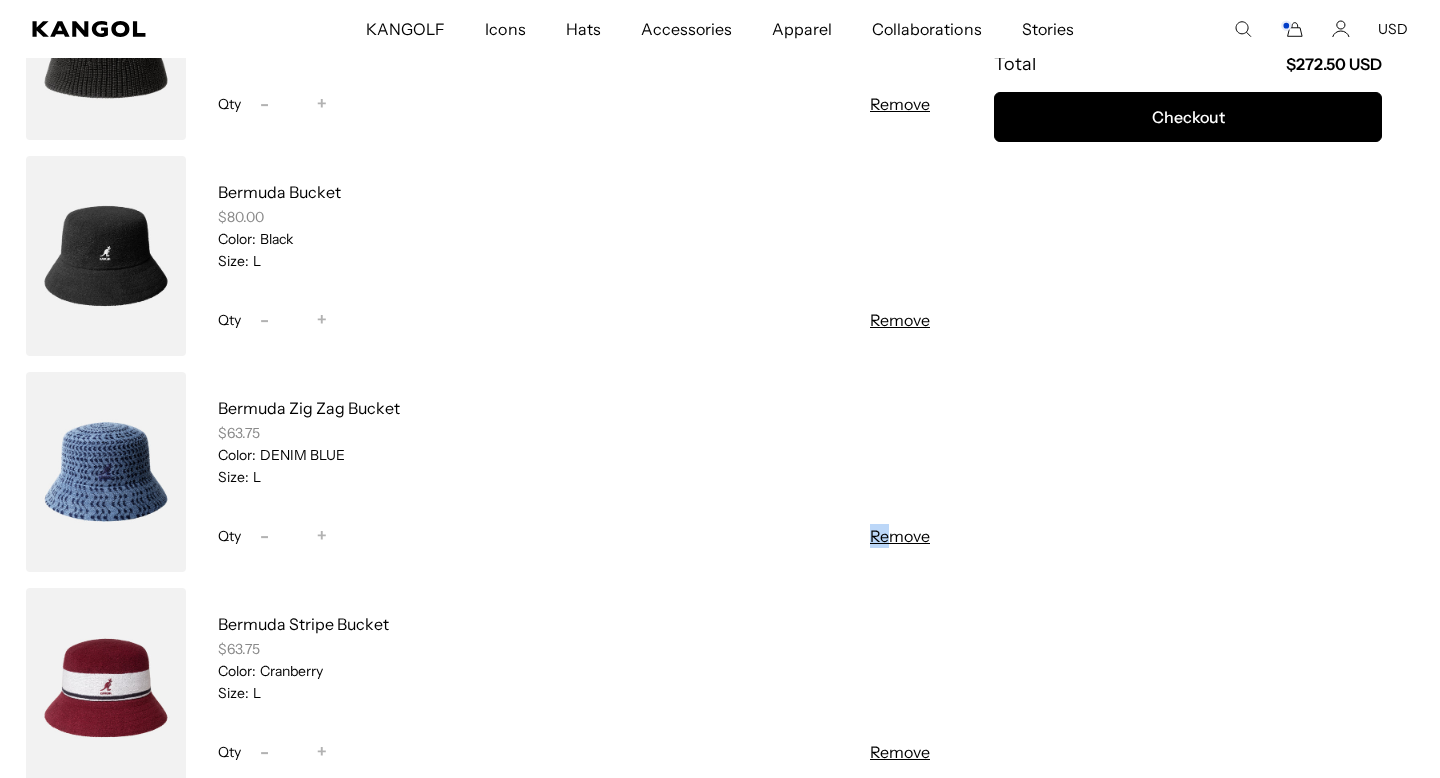 drag, startPoint x: 893, startPoint y: 536, endPoint x: 661, endPoint y: 547, distance: 232.26064 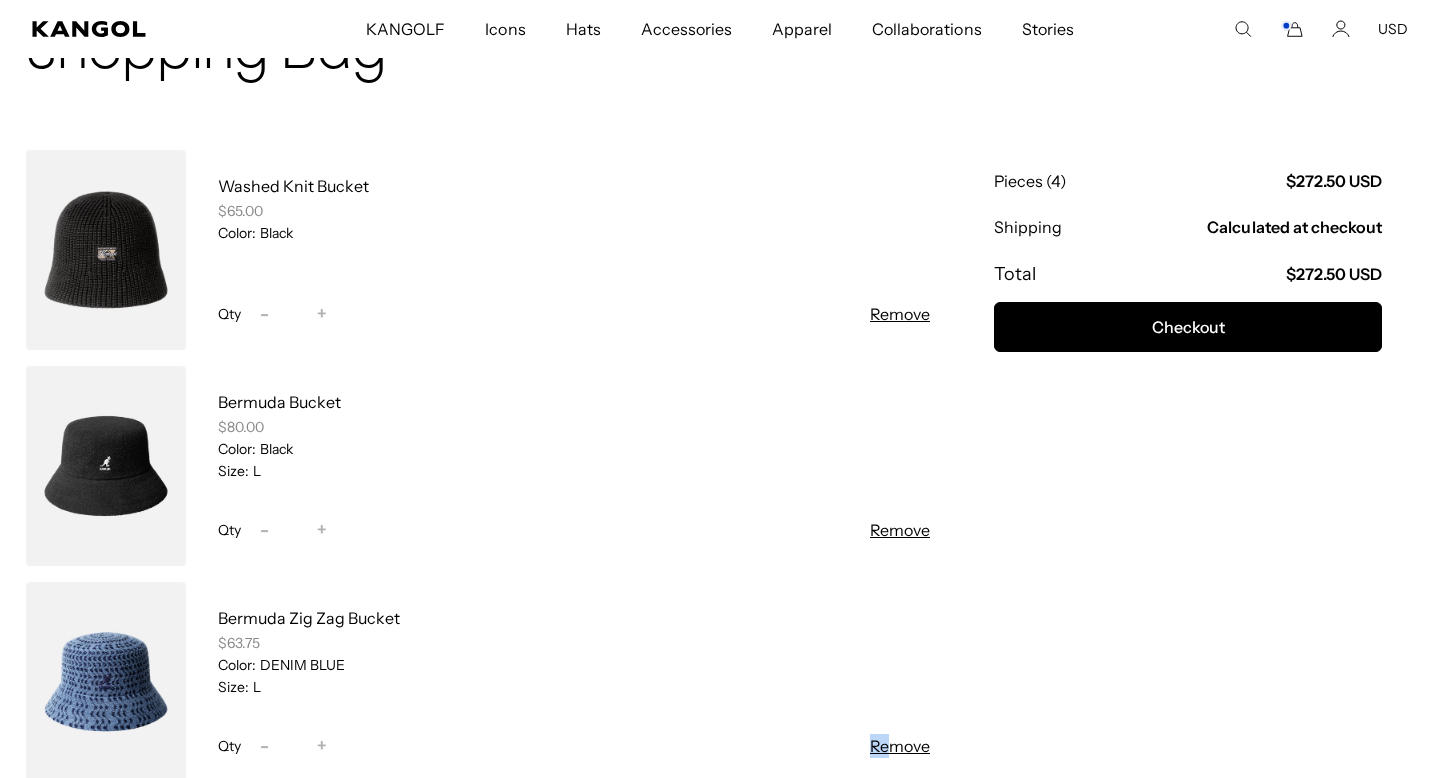scroll, scrollTop: 192, scrollLeft: 0, axis: vertical 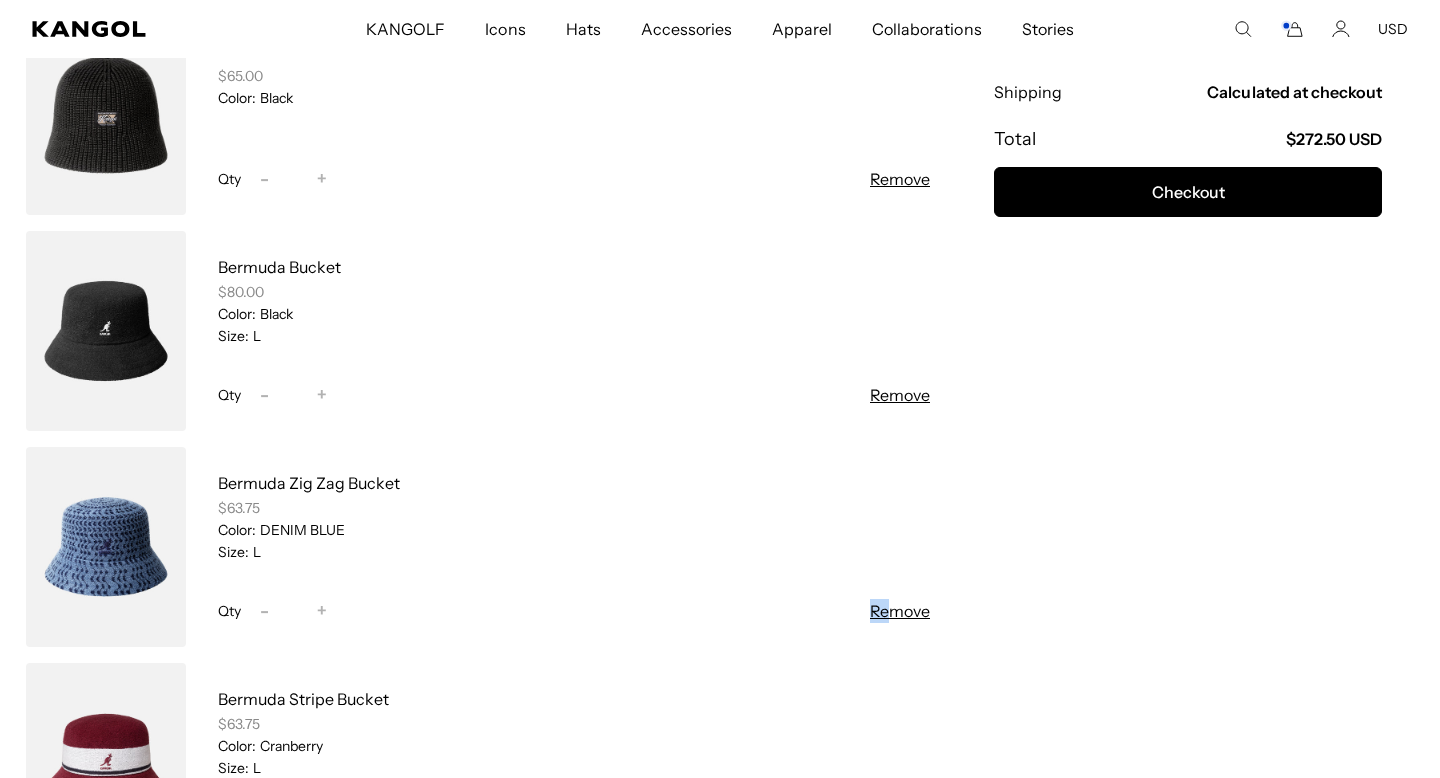 click at bounding box center (106, 331) 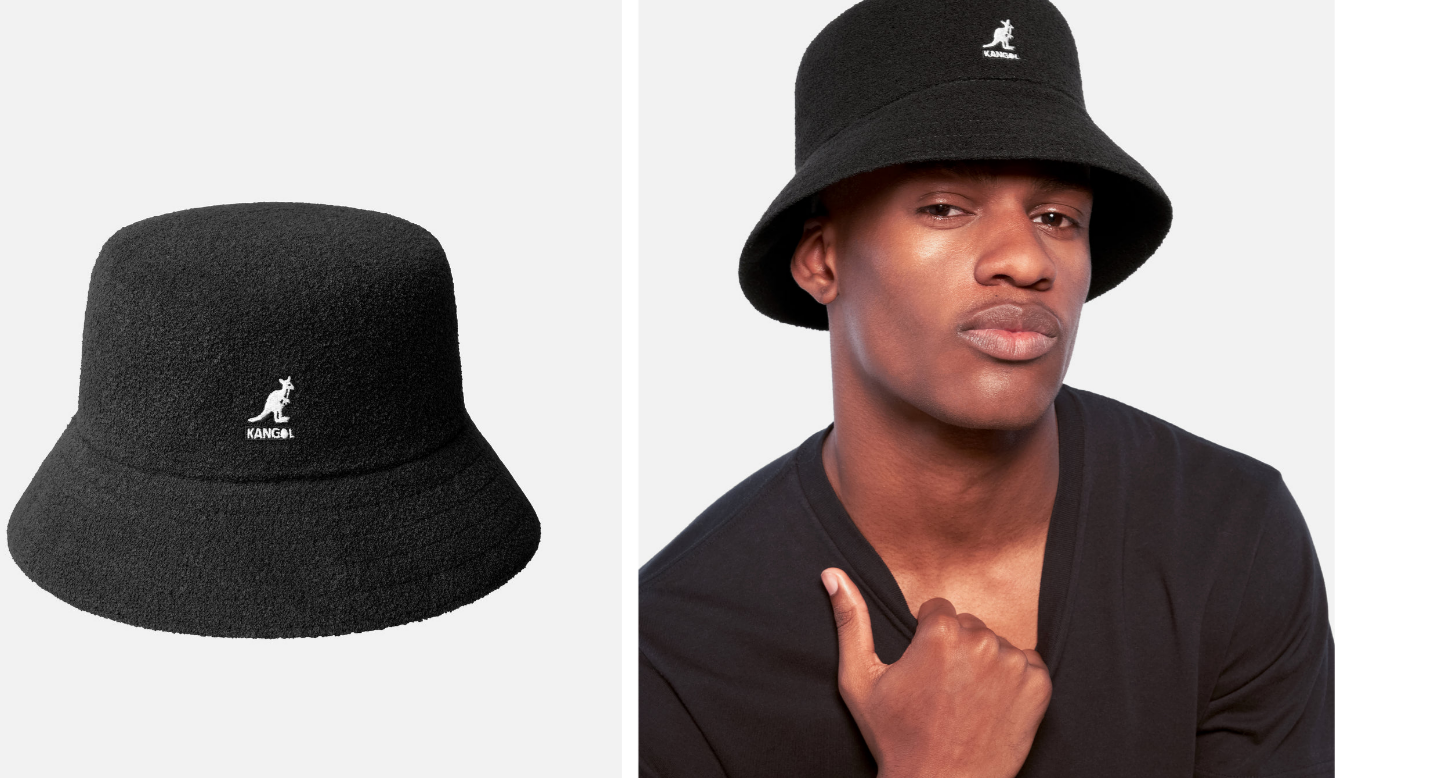 scroll, scrollTop: 0, scrollLeft: 0, axis: both 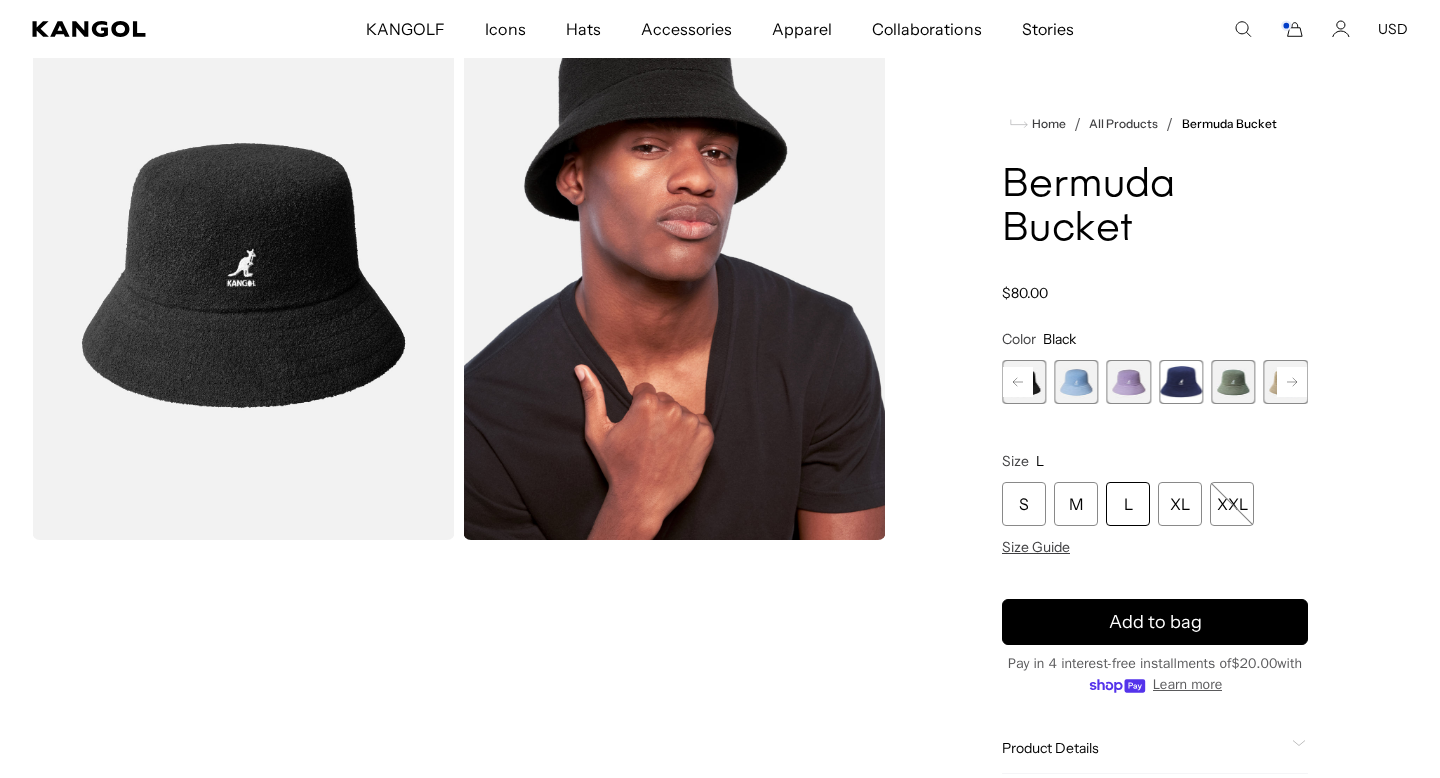 click at bounding box center [243, 275] 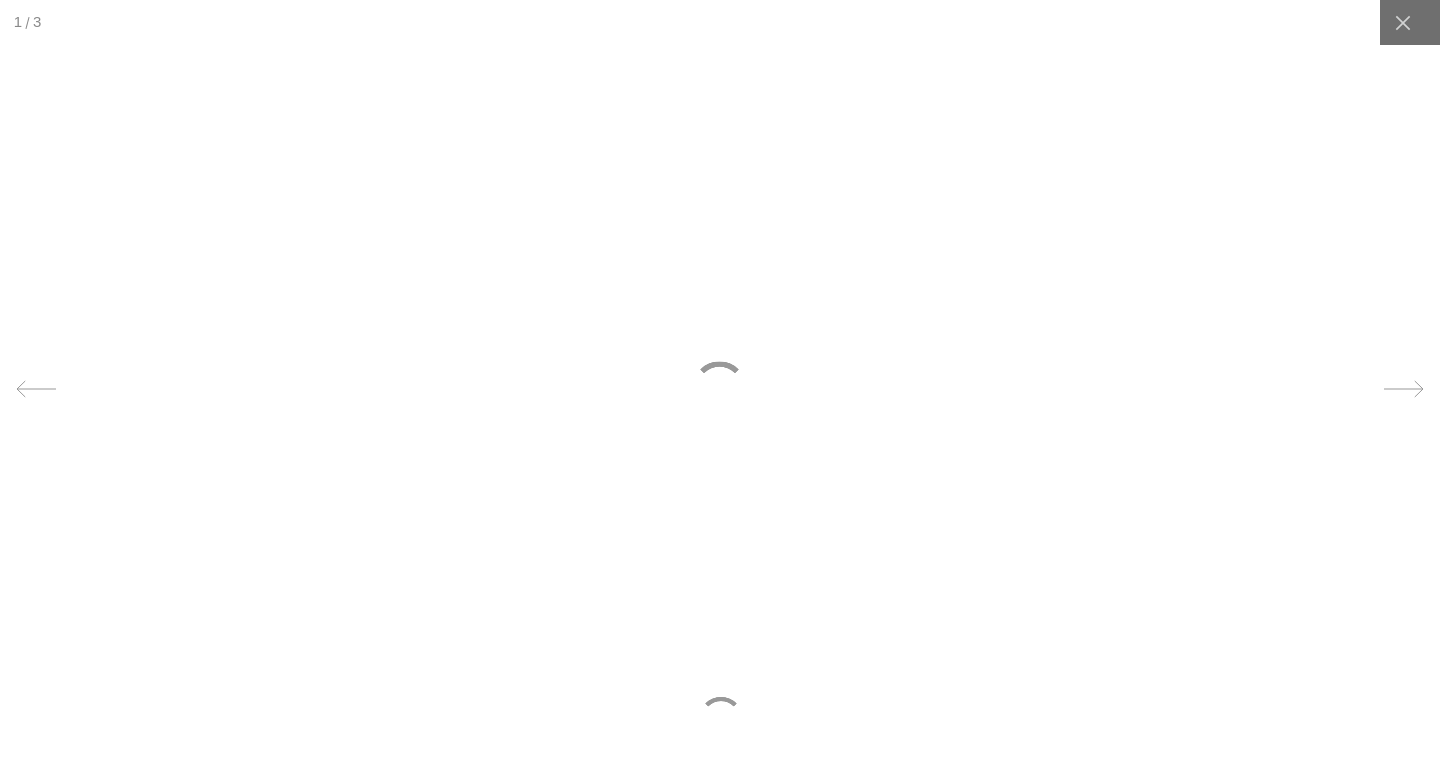 scroll, scrollTop: 0, scrollLeft: 412, axis: horizontal 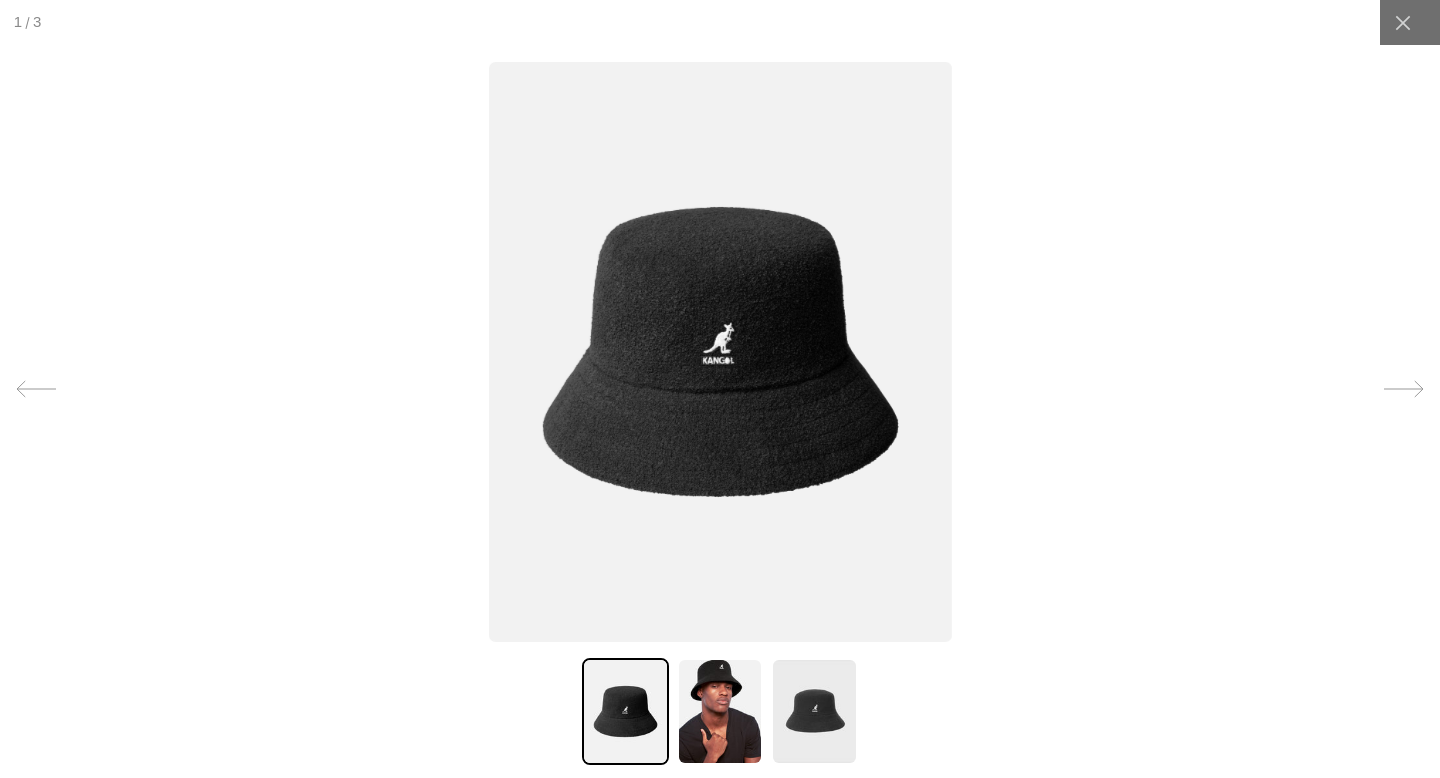 click at bounding box center [720, 352] 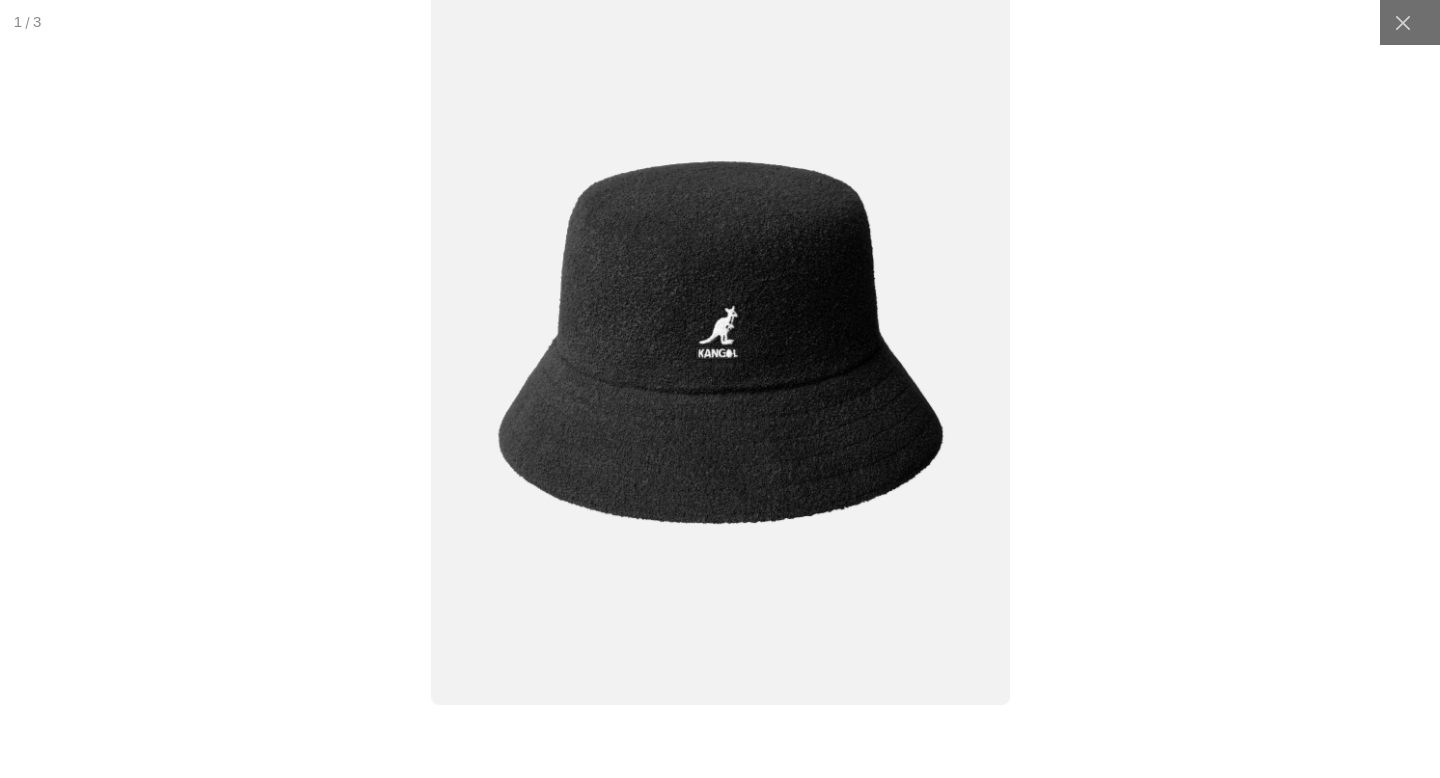 scroll, scrollTop: 0, scrollLeft: 0, axis: both 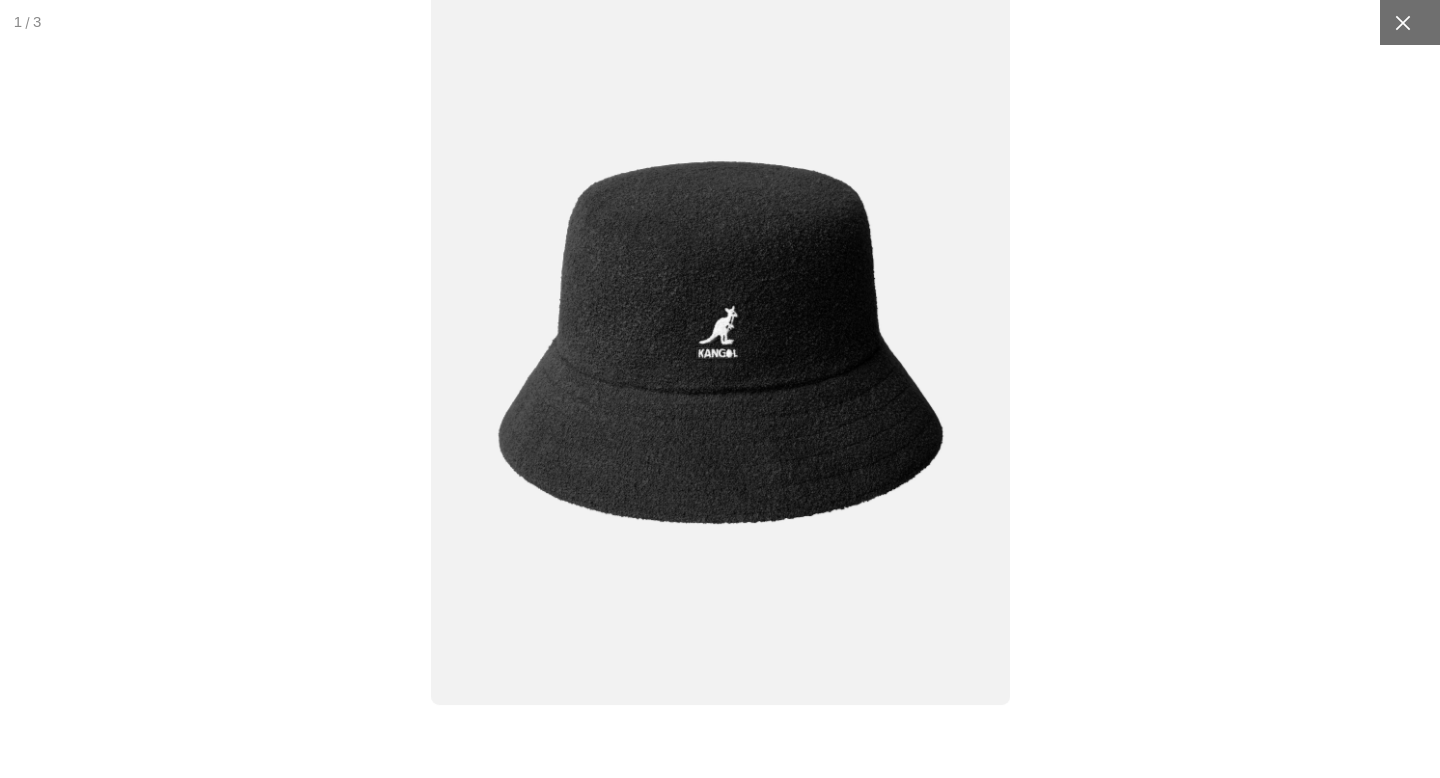 click 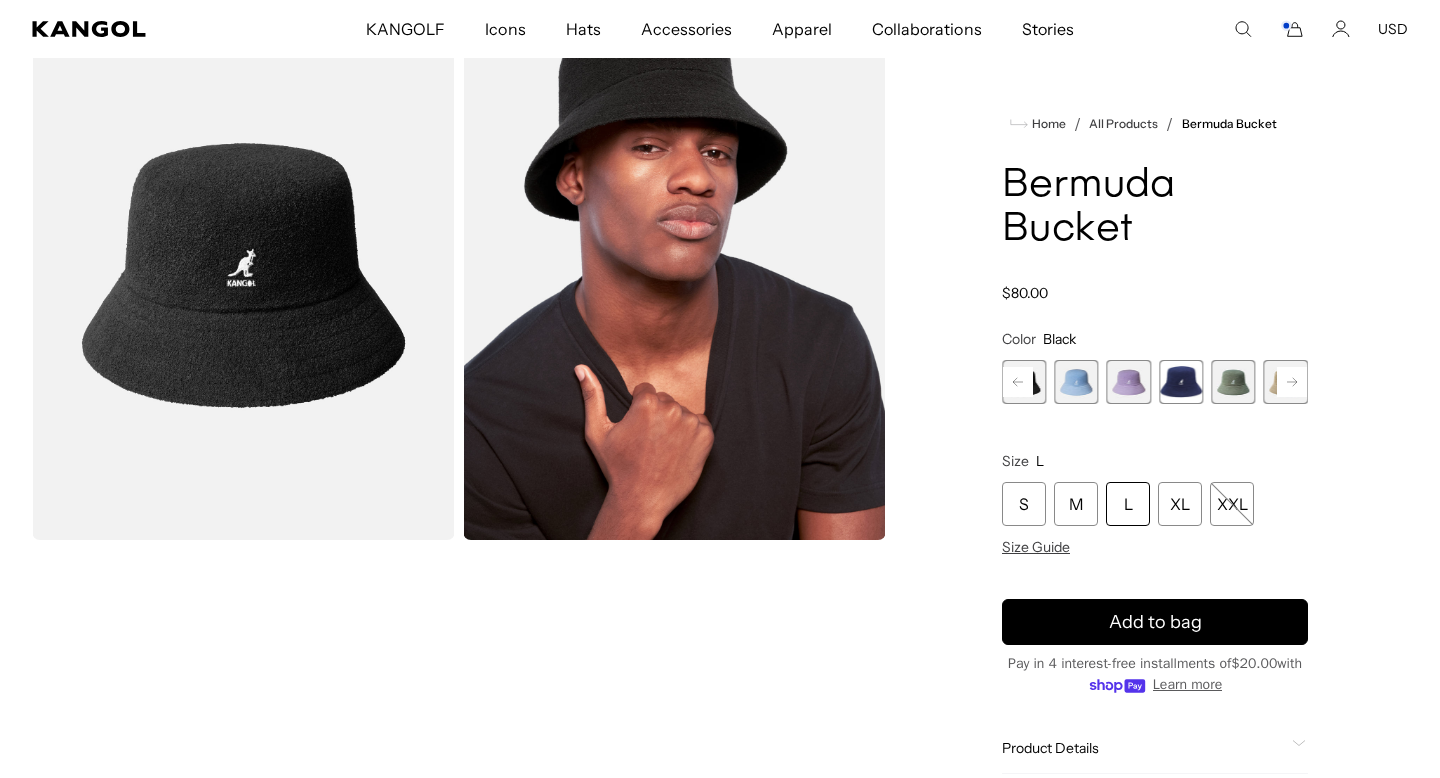 scroll, scrollTop: 0, scrollLeft: 0, axis: both 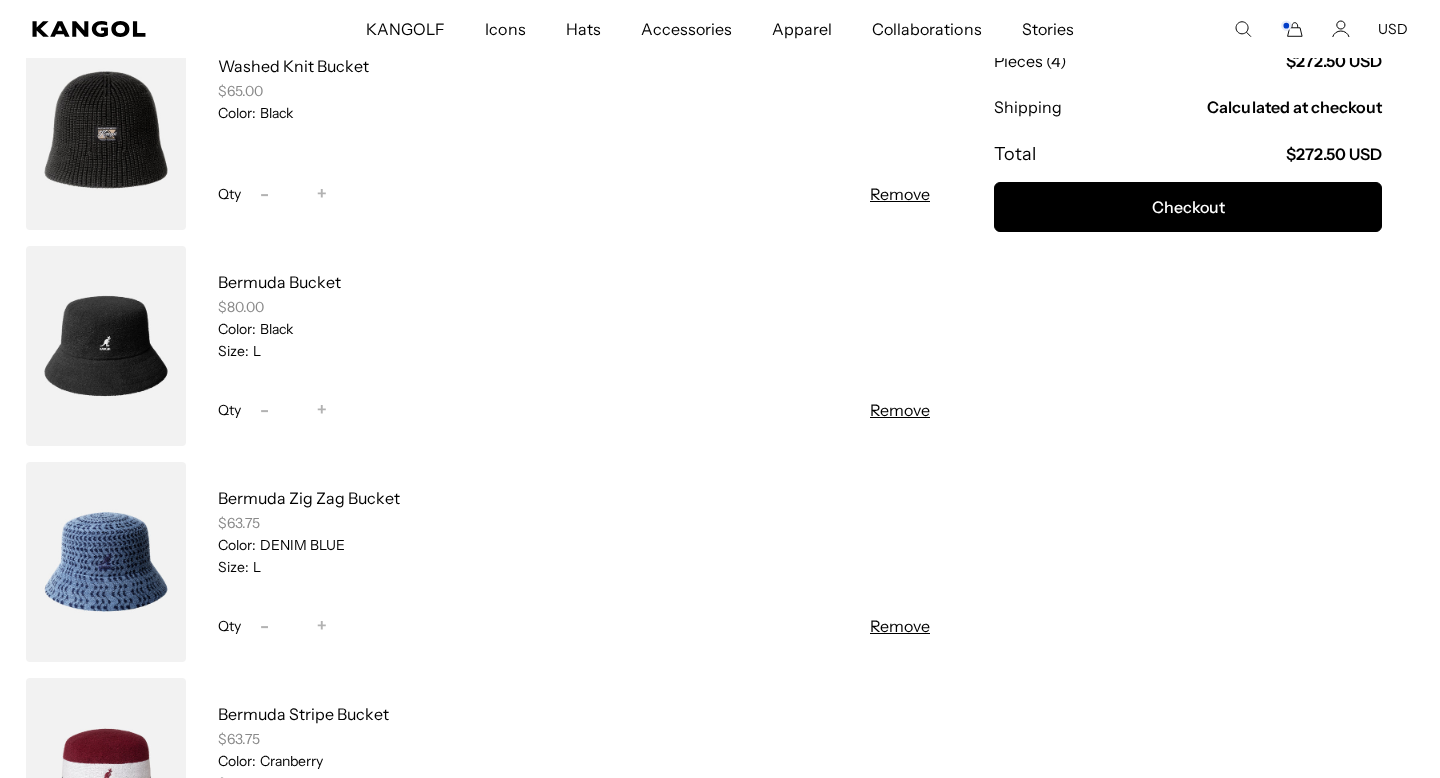 click on "Remove" at bounding box center (900, 194) 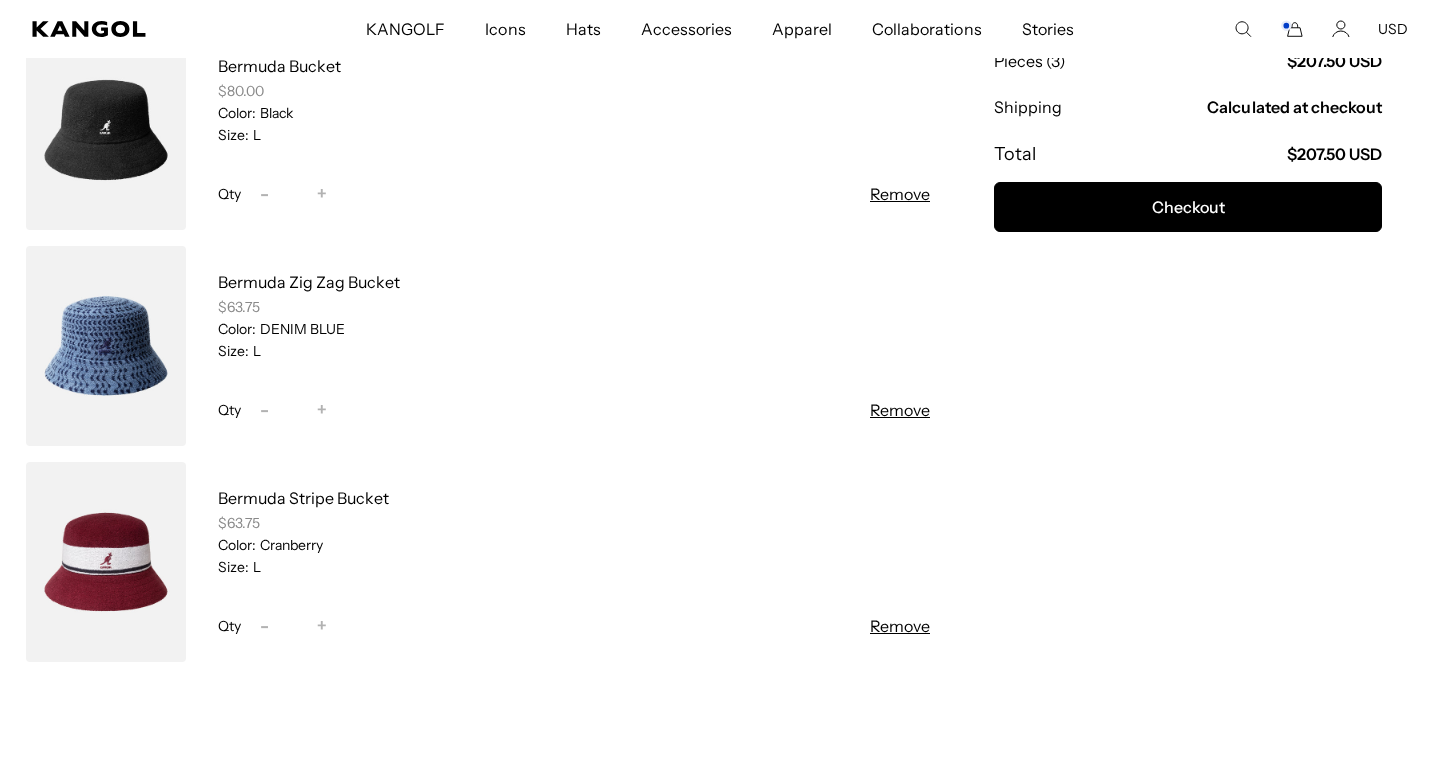 scroll, scrollTop: 0, scrollLeft: 412, axis: horizontal 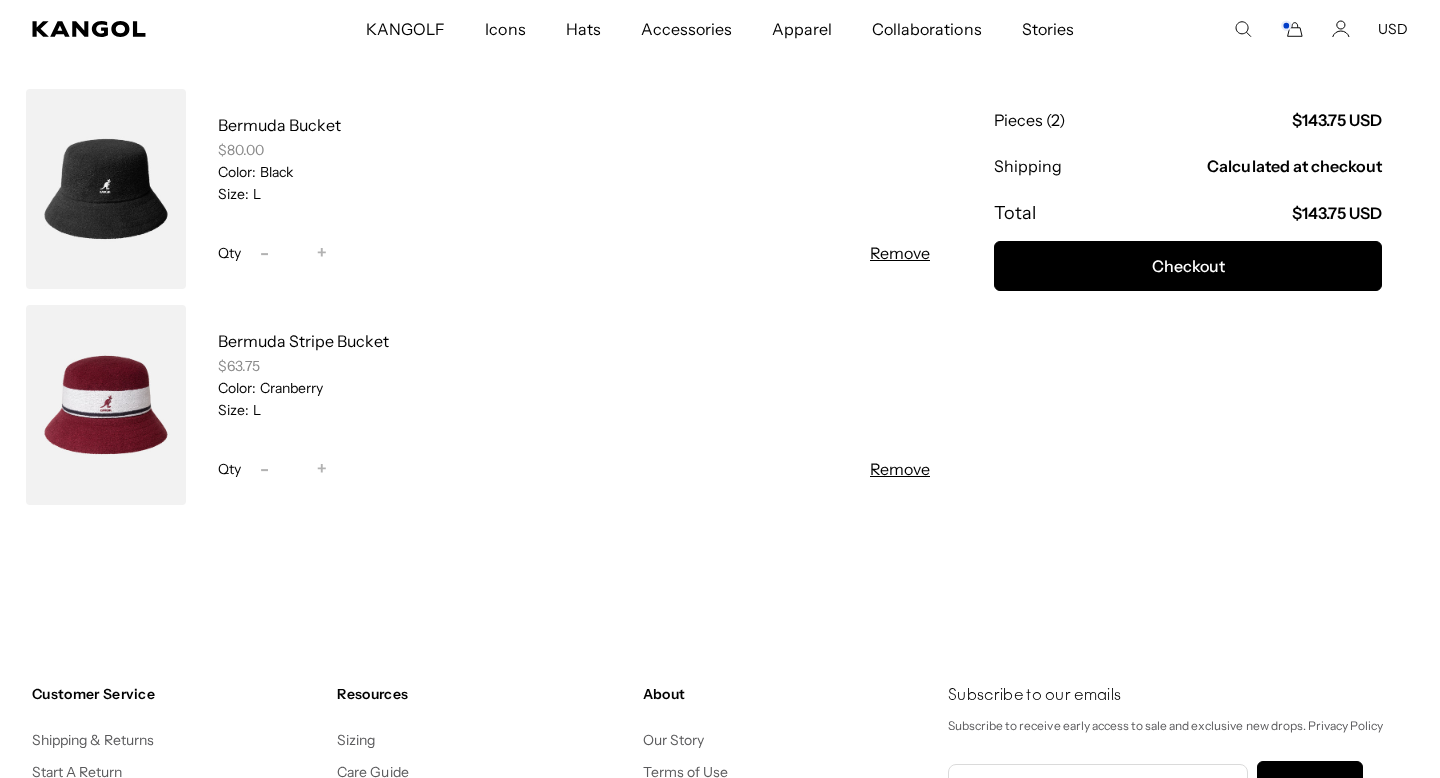 click at bounding box center [995, 319] 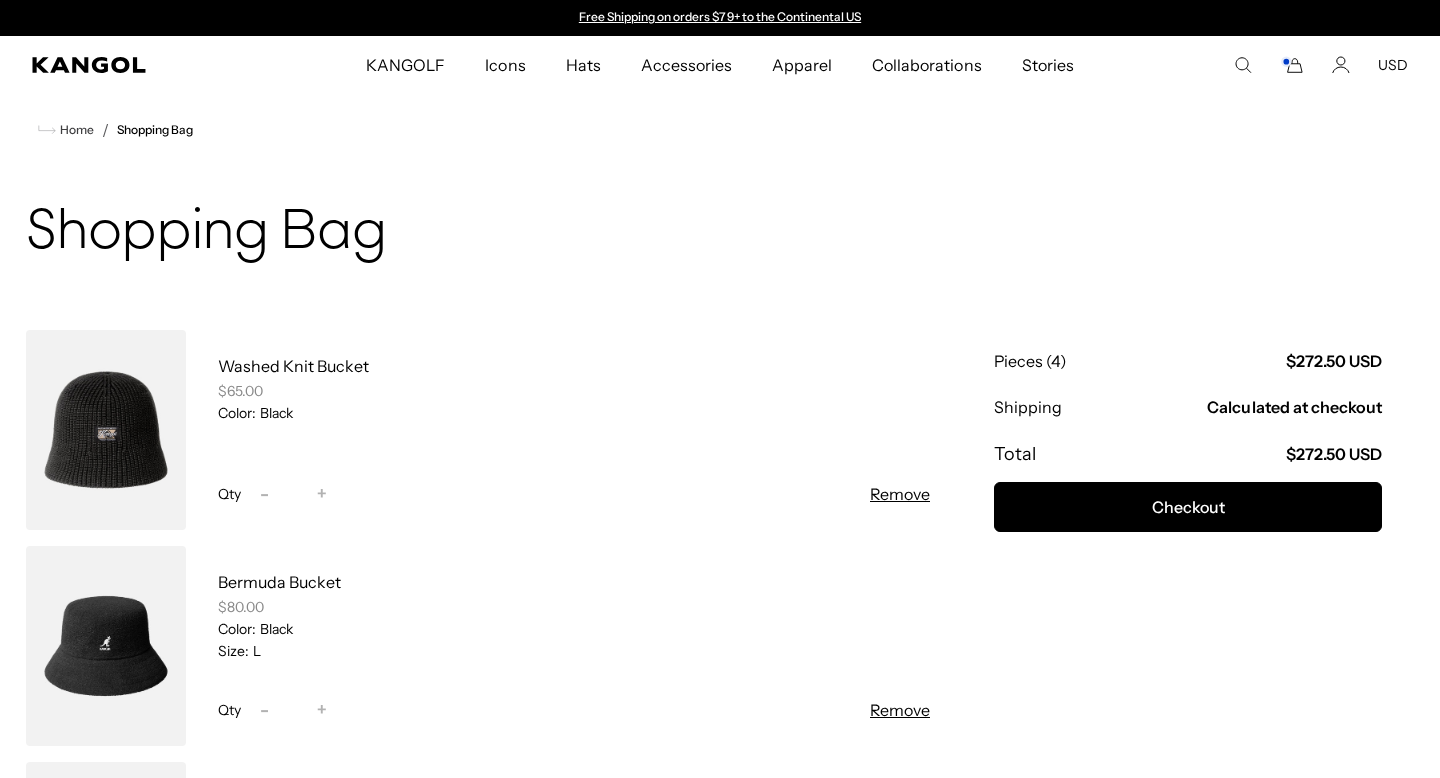 scroll, scrollTop: 140, scrollLeft: 0, axis: vertical 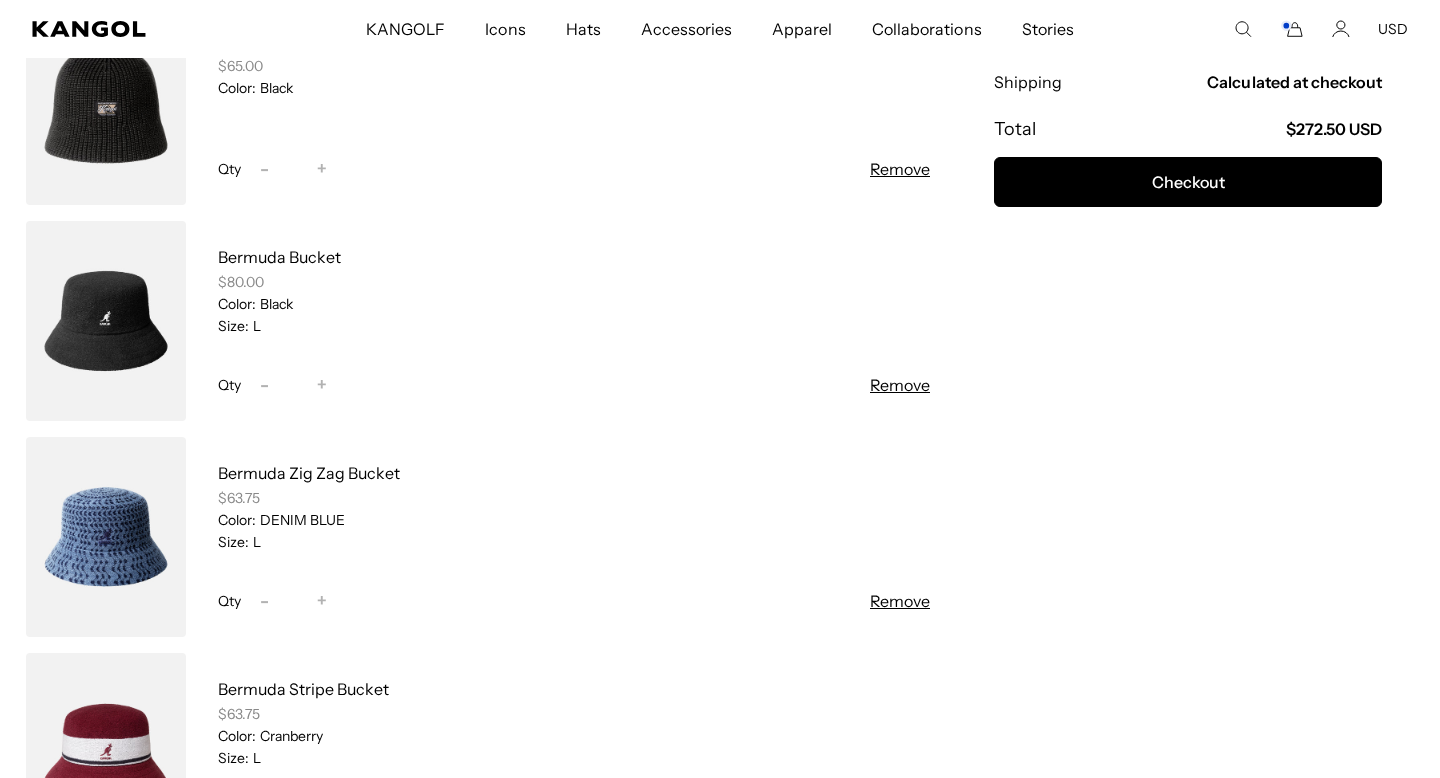 click on "Remove" at bounding box center [900, 169] 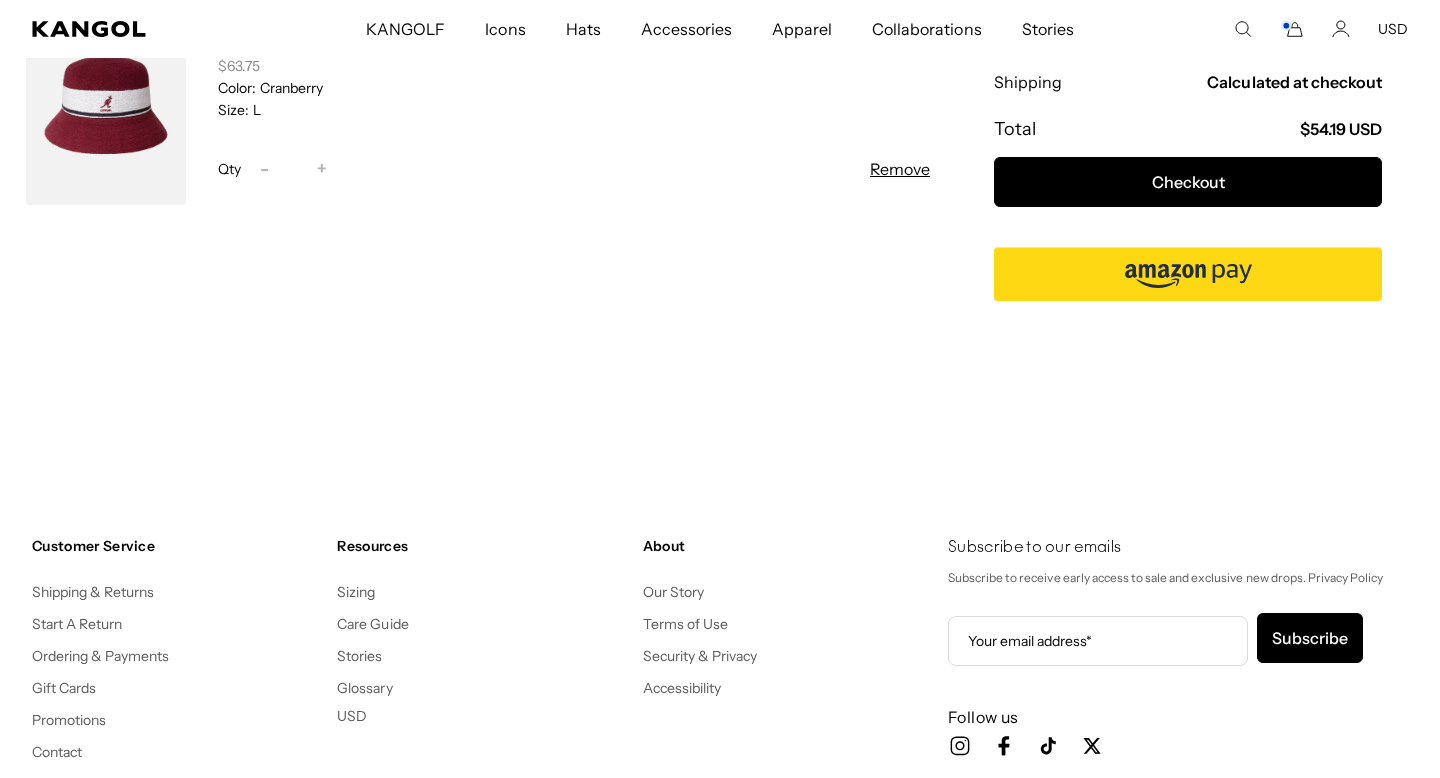 scroll, scrollTop: 0, scrollLeft: 412, axis: horizontal 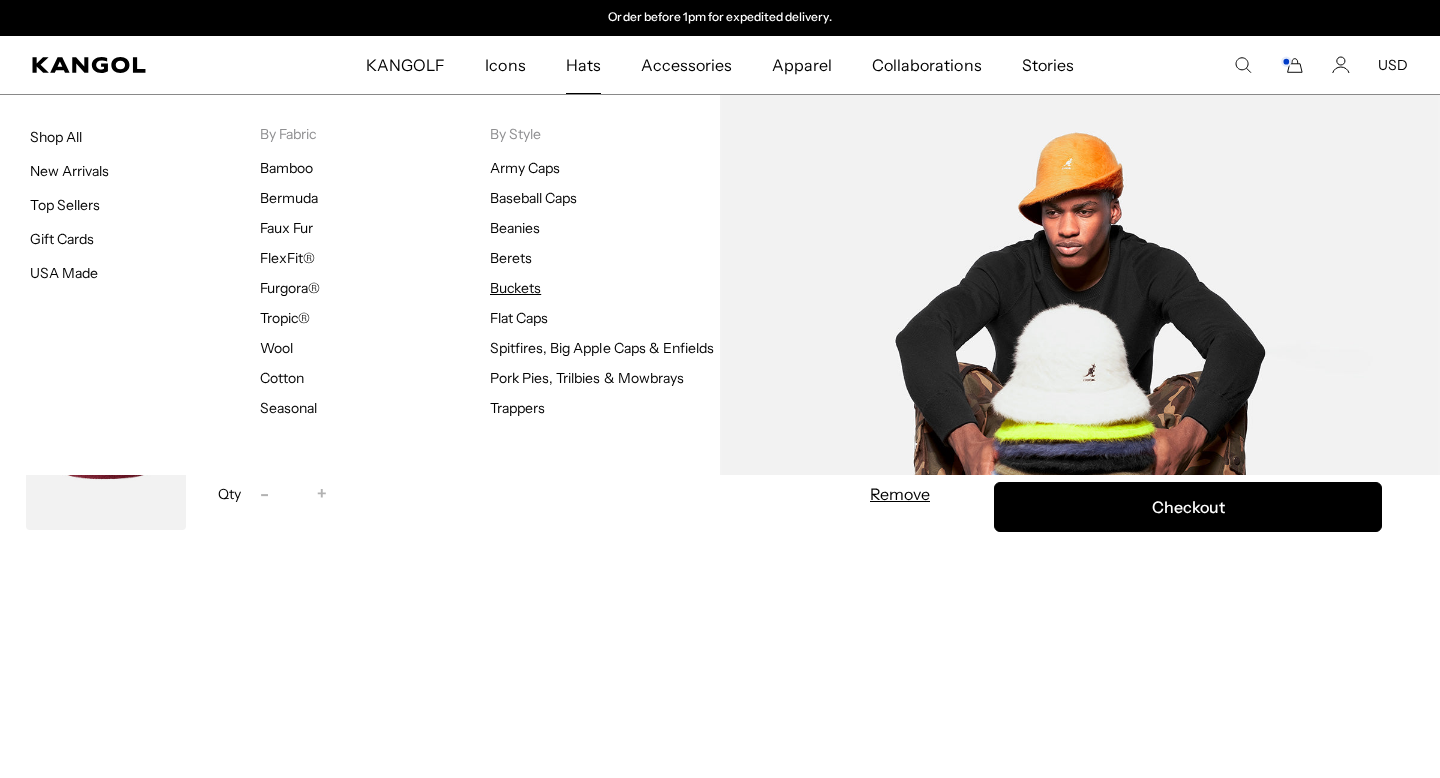 click on "Buckets" at bounding box center (515, 288) 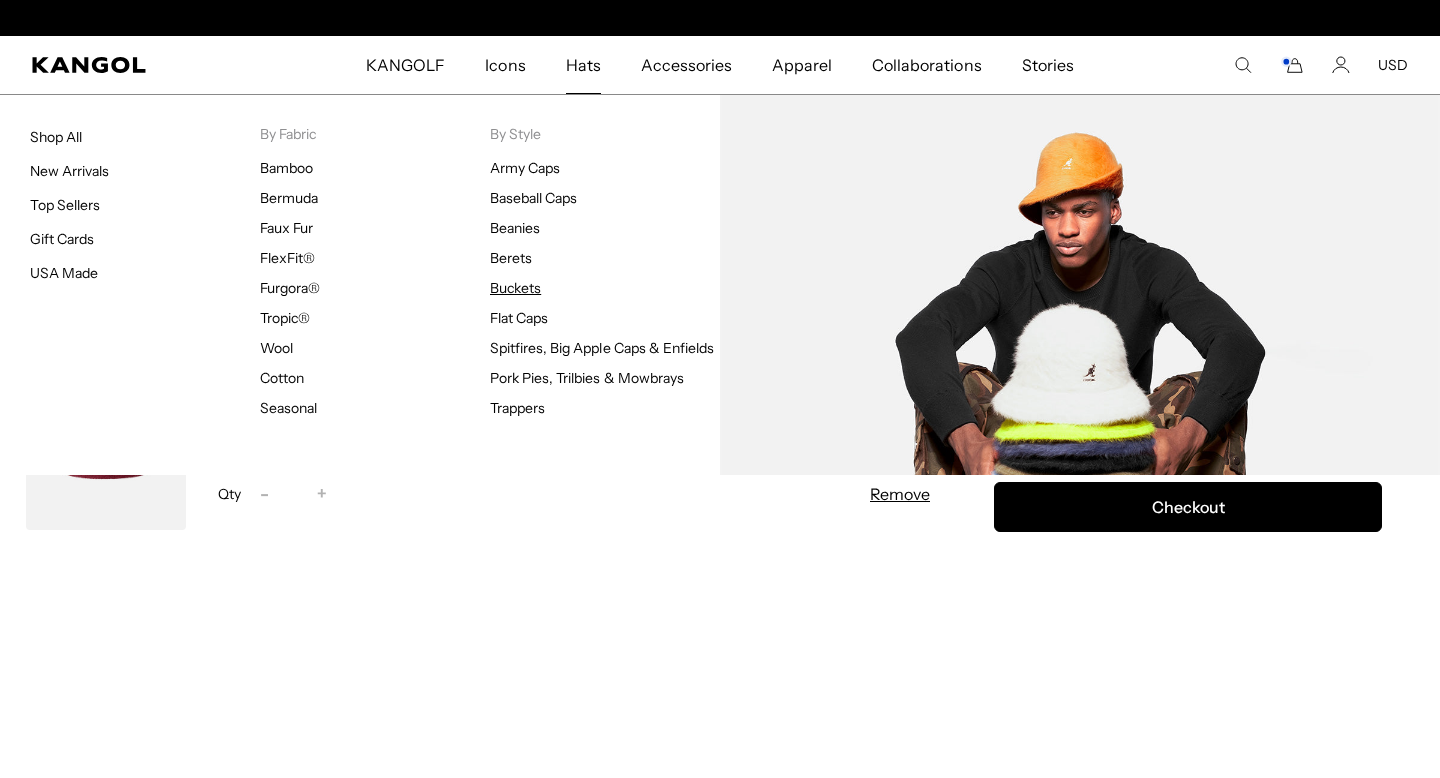 scroll, scrollTop: 0, scrollLeft: 0, axis: both 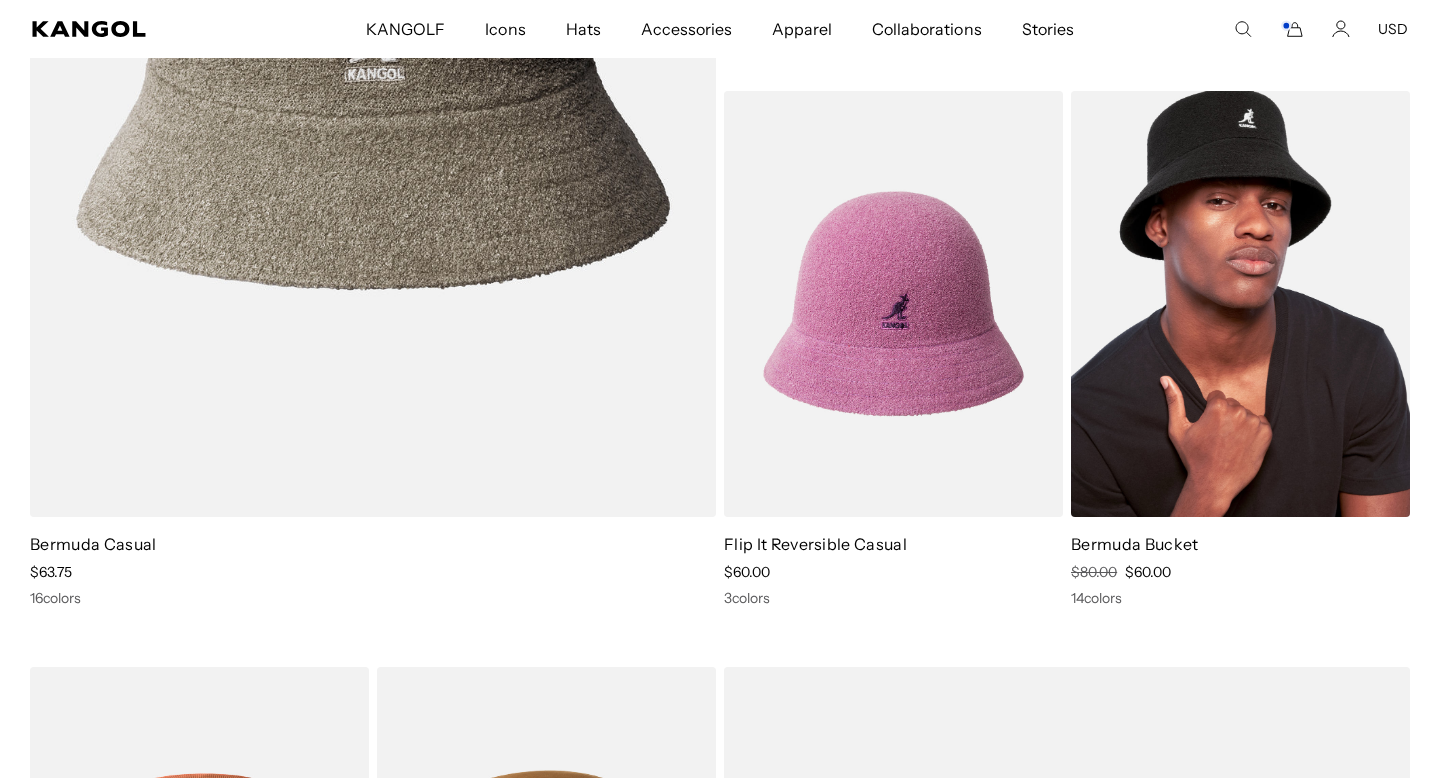 click at bounding box center [1240, 304] 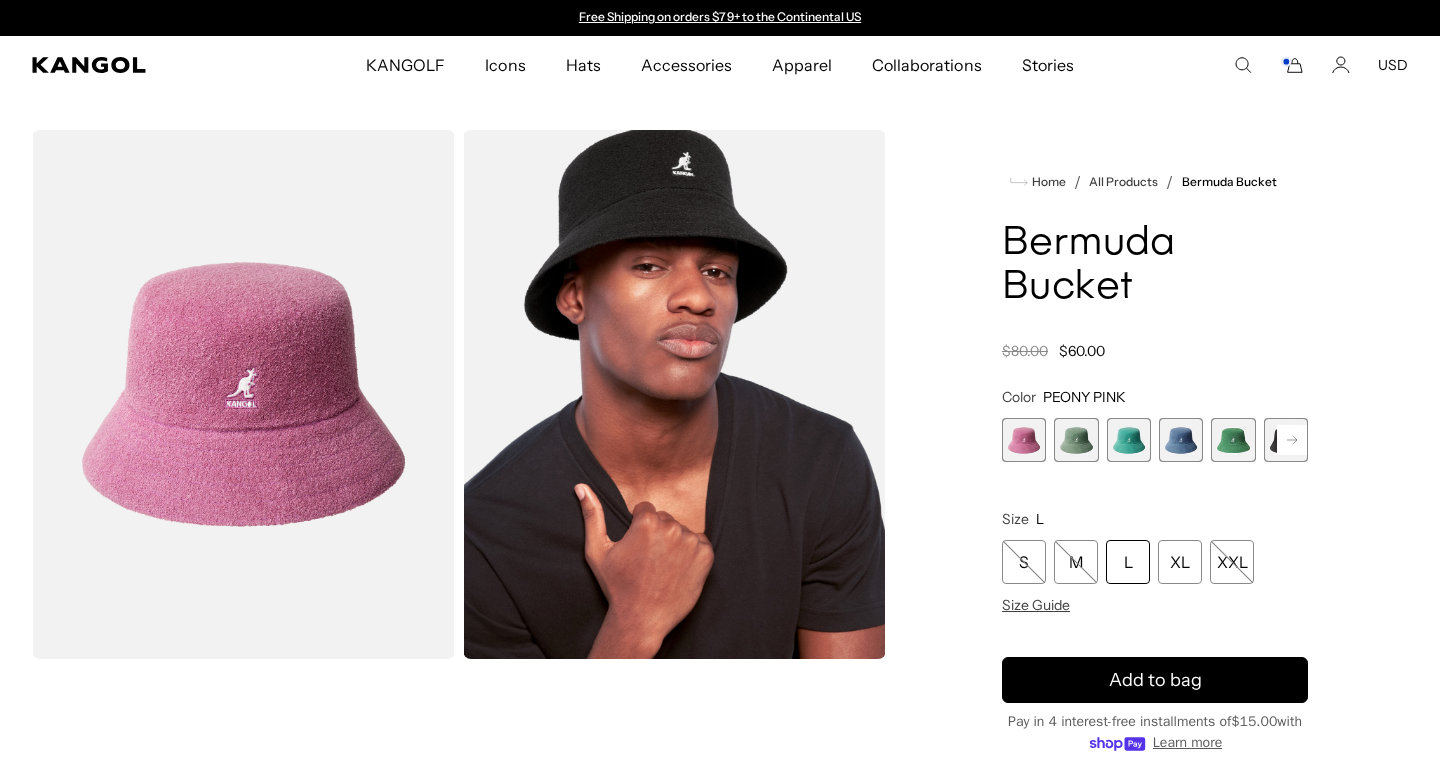 scroll, scrollTop: 0, scrollLeft: 0, axis: both 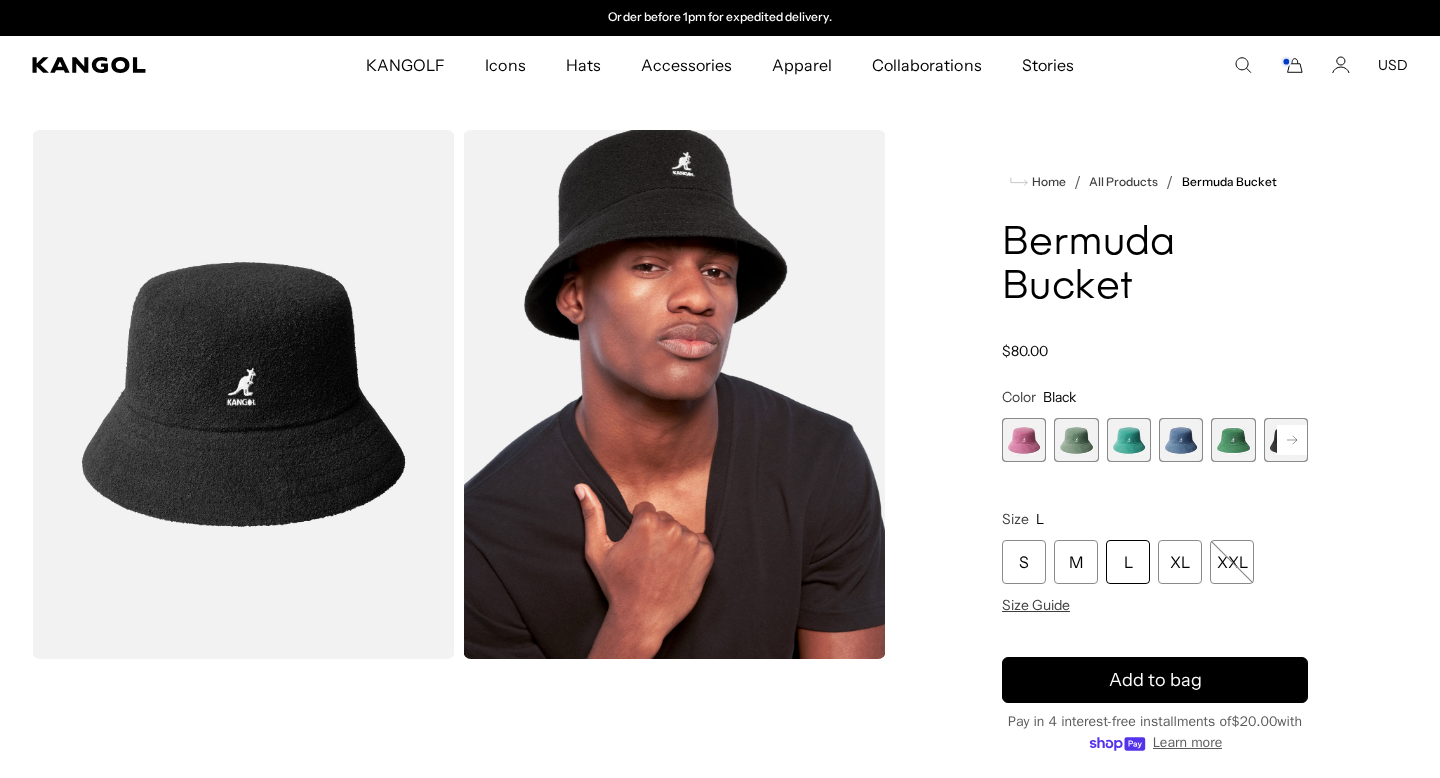 click on "L" at bounding box center [1128, 562] 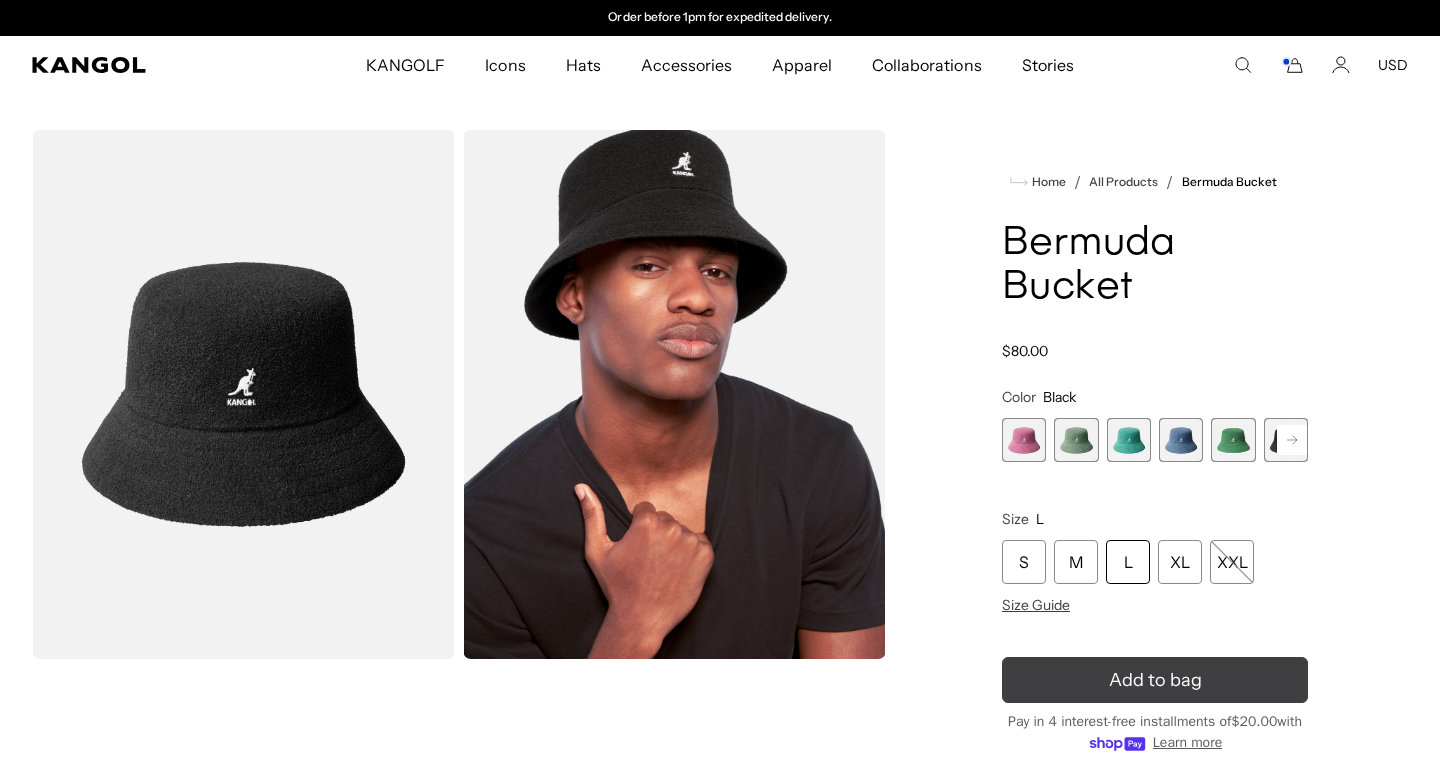 click on "Home / All Products / Bermuda Bucket / Bermuda Bucket / Regular price $80.00 / Regular price Sale price $80.00 / Color Black / PEONY PINK Variant sold out or unavailable / SAGE GREEN Variant sold out or unavailable" at bounding box center (1155, 560) 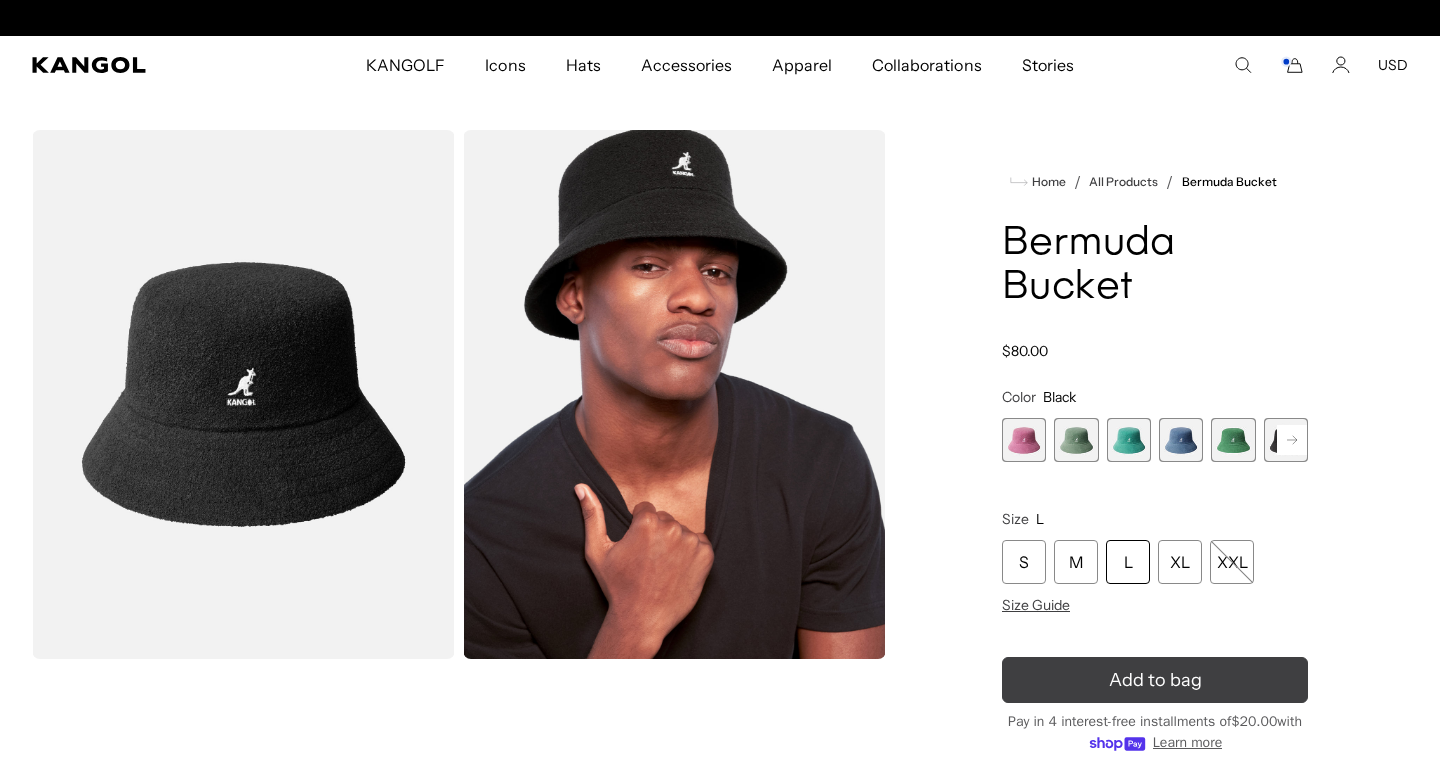 scroll, scrollTop: 0, scrollLeft: 0, axis: both 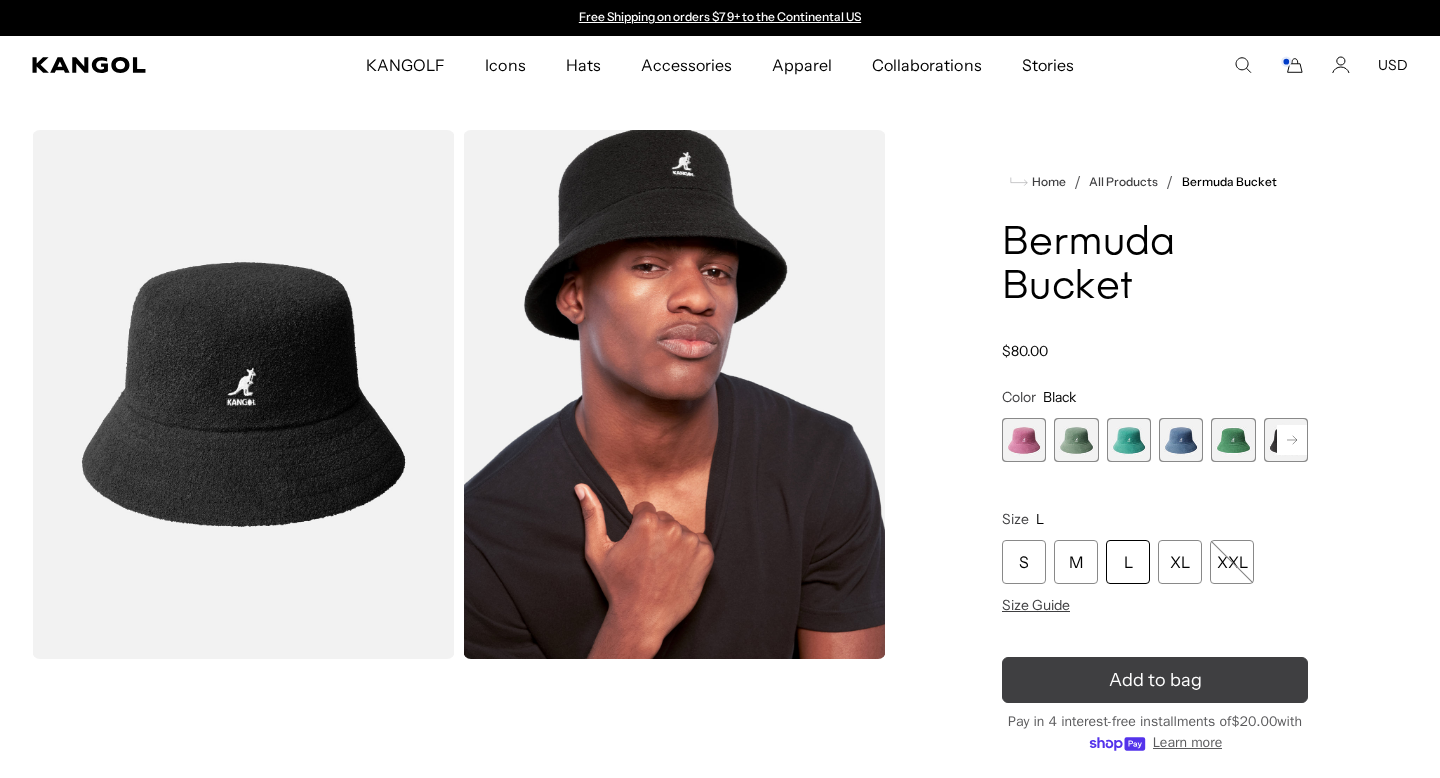 click on "Add to bag" at bounding box center (1155, 680) 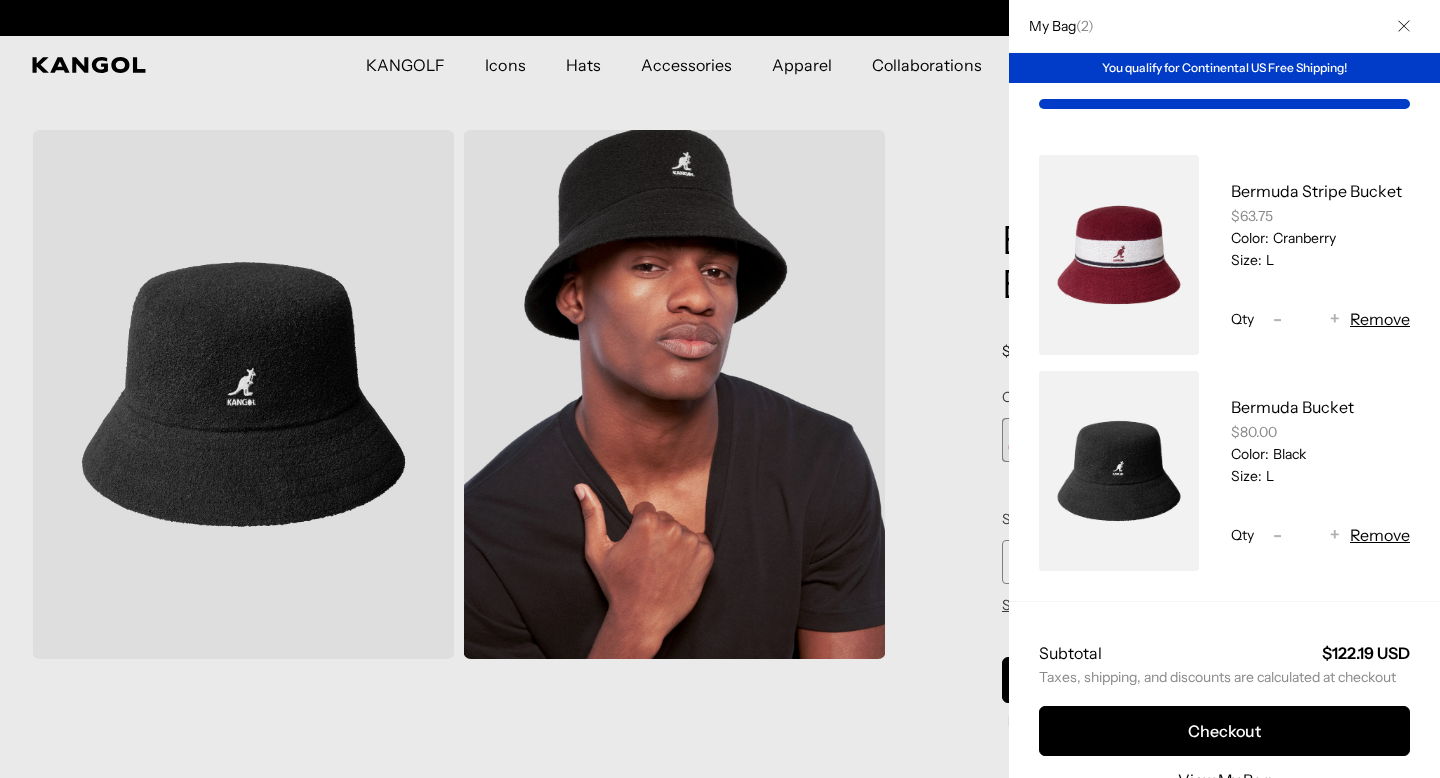 scroll, scrollTop: 0, scrollLeft: 412, axis: horizontal 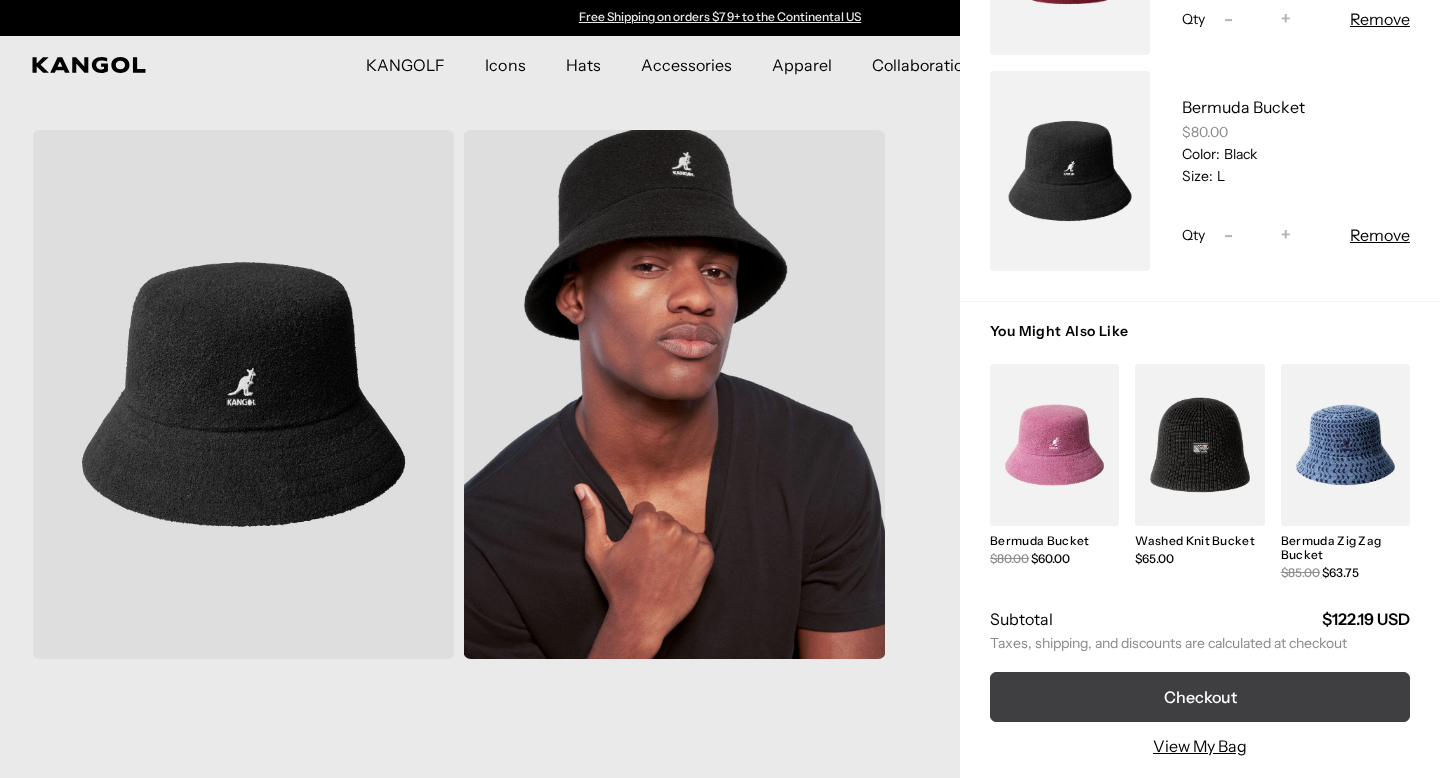 click on "Checkout" at bounding box center (1200, 697) 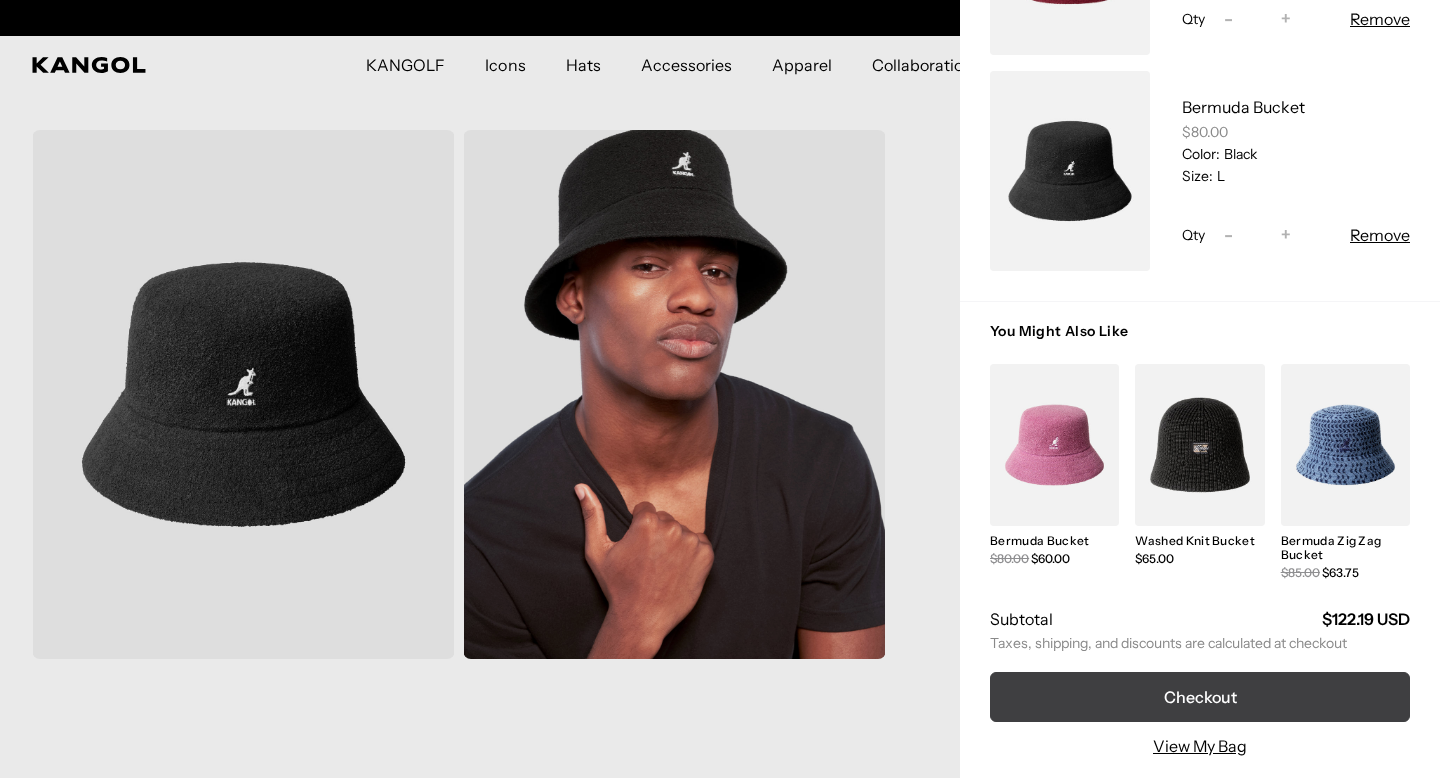 scroll, scrollTop: 0, scrollLeft: 412, axis: horizontal 